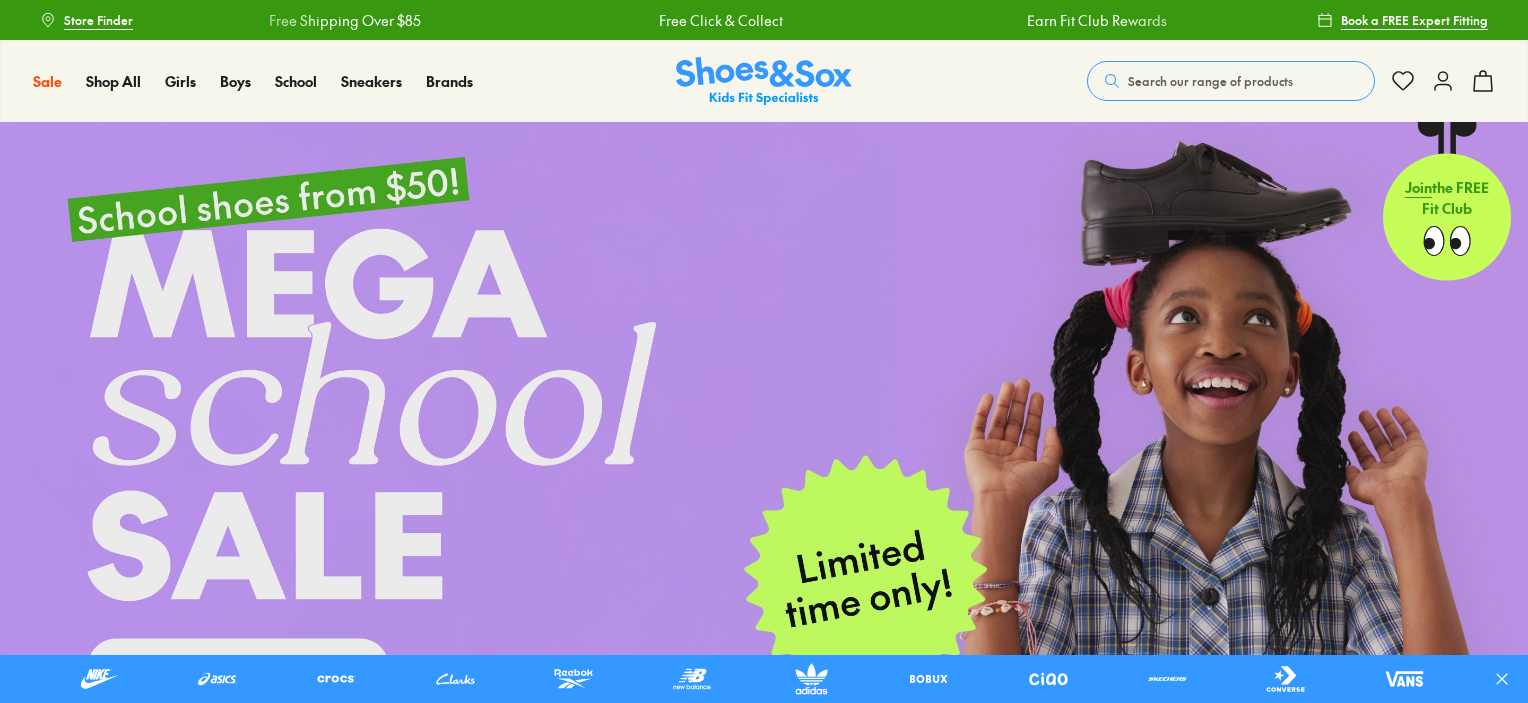 scroll, scrollTop: 0, scrollLeft: 0, axis: both 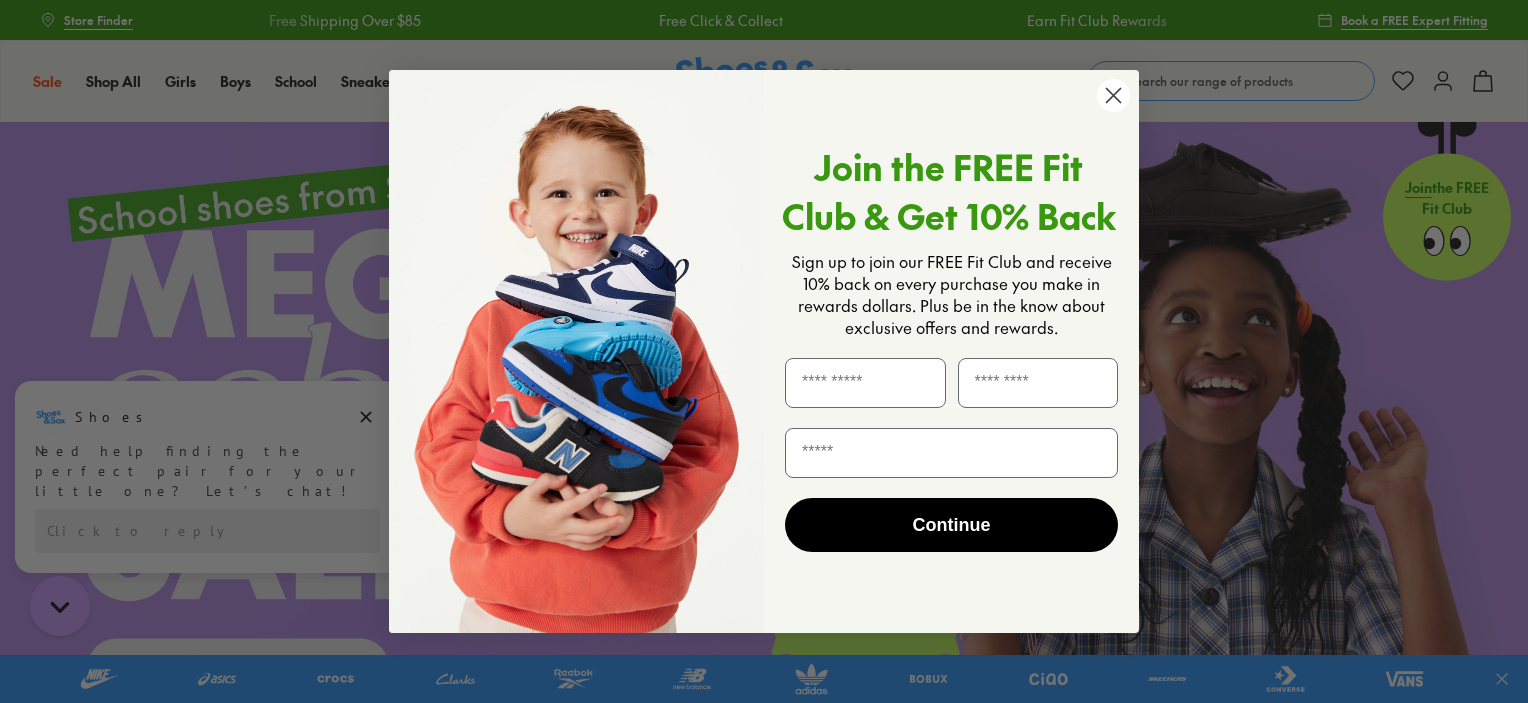click 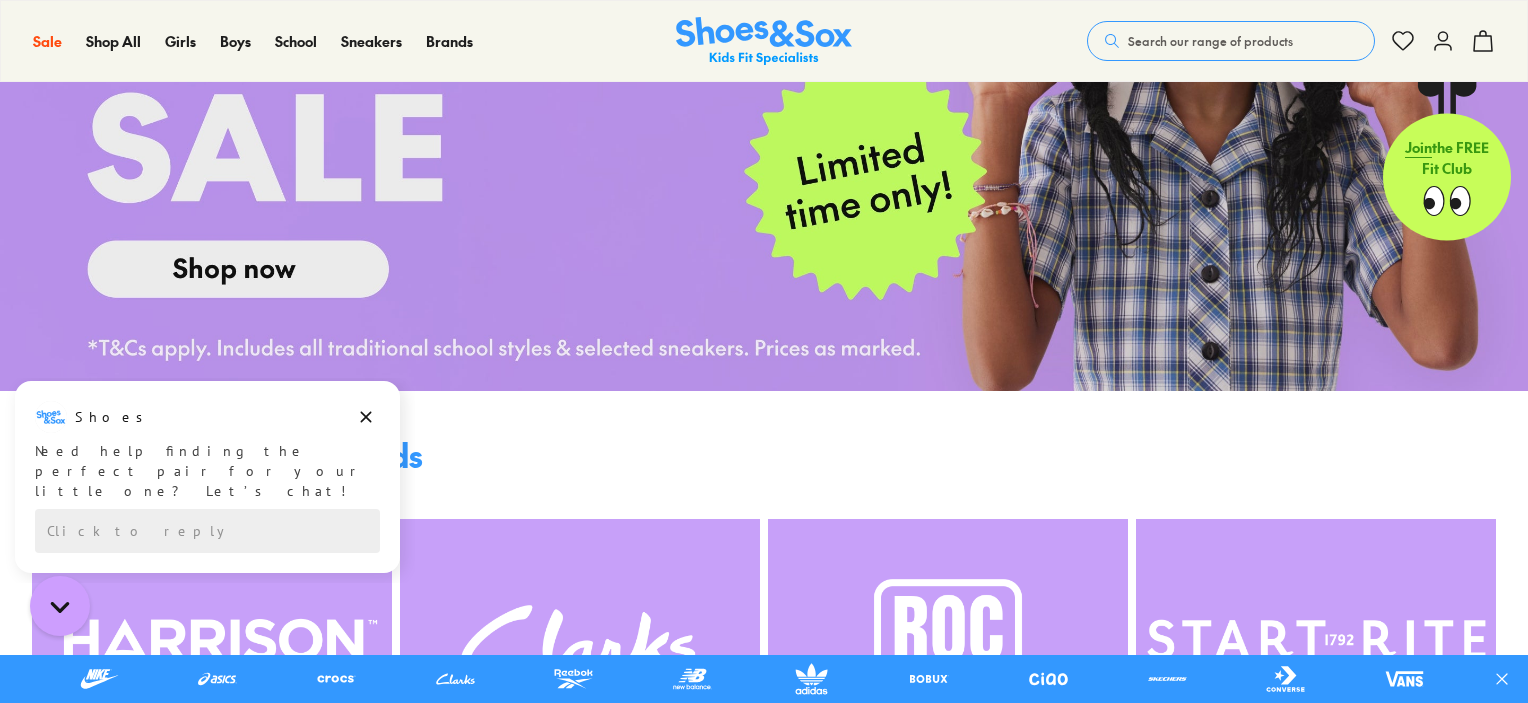 scroll, scrollTop: 100, scrollLeft: 0, axis: vertical 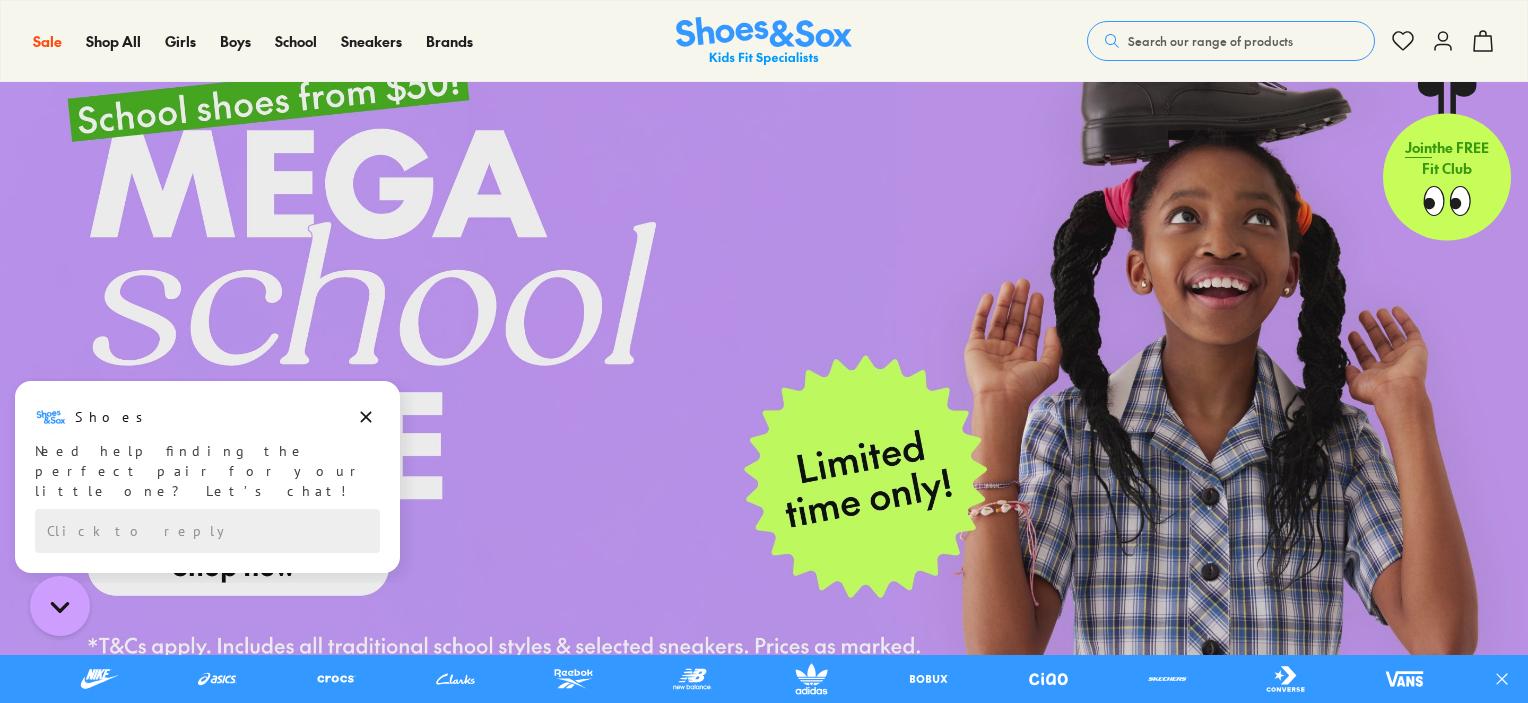 click 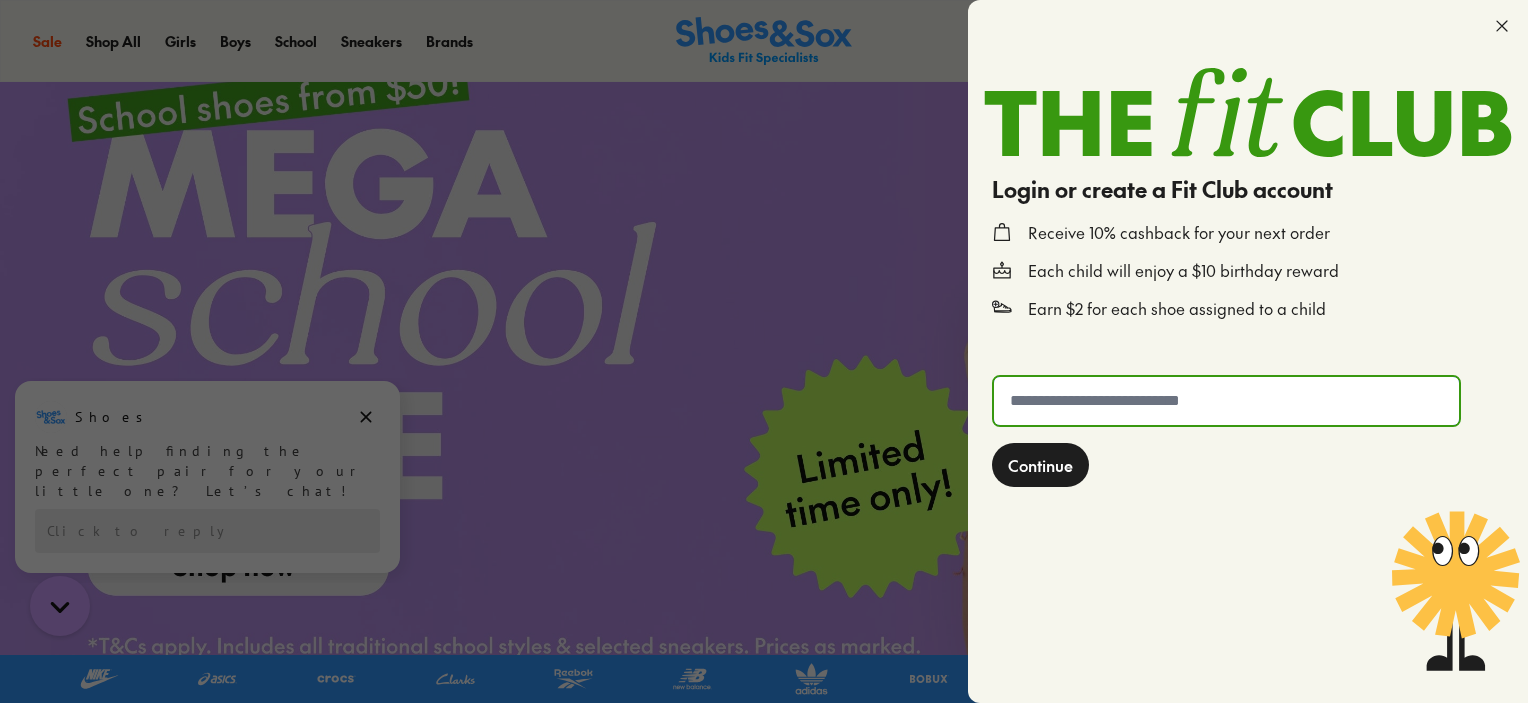 click 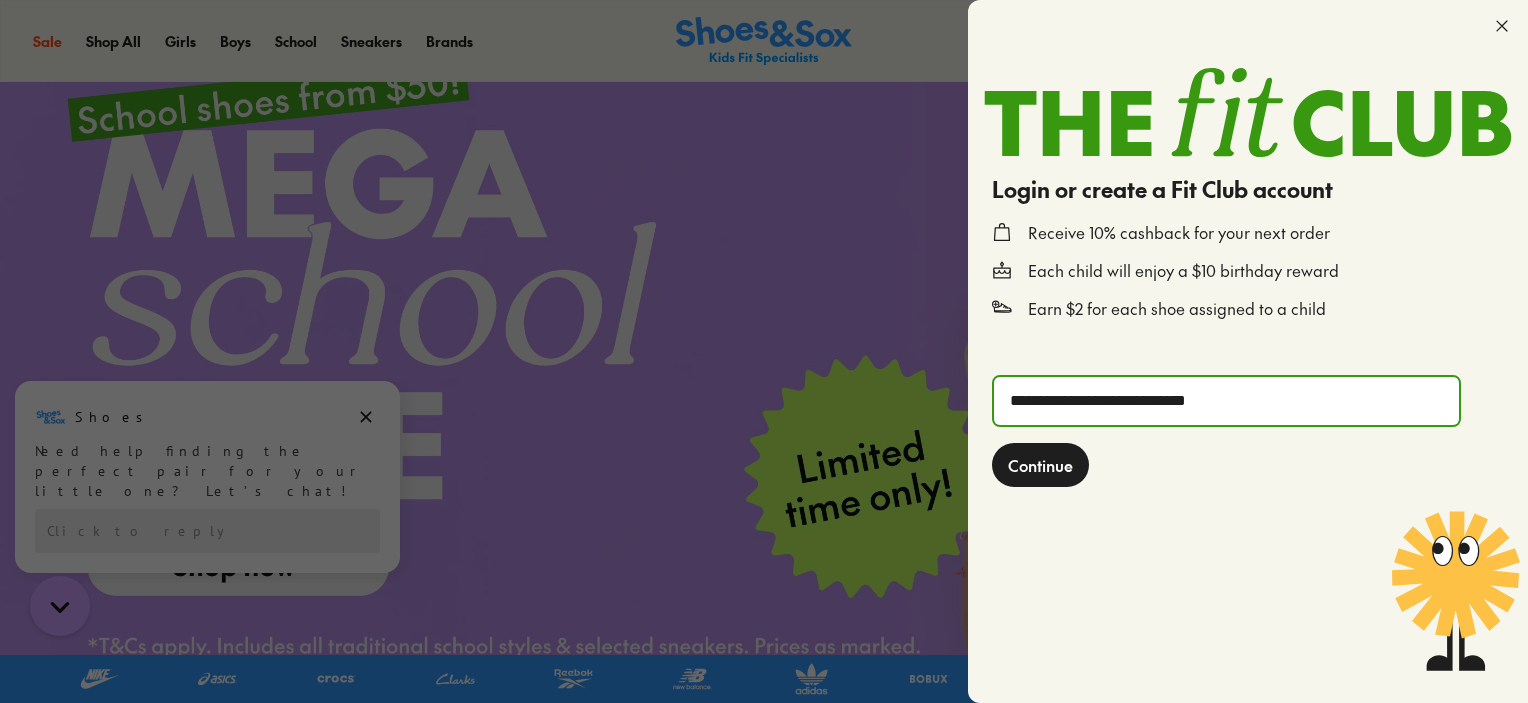 type on "**********" 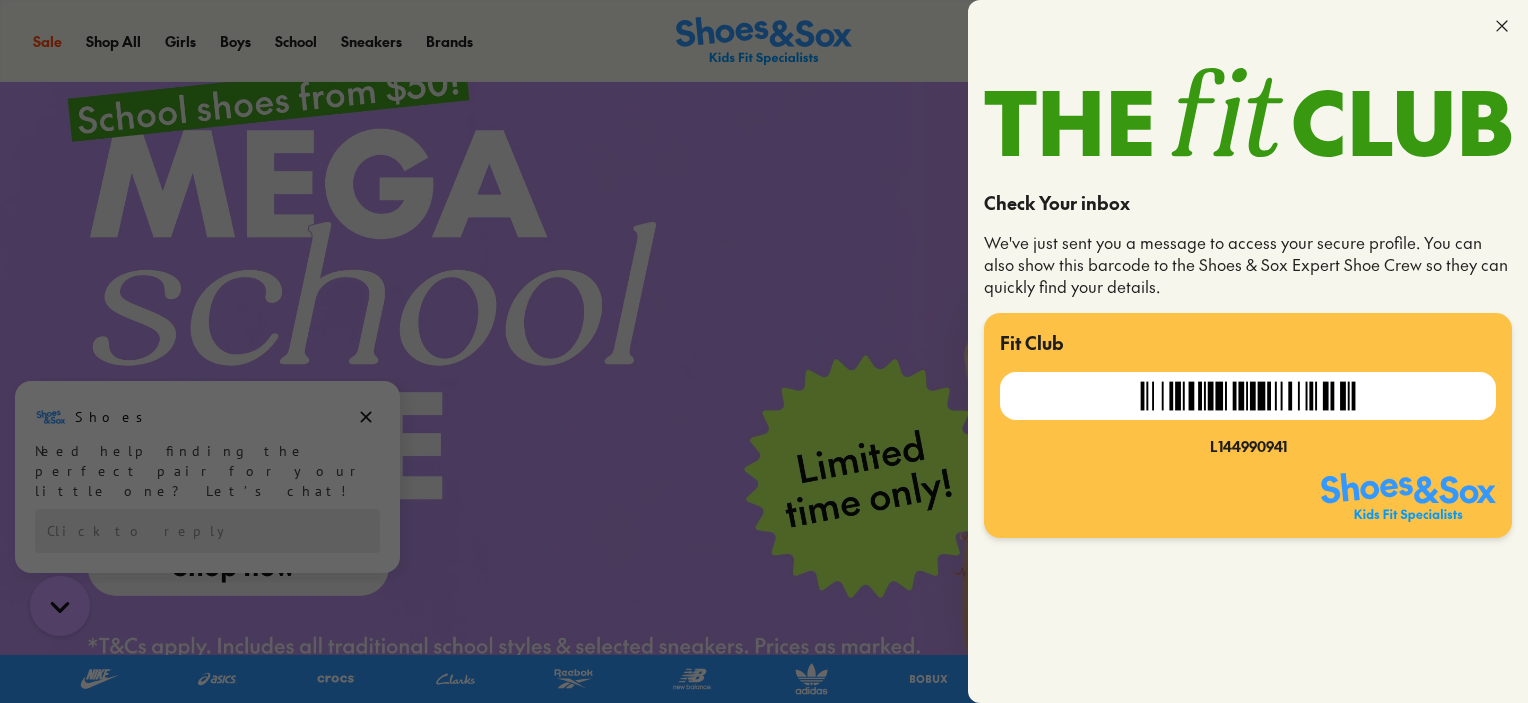 click 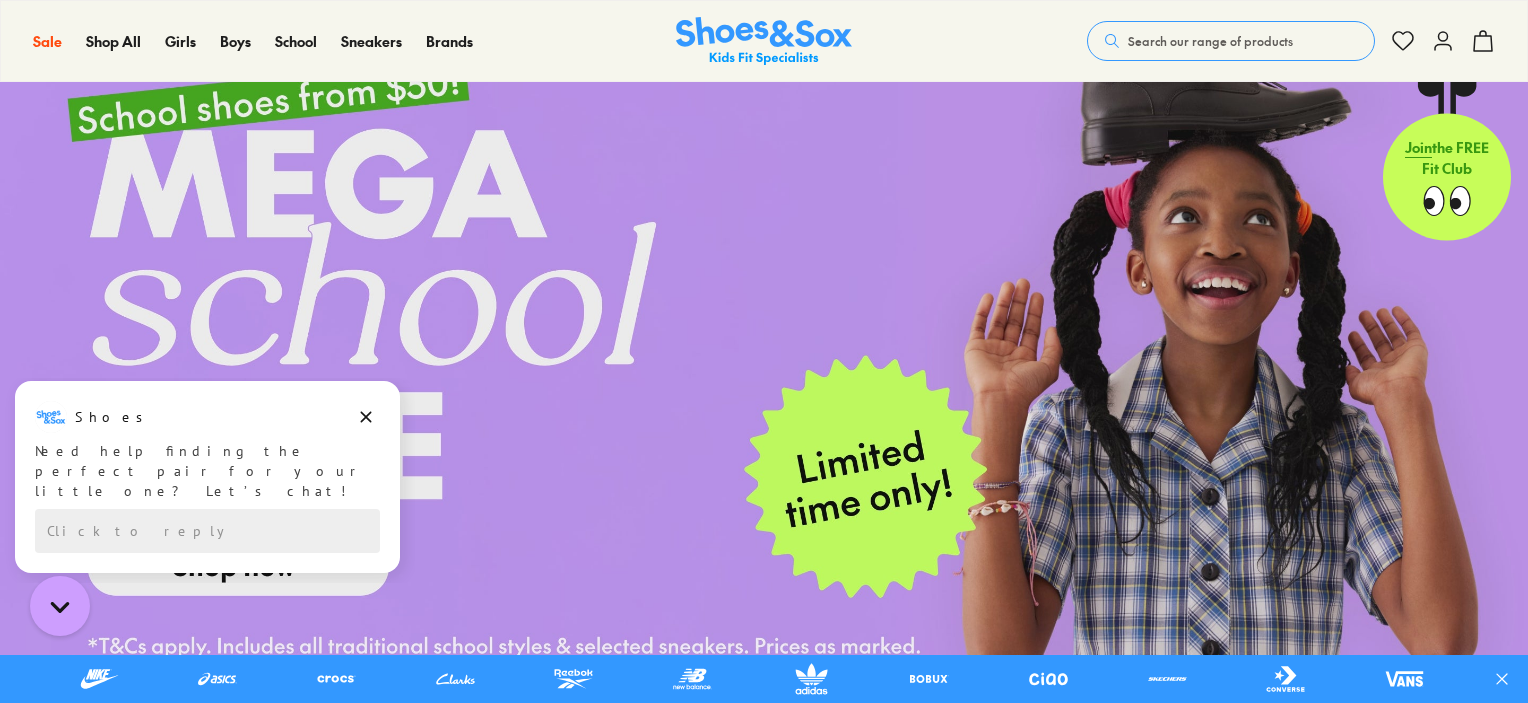 click 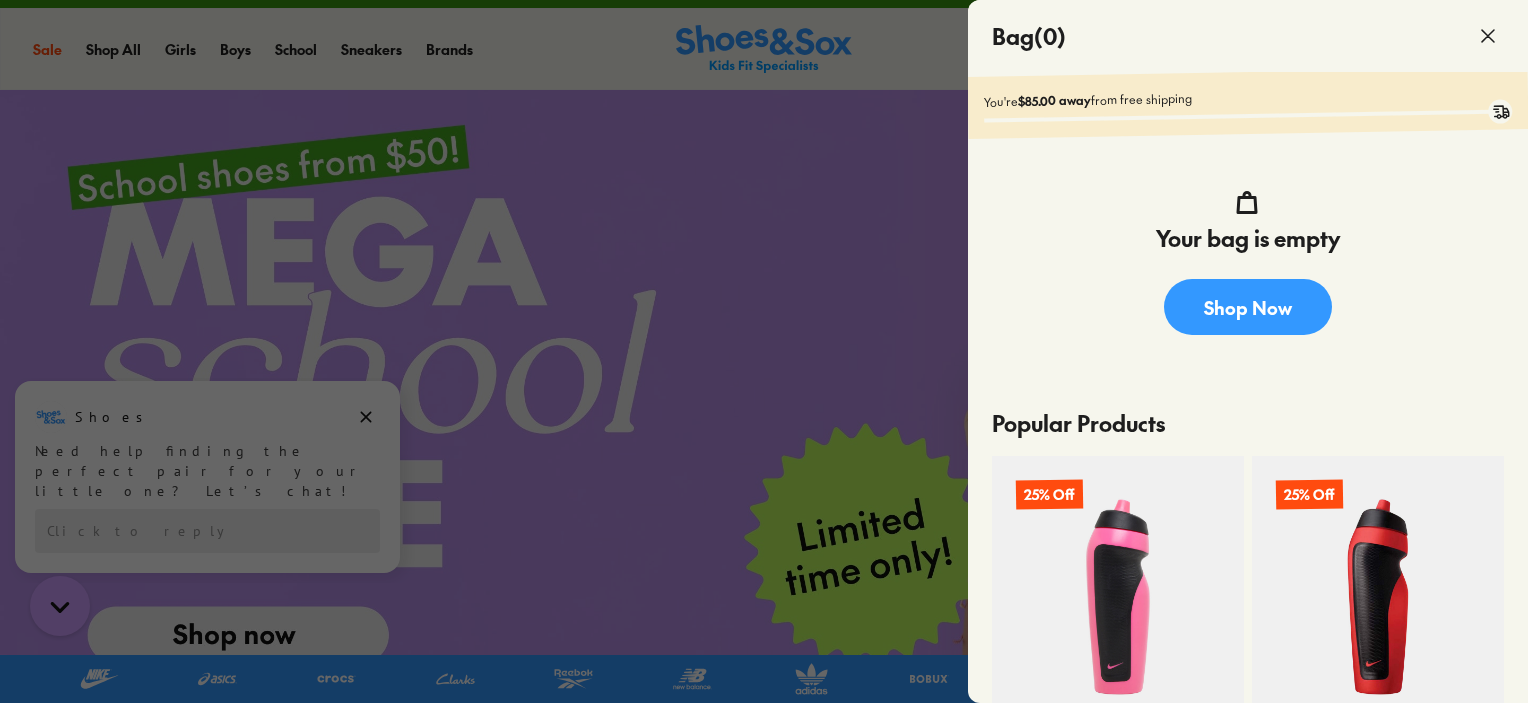 scroll, scrollTop: 0, scrollLeft: 0, axis: both 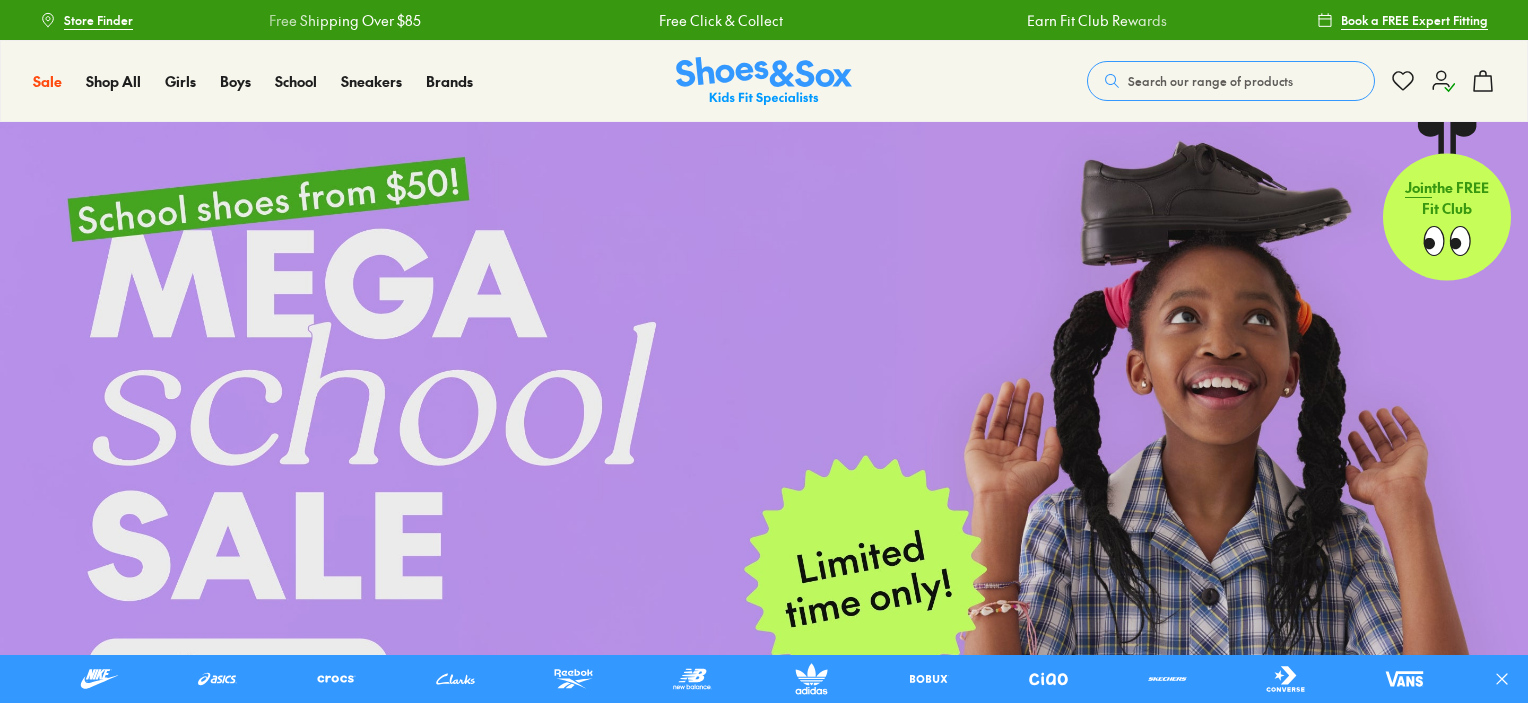 click 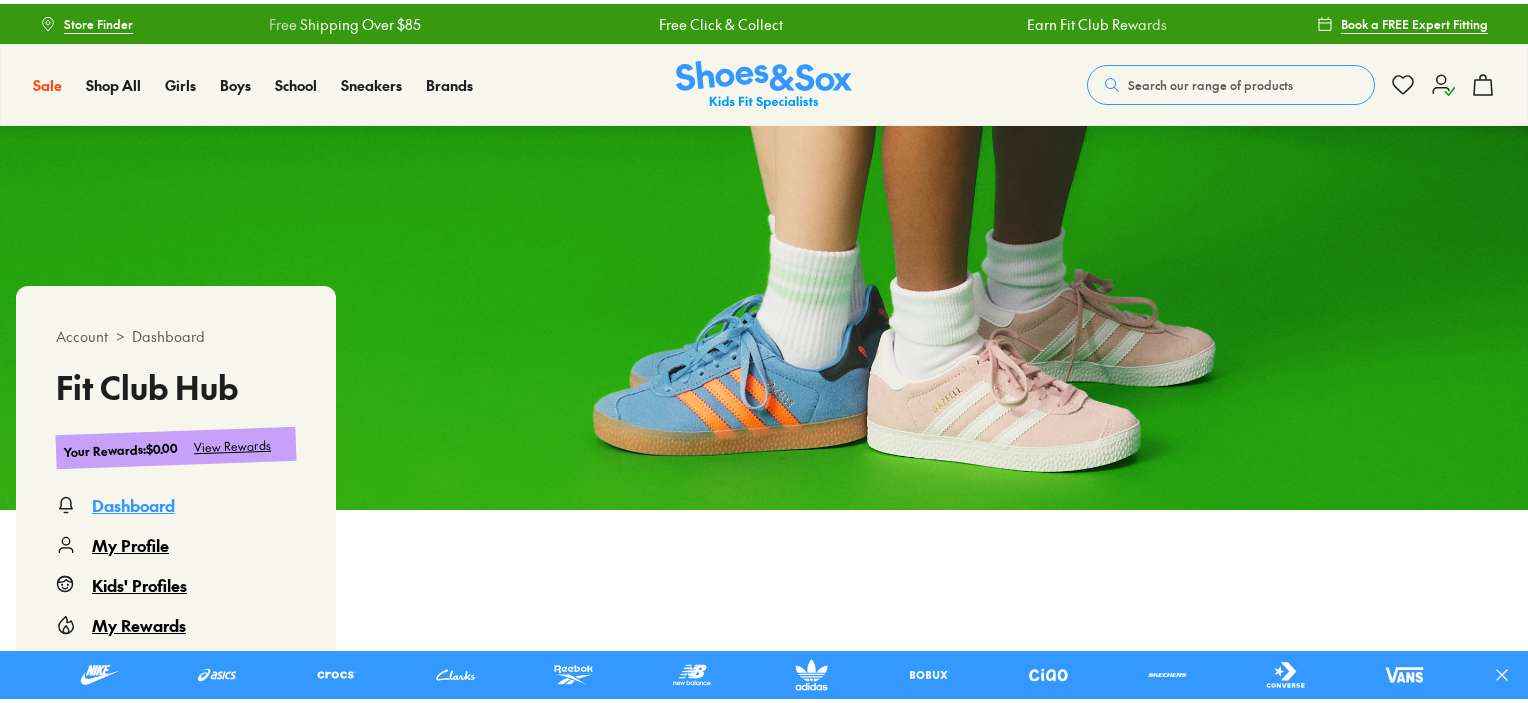 scroll, scrollTop: 0, scrollLeft: 0, axis: both 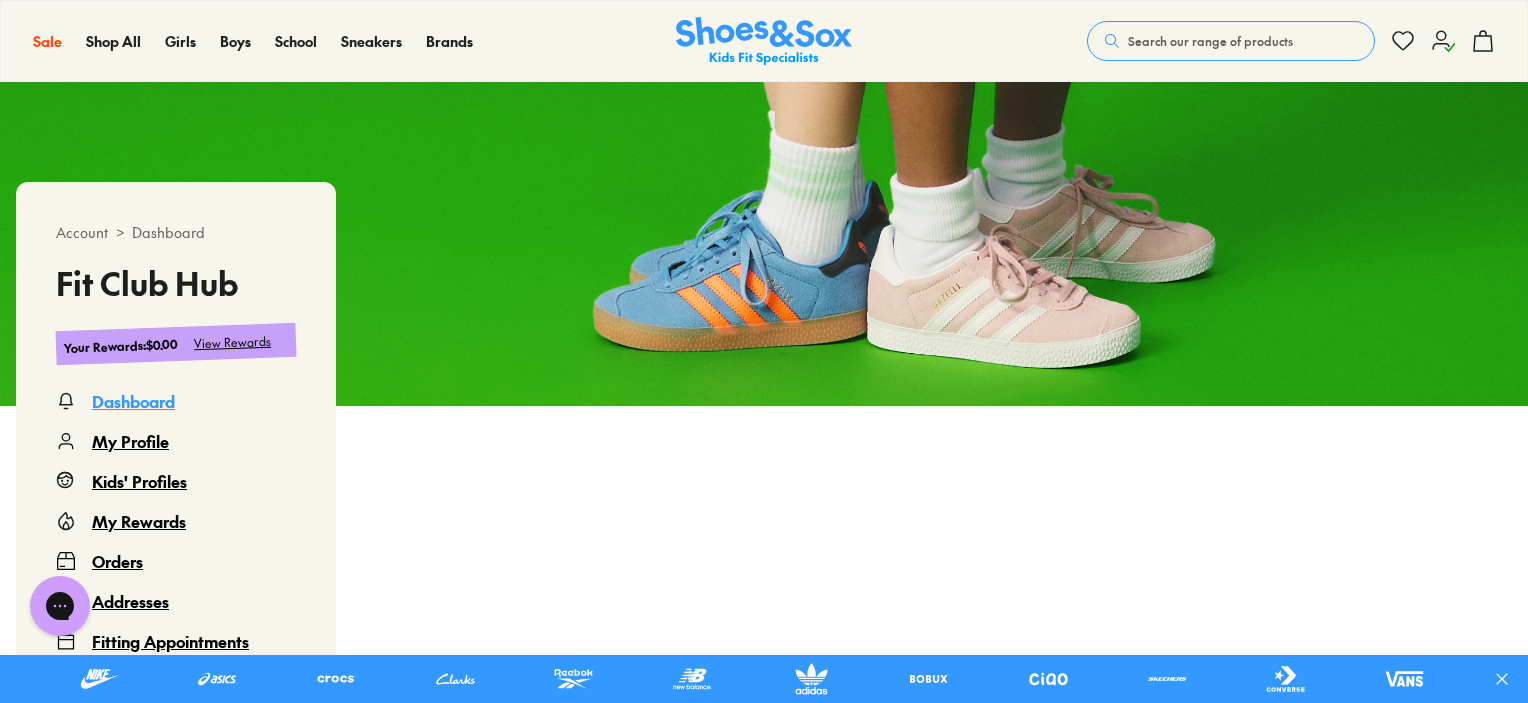 click on "My Rewards" at bounding box center (139, 521) 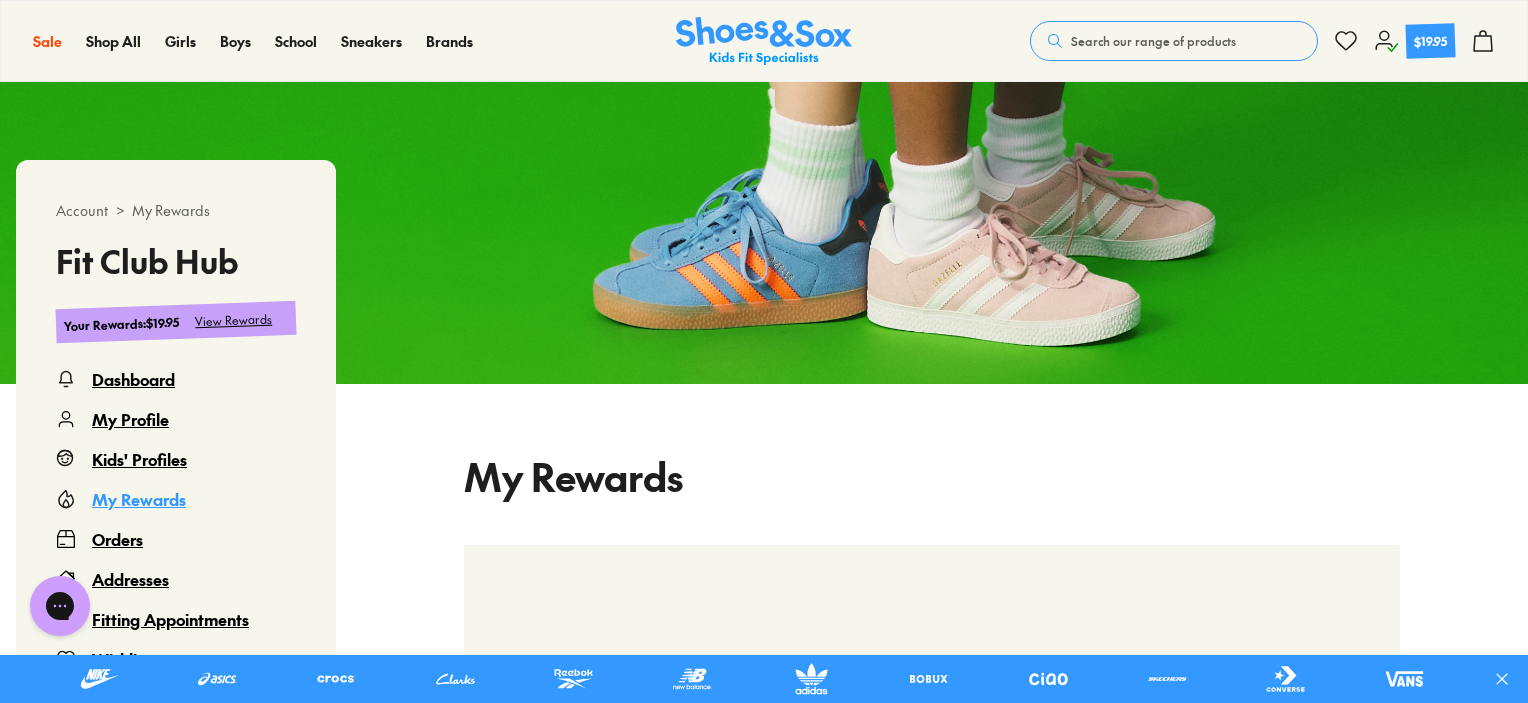 scroll, scrollTop: 0, scrollLeft: 0, axis: both 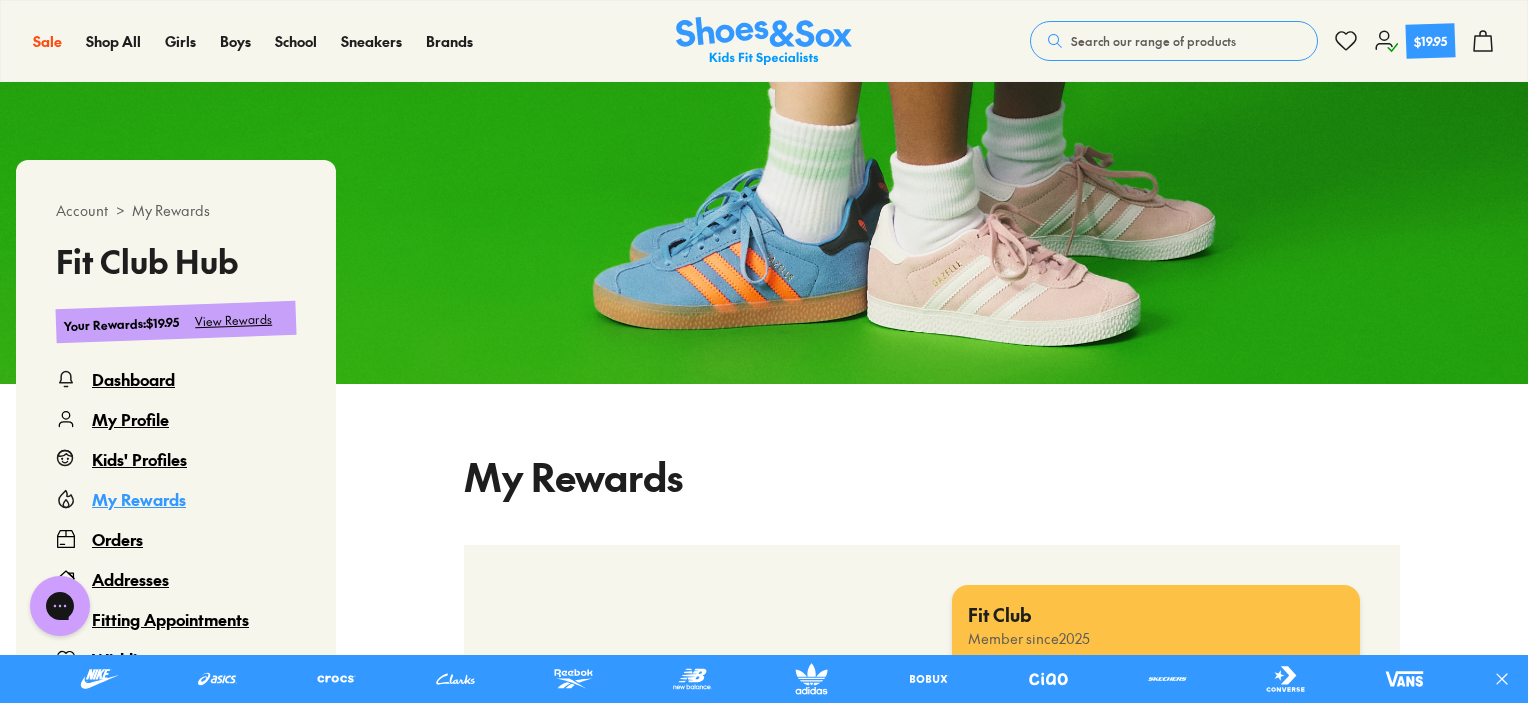 select 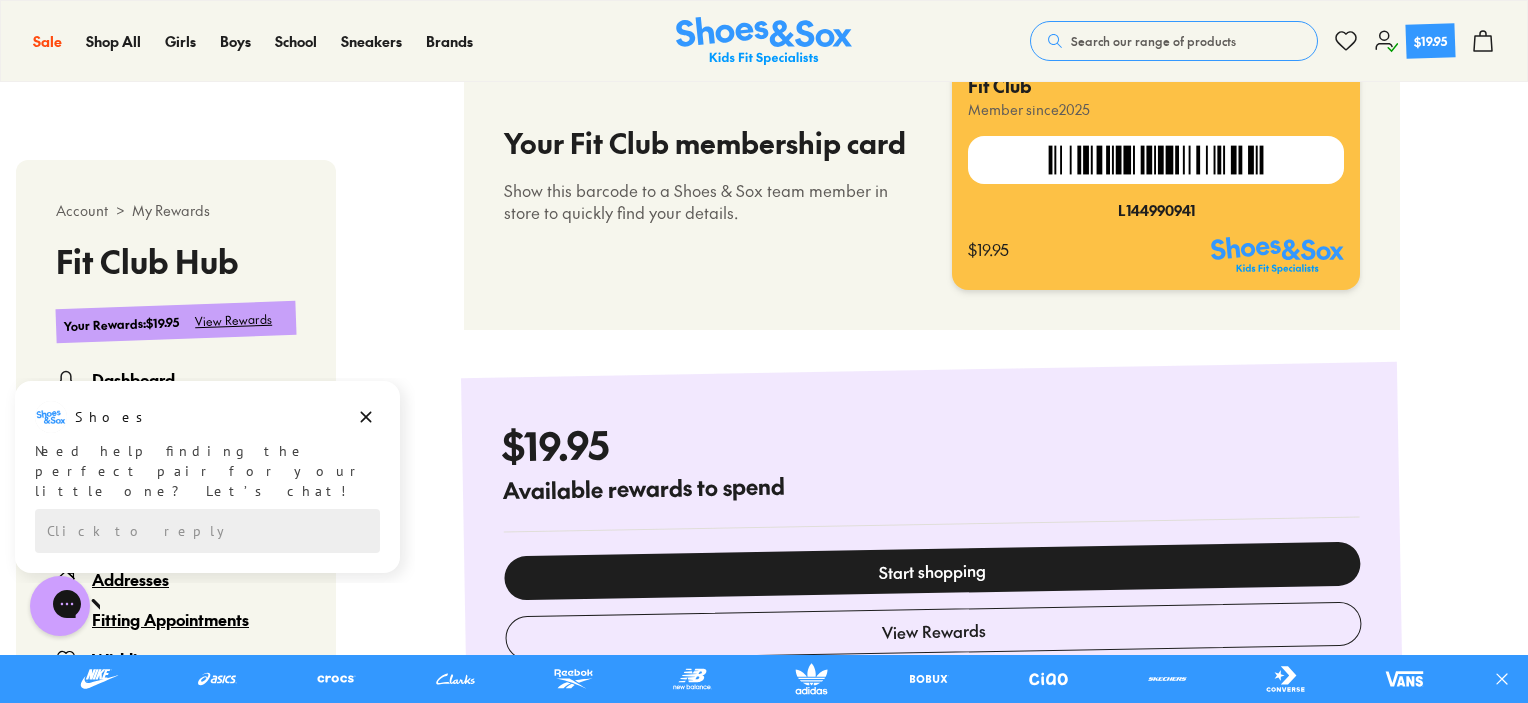 scroll, scrollTop: 222, scrollLeft: 0, axis: vertical 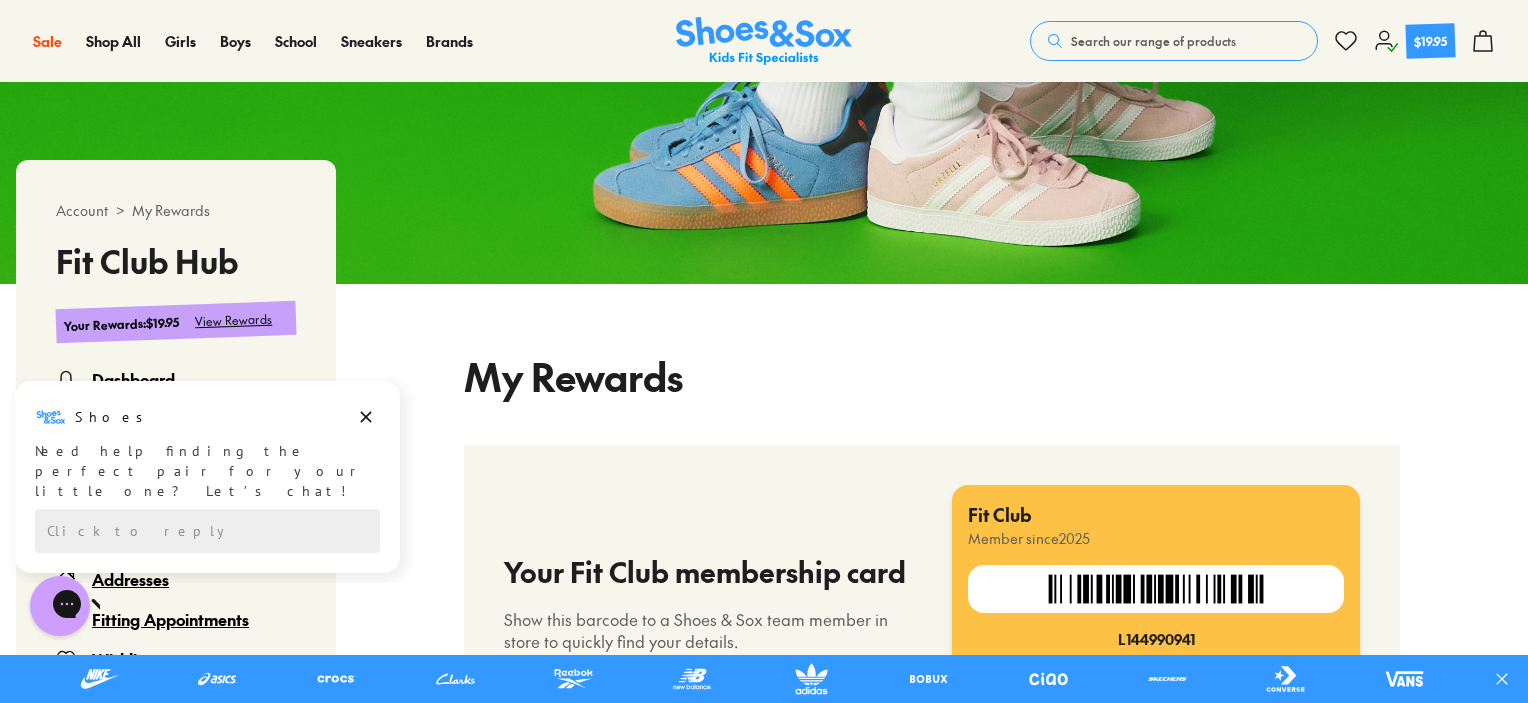 click on "Search our range of products" at bounding box center [1153, 41] 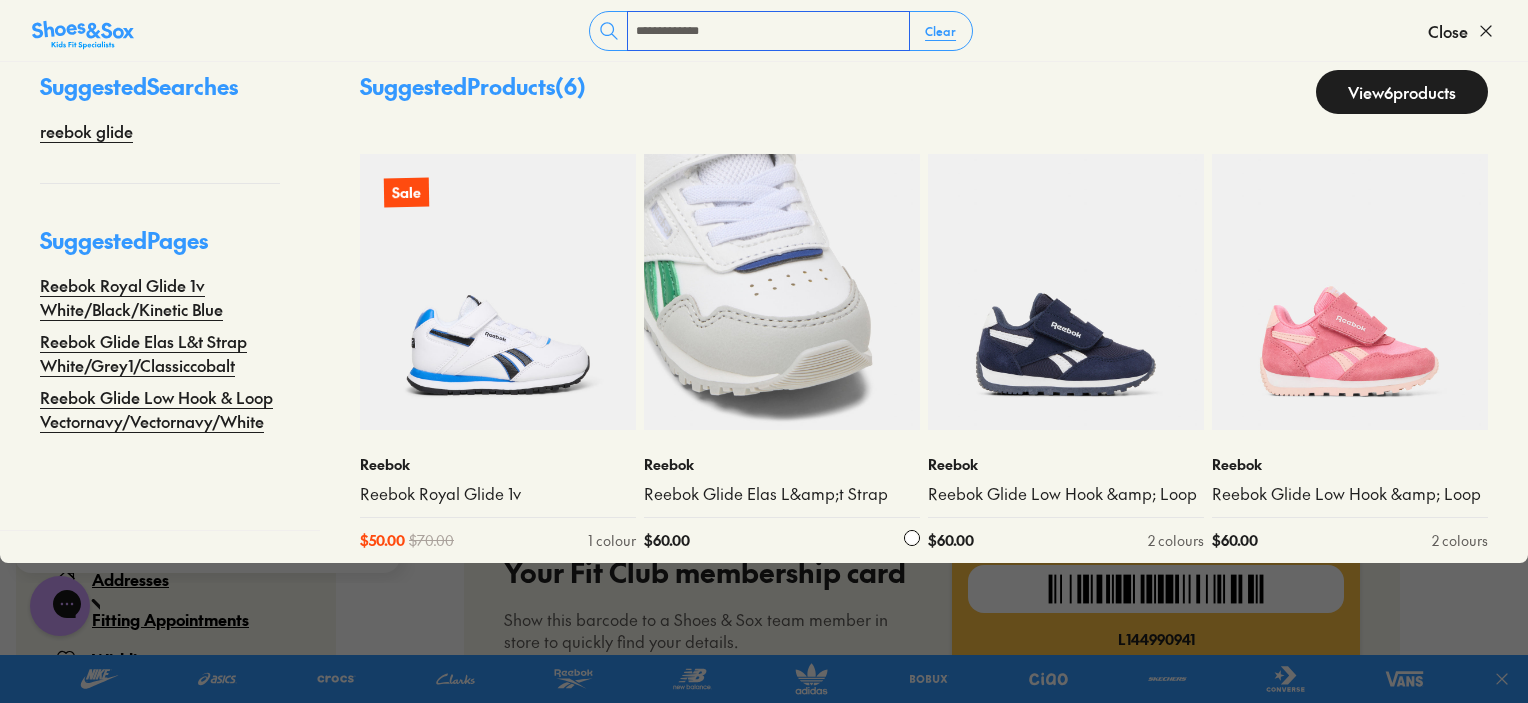 scroll, scrollTop: 49, scrollLeft: 0, axis: vertical 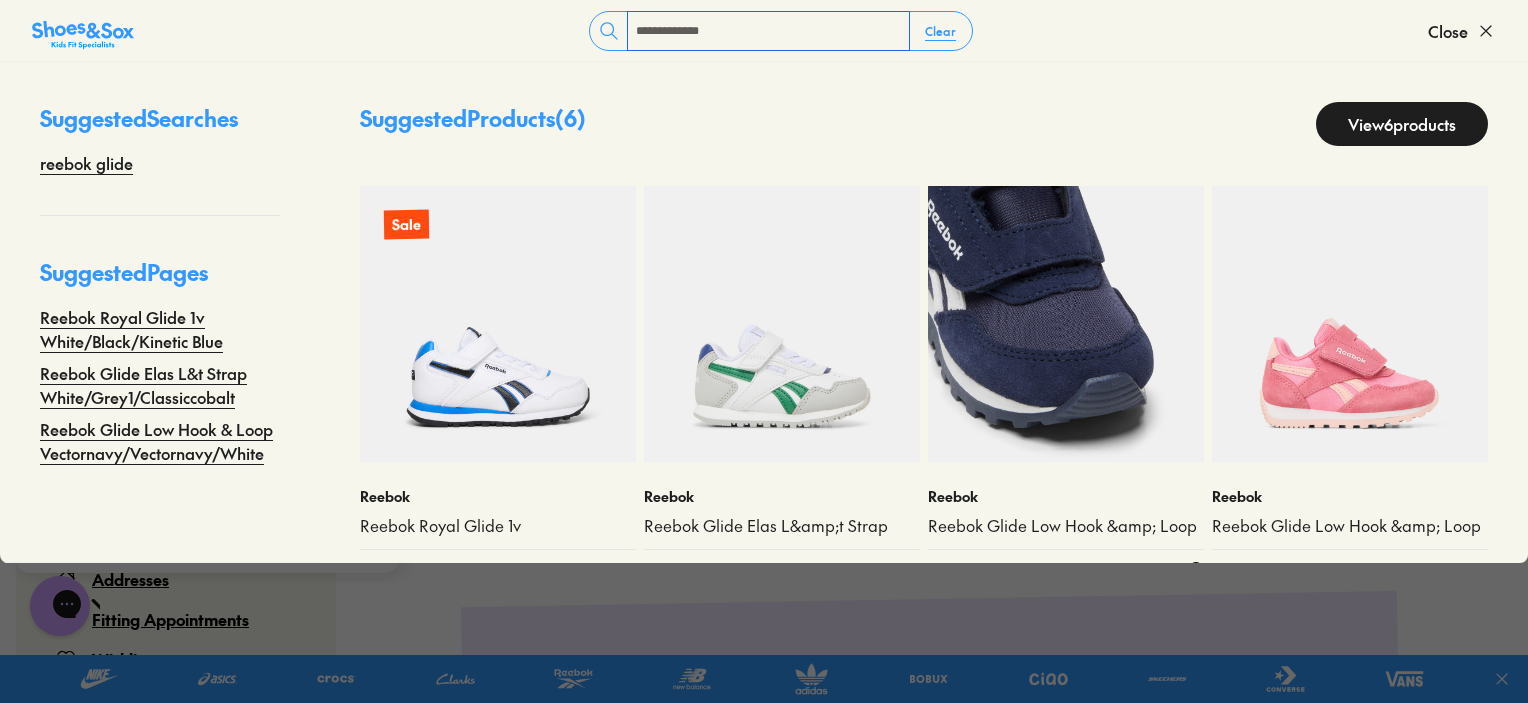 type on "**********" 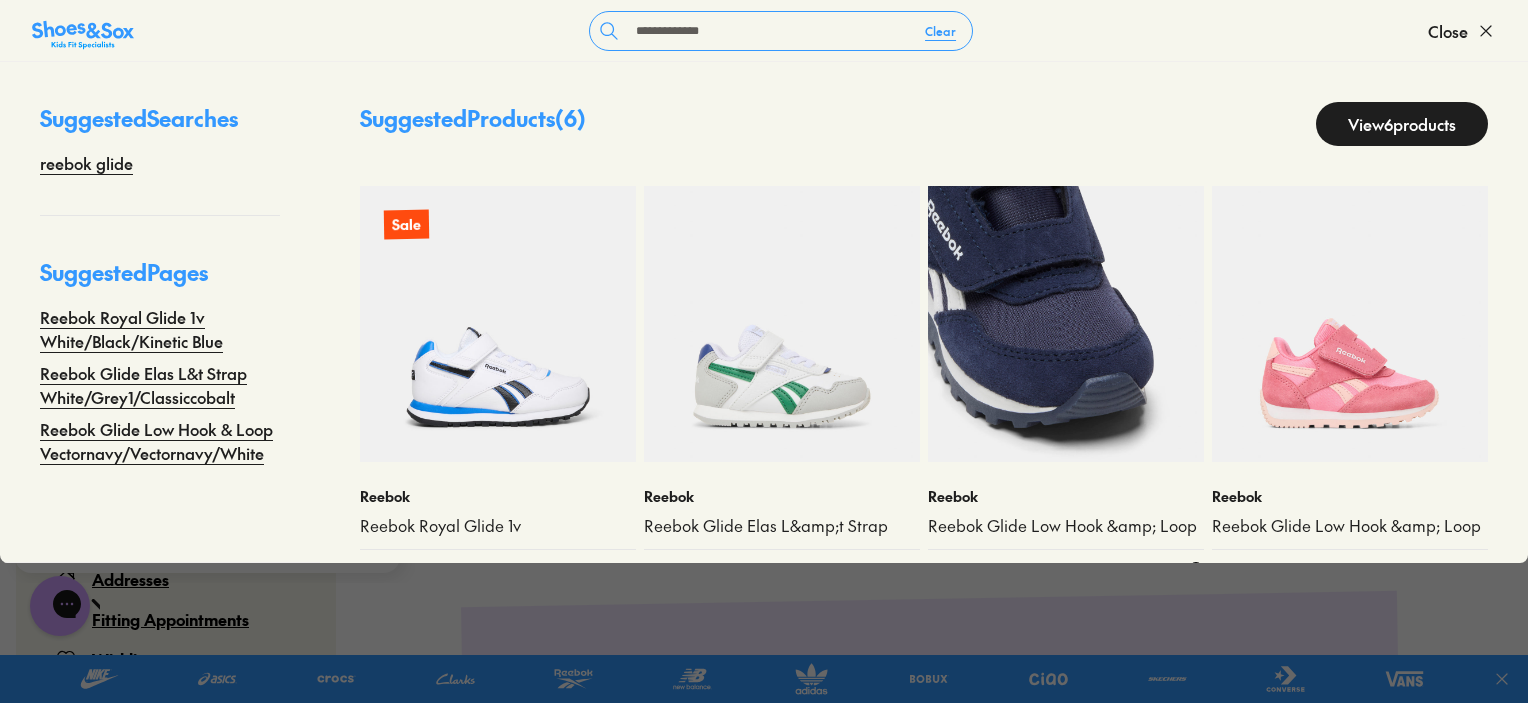 click at bounding box center (1066, 324) 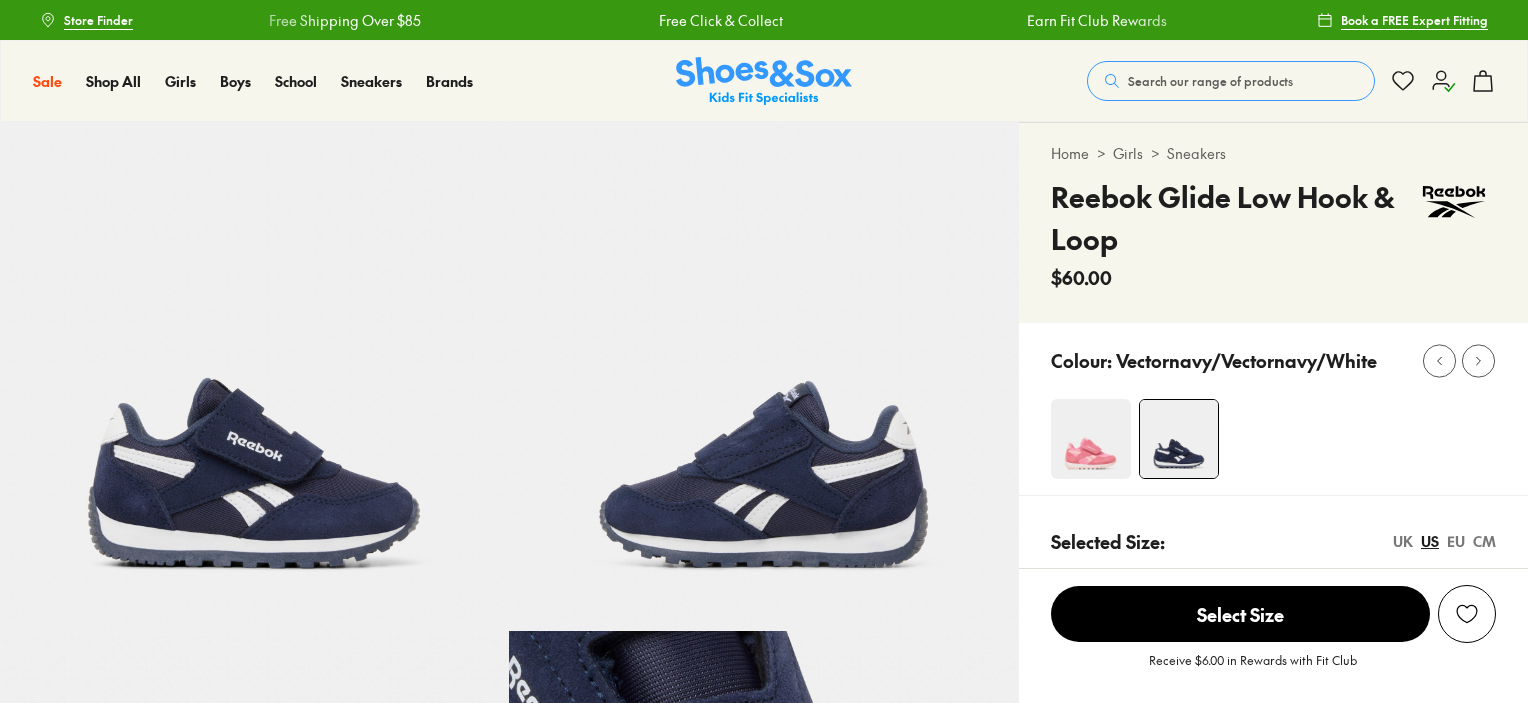 scroll, scrollTop: 0, scrollLeft: 0, axis: both 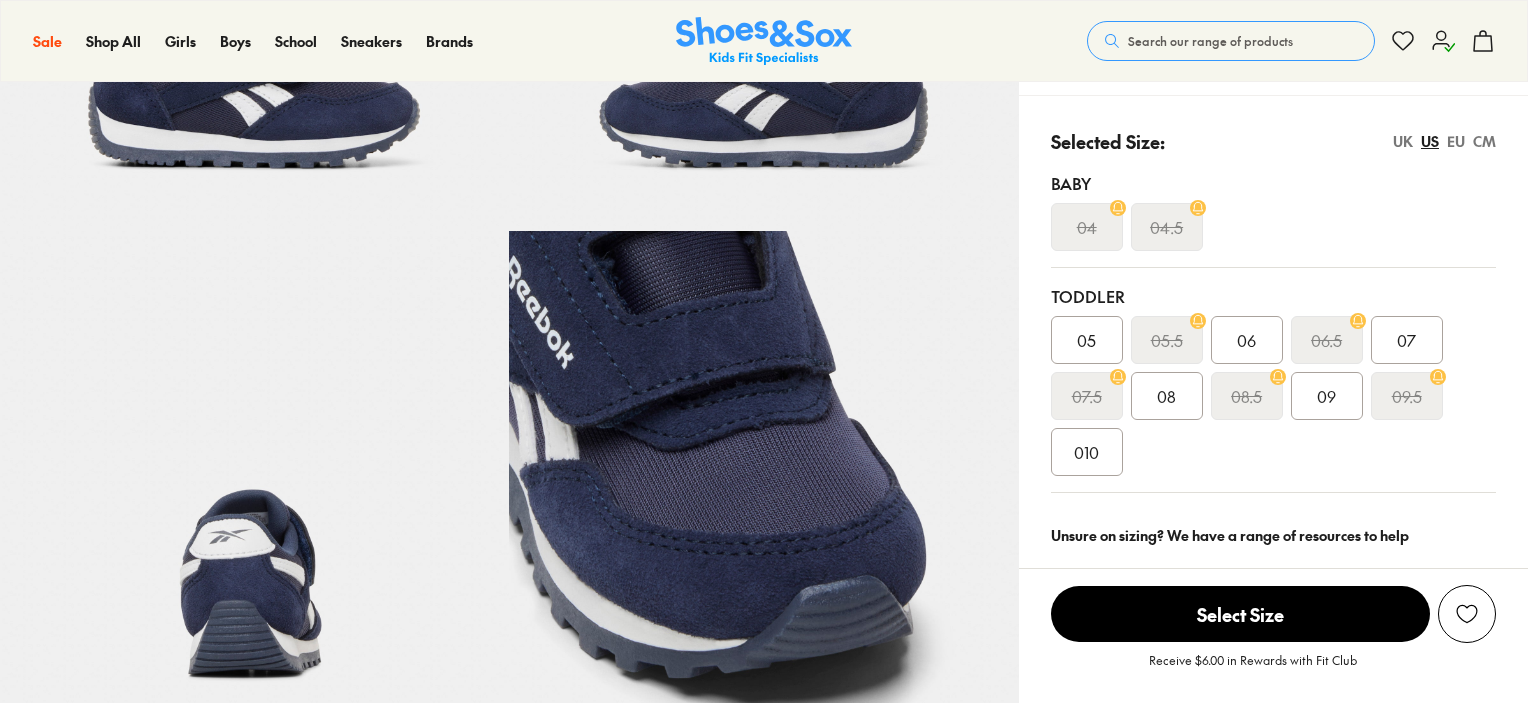 select on "*" 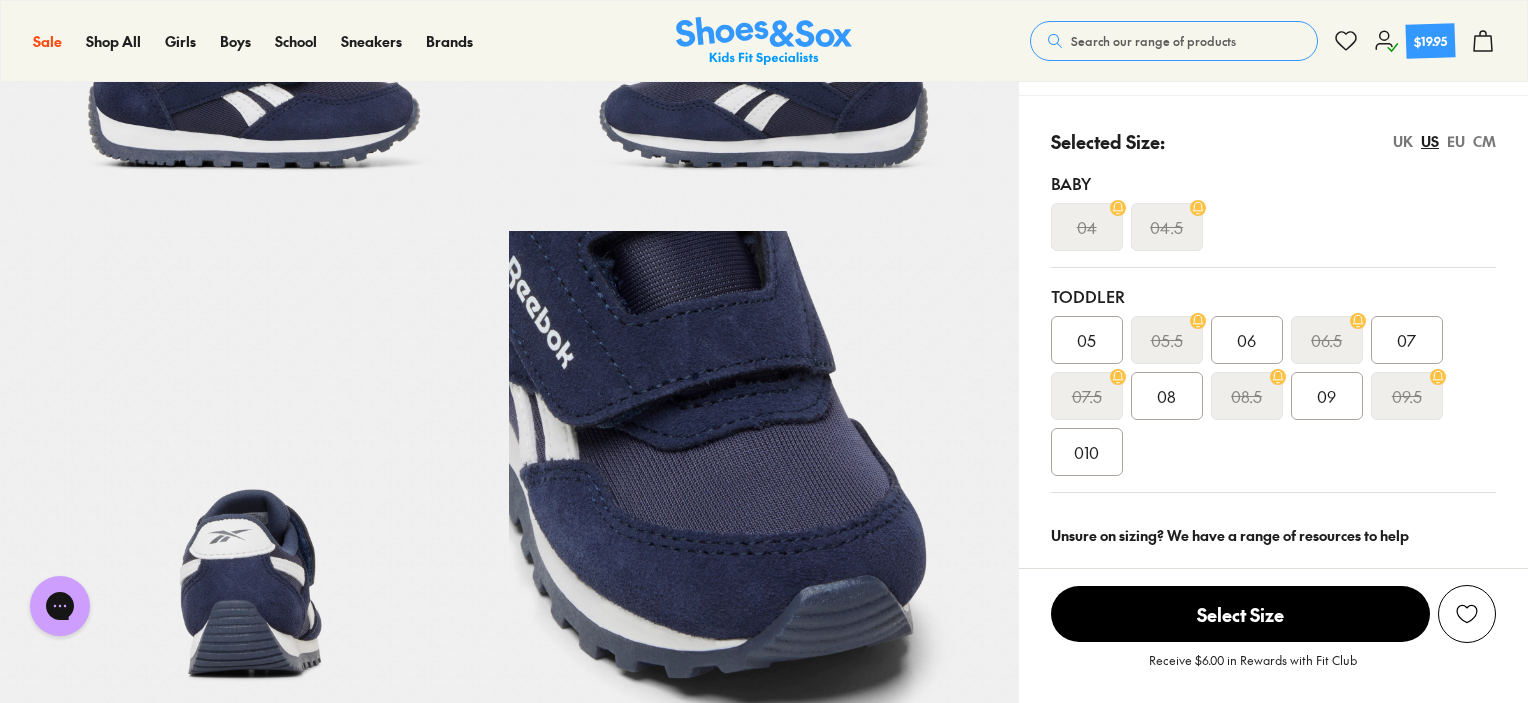 scroll, scrollTop: 0, scrollLeft: 0, axis: both 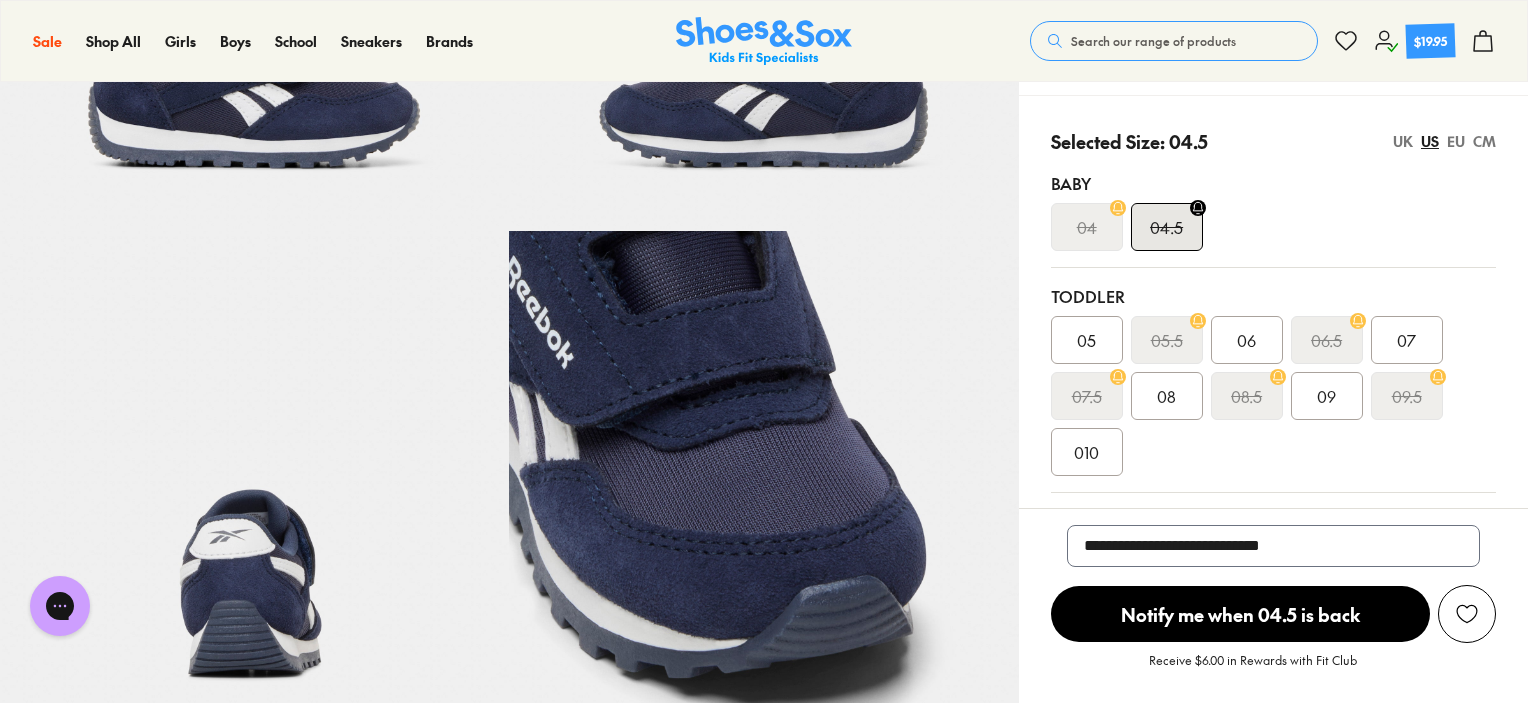 click 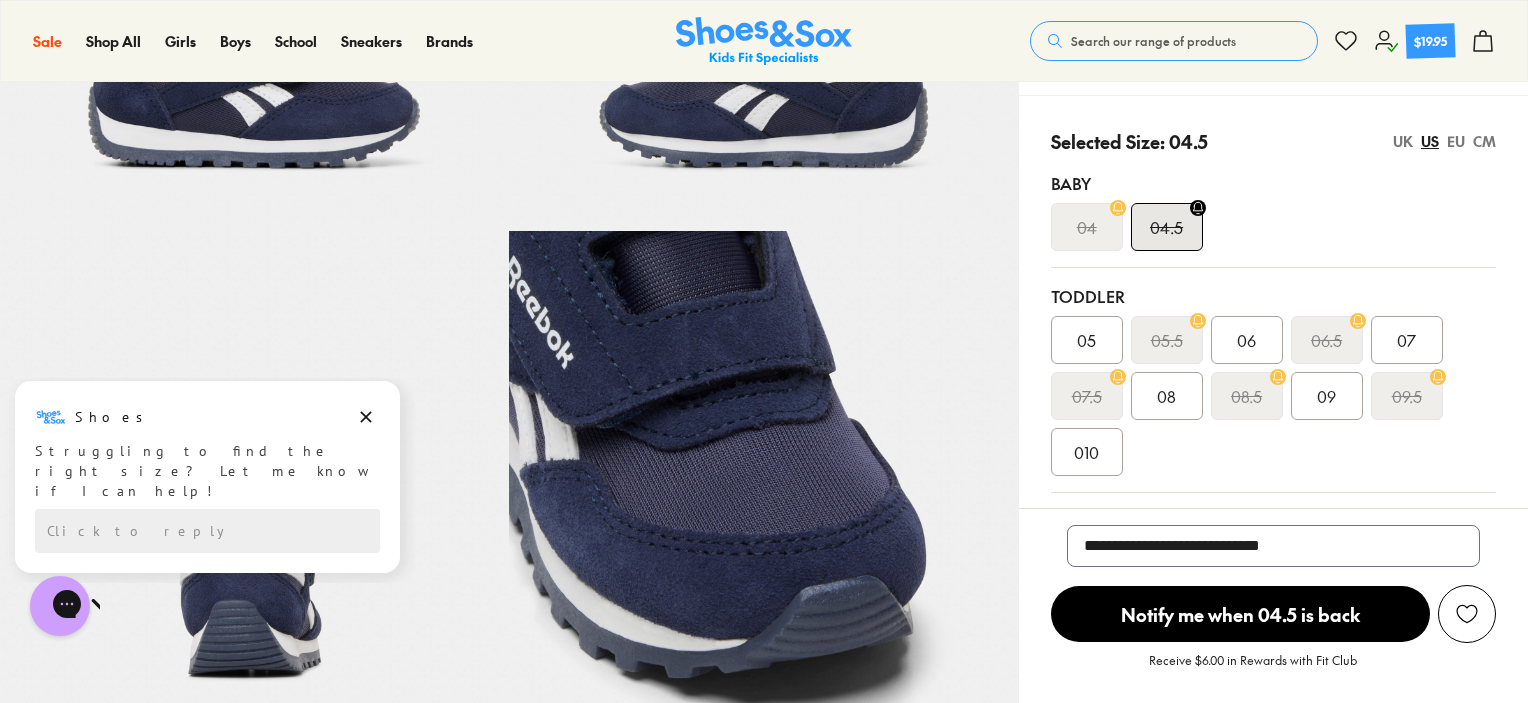 click on "08" at bounding box center (1167, 396) 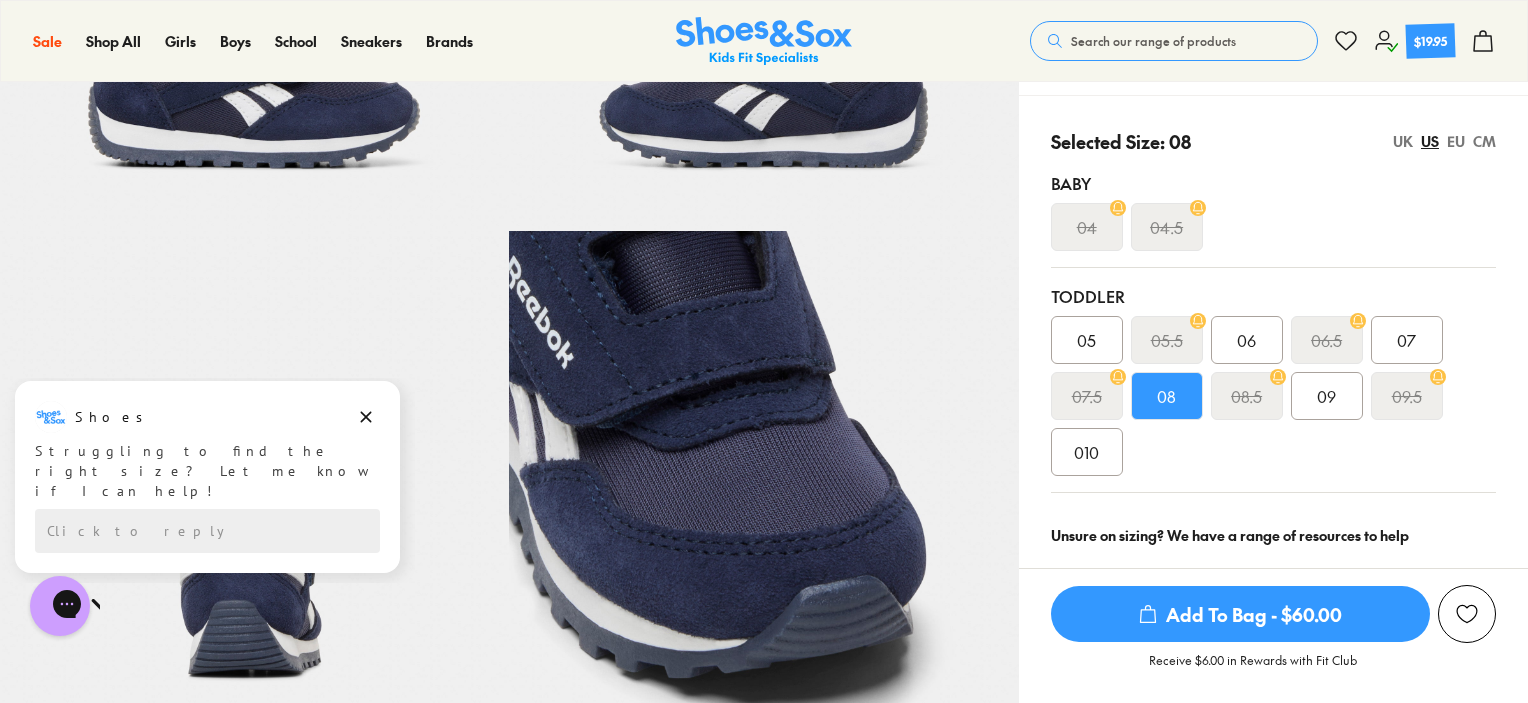 scroll, scrollTop: 300, scrollLeft: 0, axis: vertical 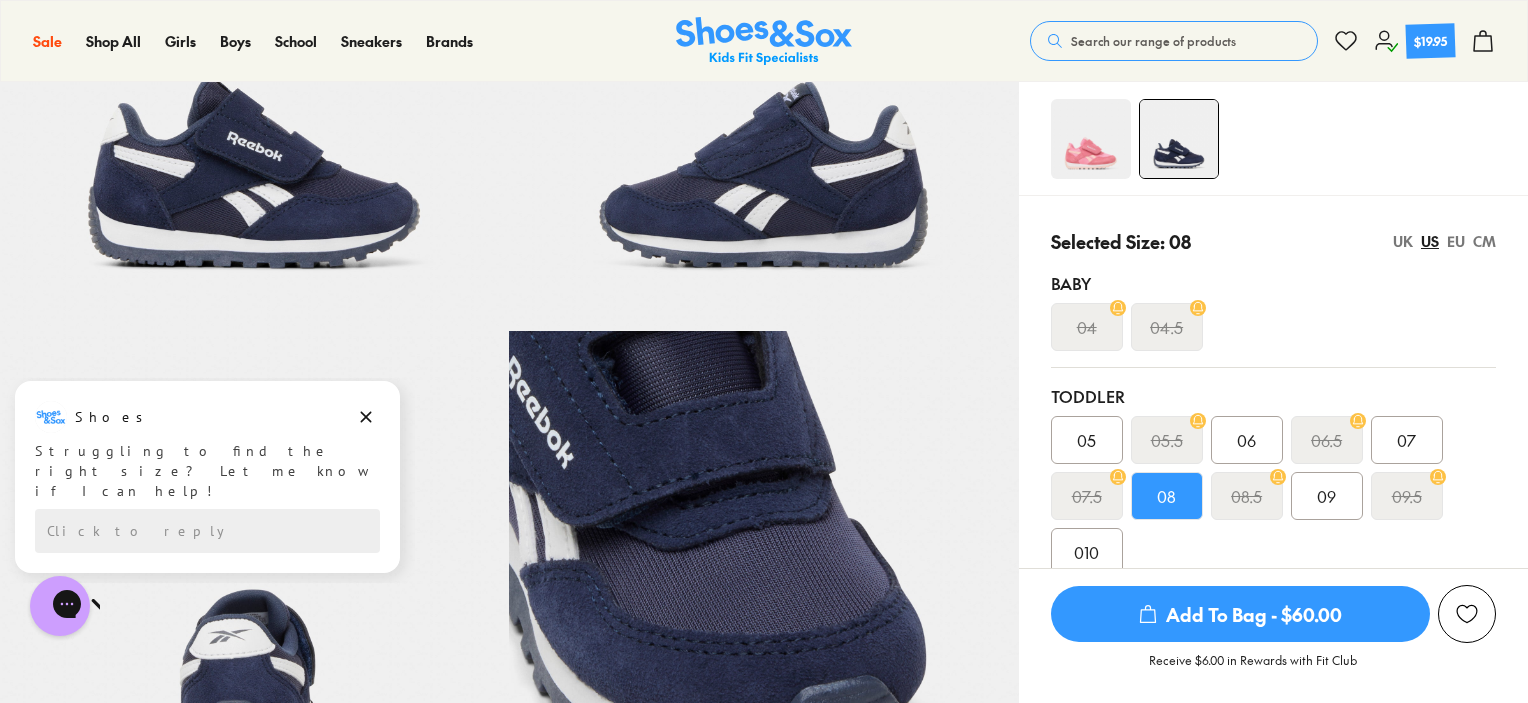 click on "US" at bounding box center (1430, 241) 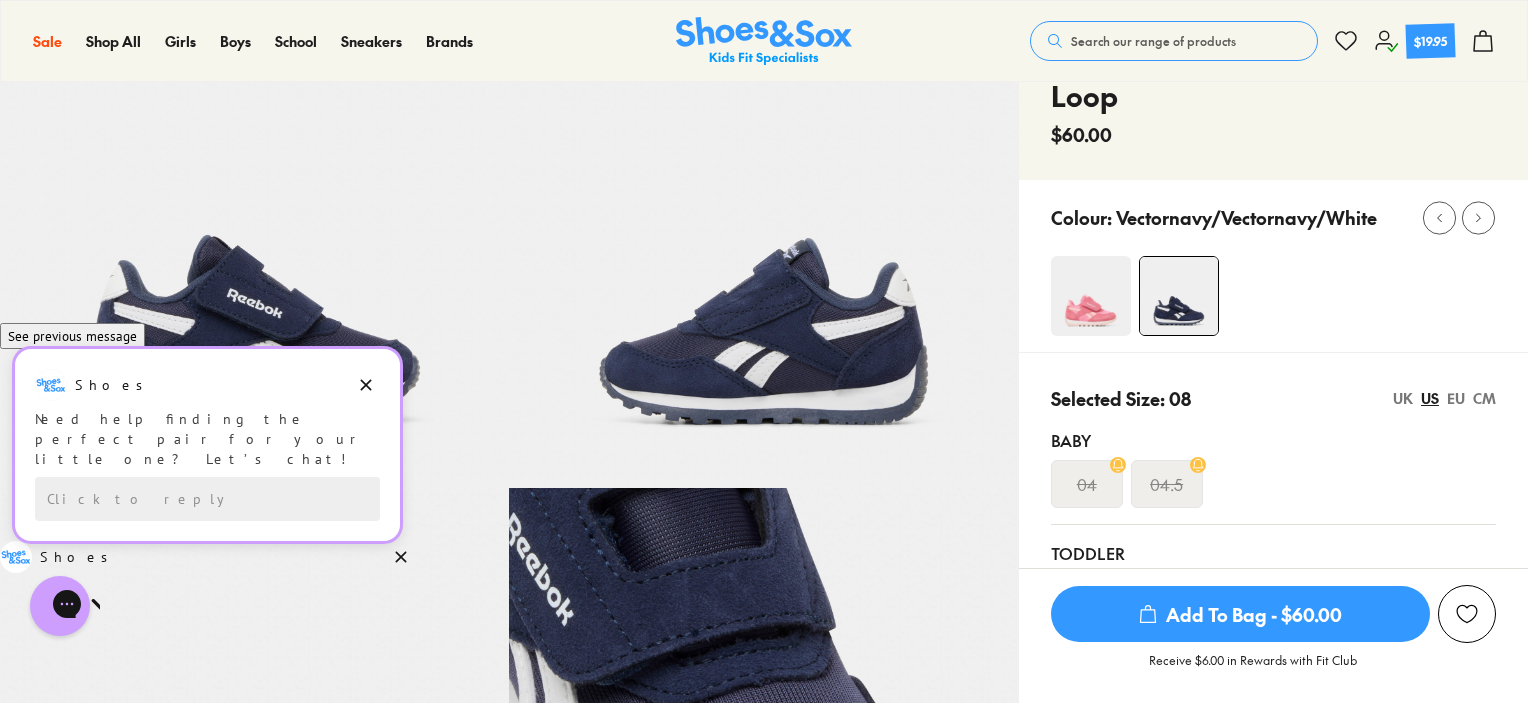 scroll, scrollTop: 0, scrollLeft: 0, axis: both 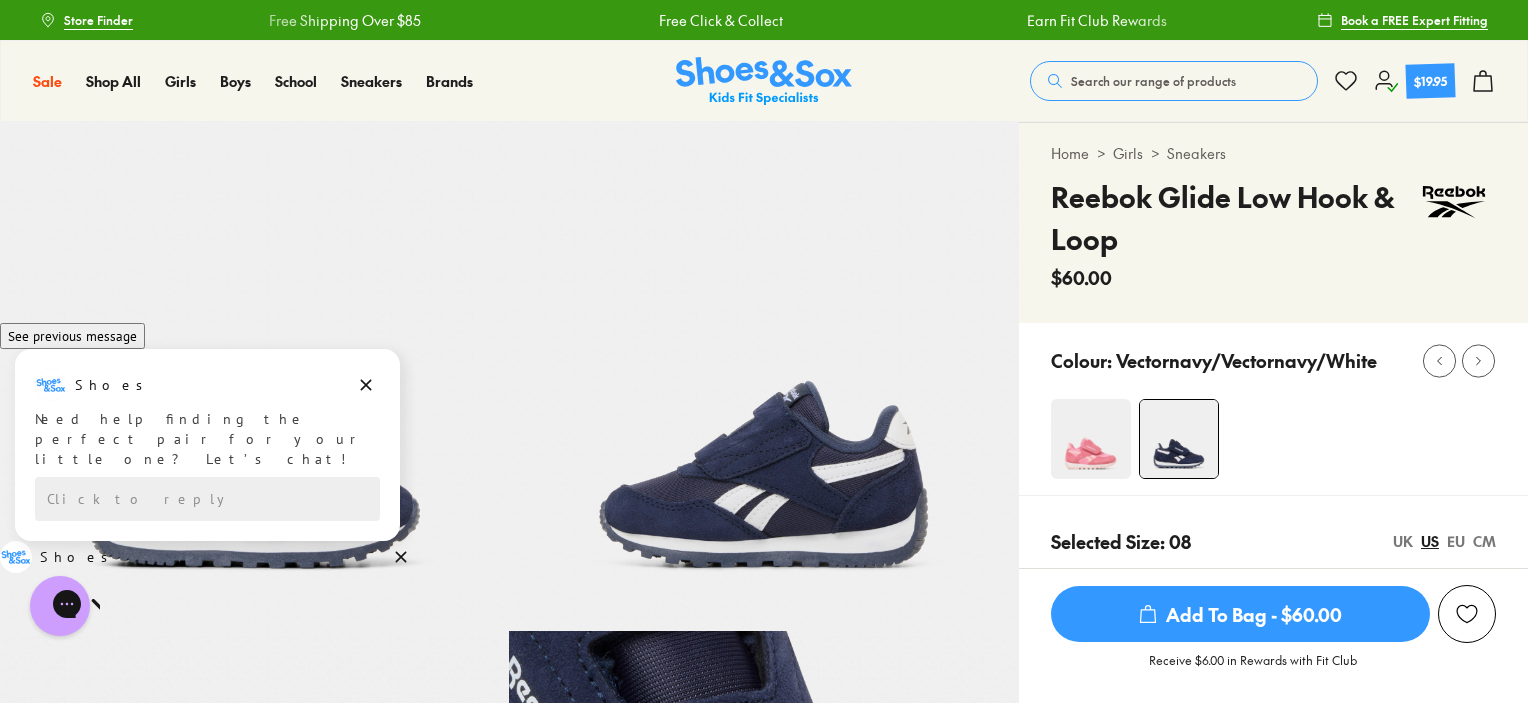click at bounding box center (764, 81) 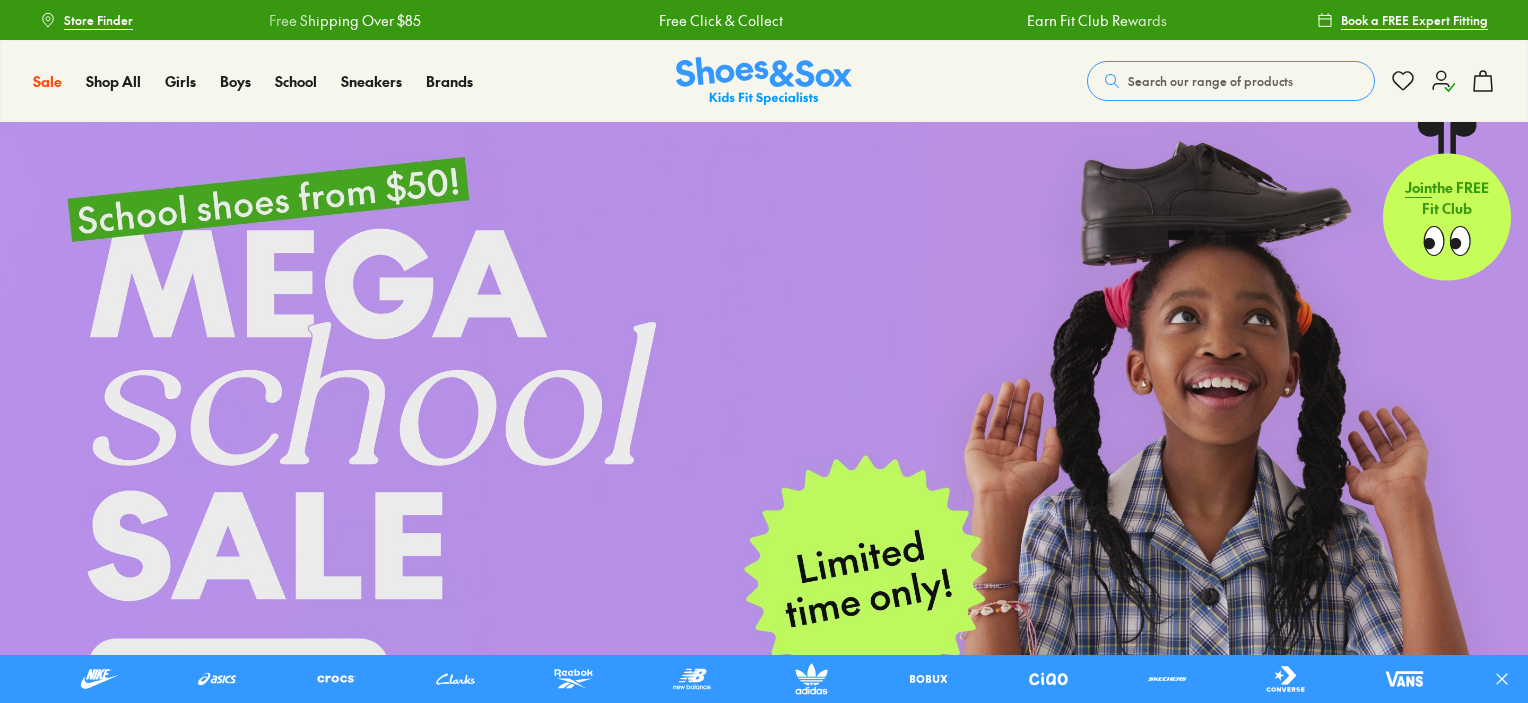 scroll, scrollTop: 300, scrollLeft: 0, axis: vertical 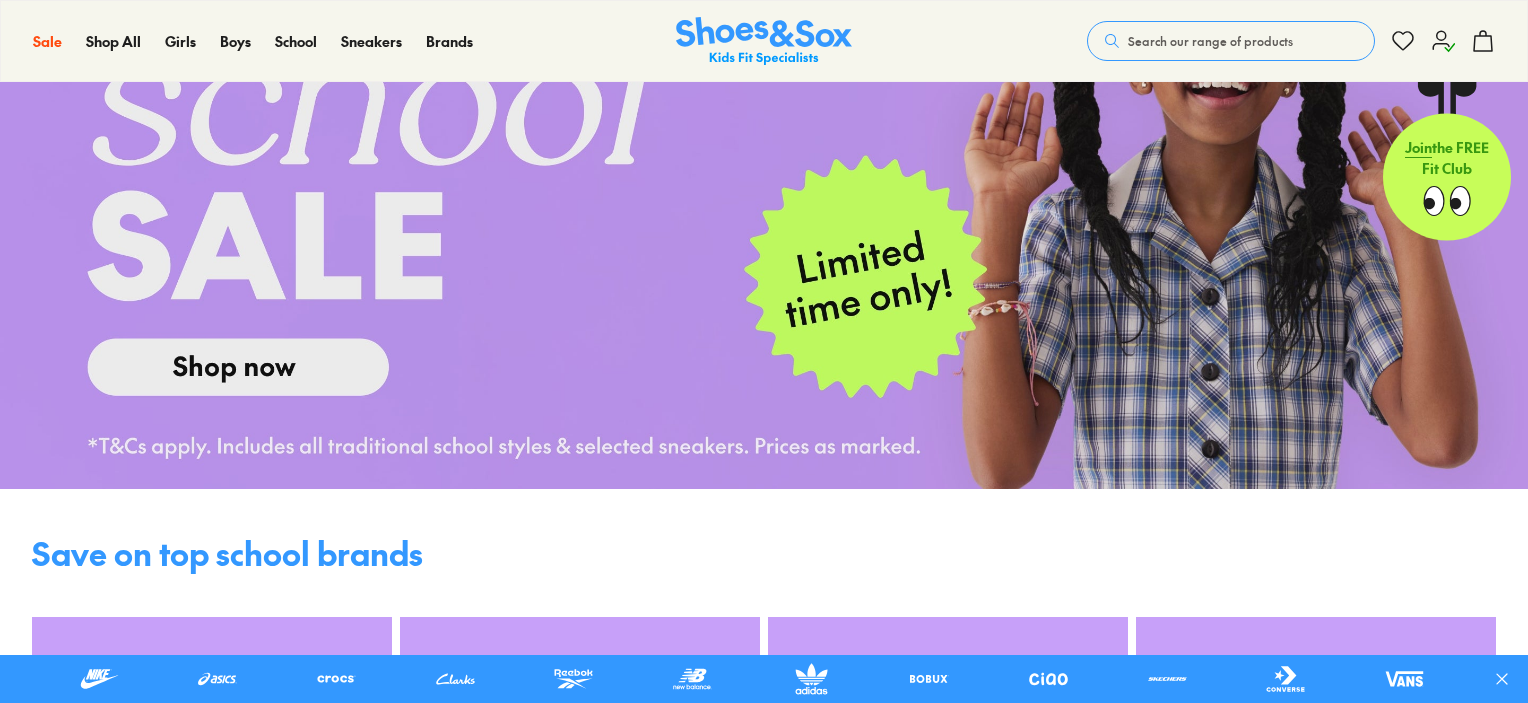click at bounding box center (764, 155) 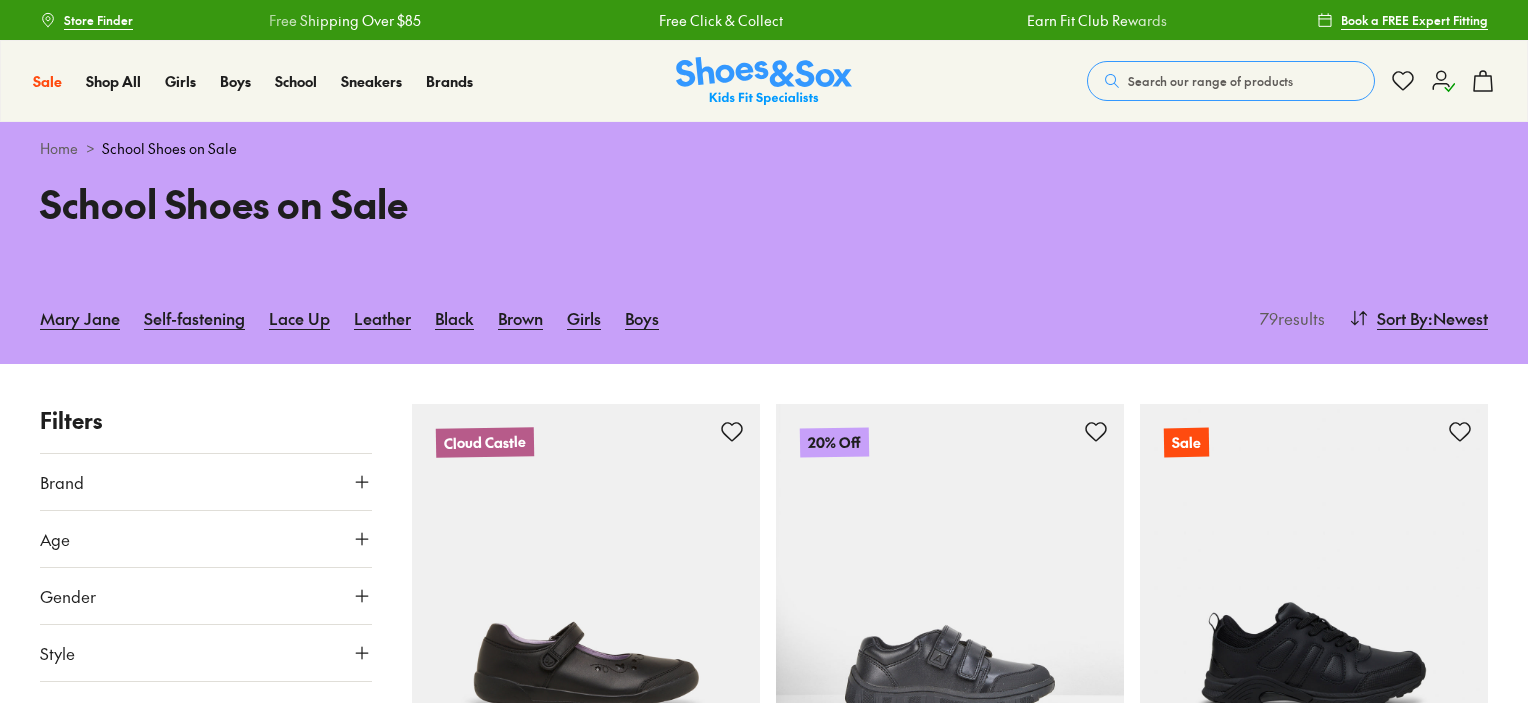 scroll, scrollTop: 0, scrollLeft: 0, axis: both 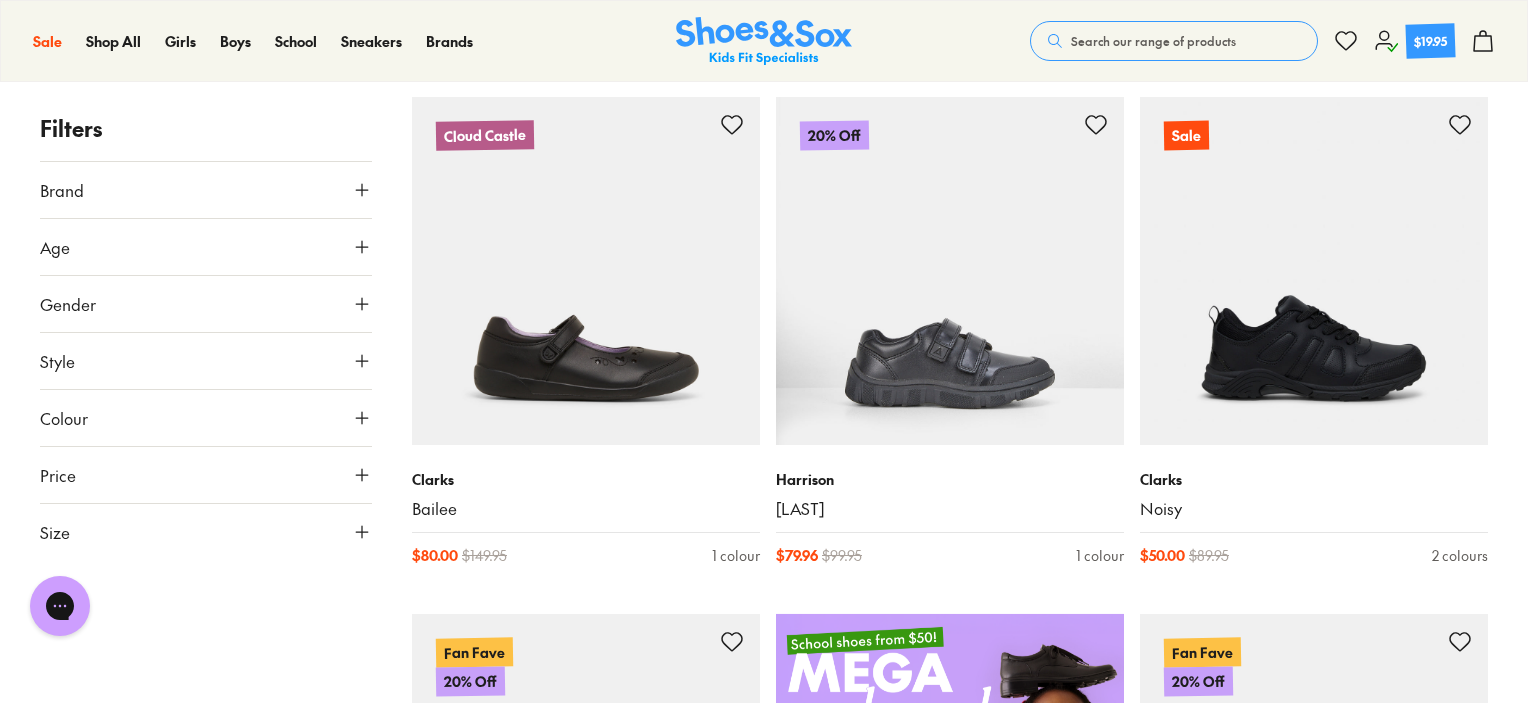 type on "***" 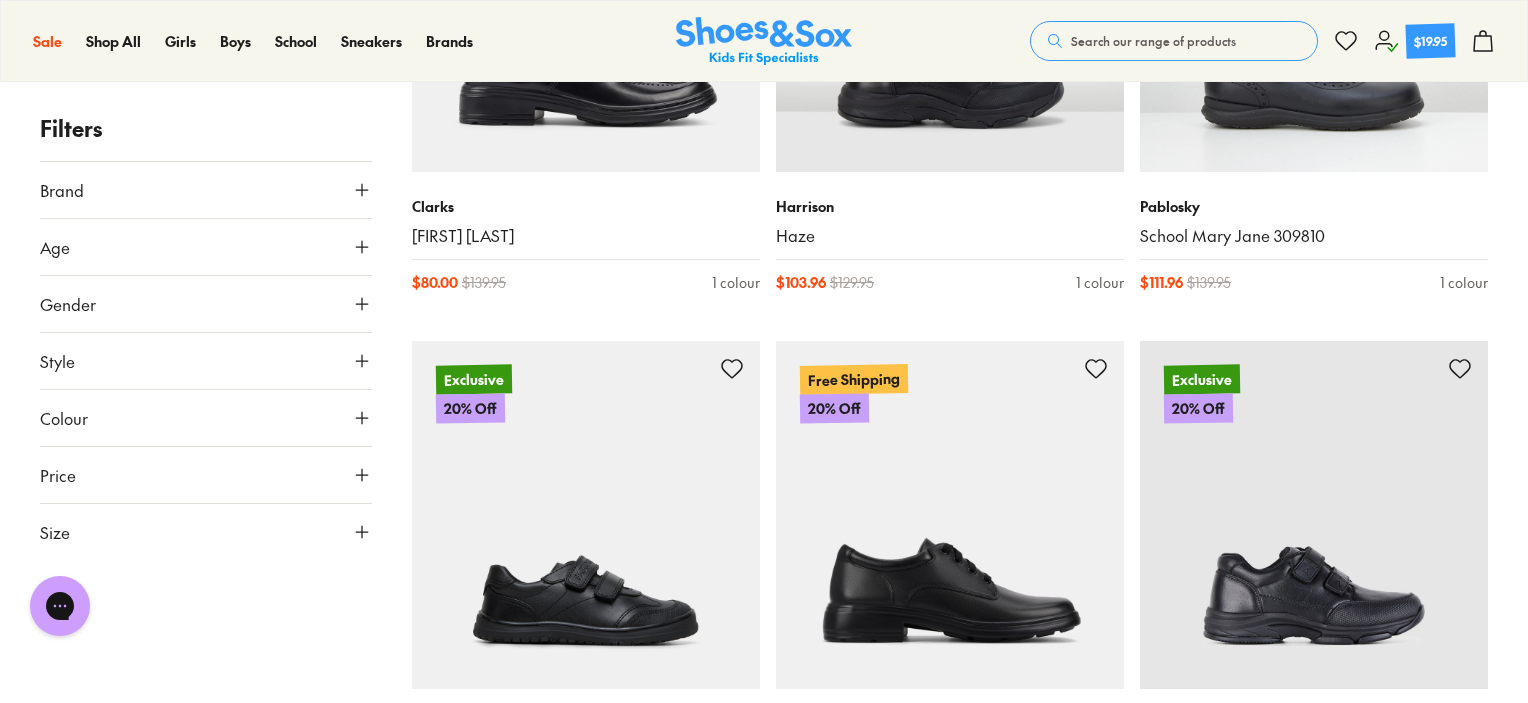scroll, scrollTop: 2500, scrollLeft: 0, axis: vertical 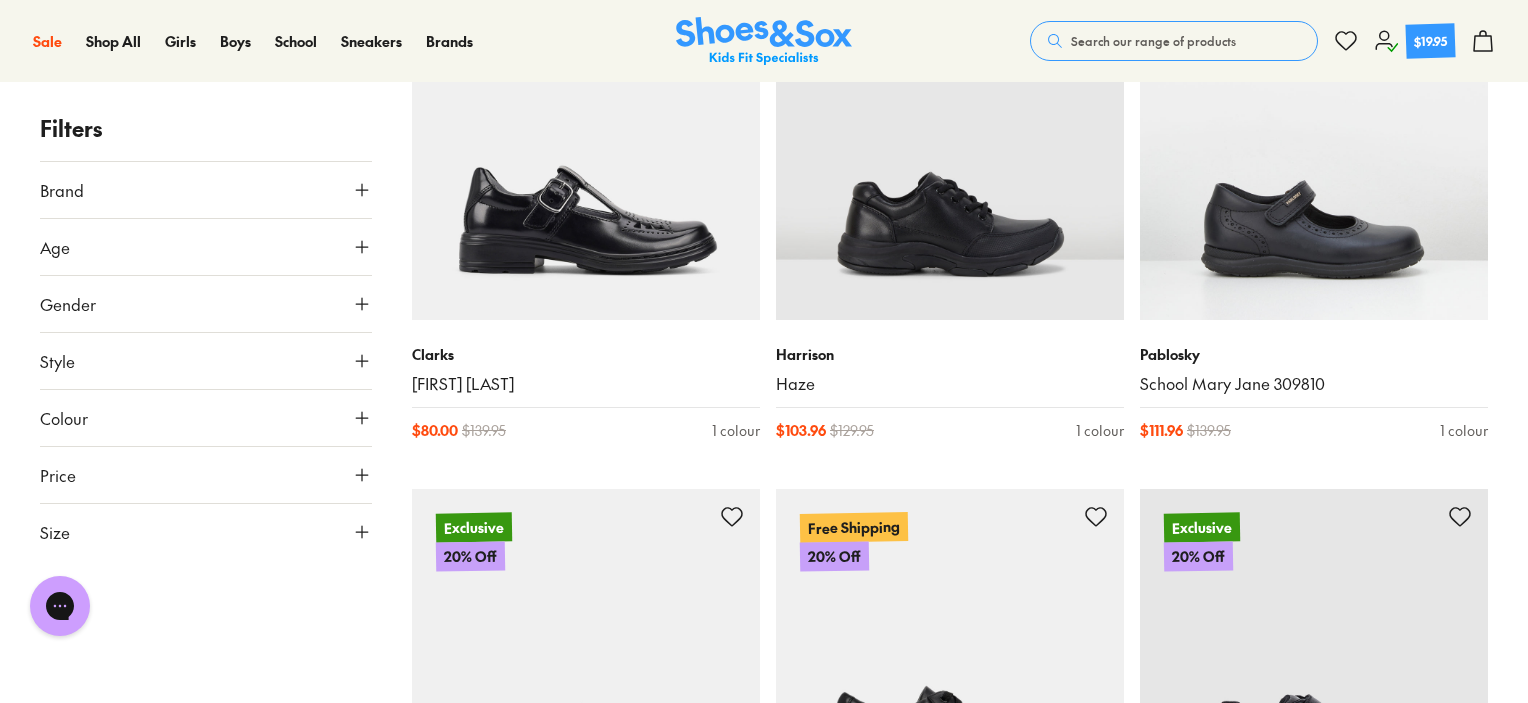 click on "Search our range of products" at bounding box center (1174, 41) 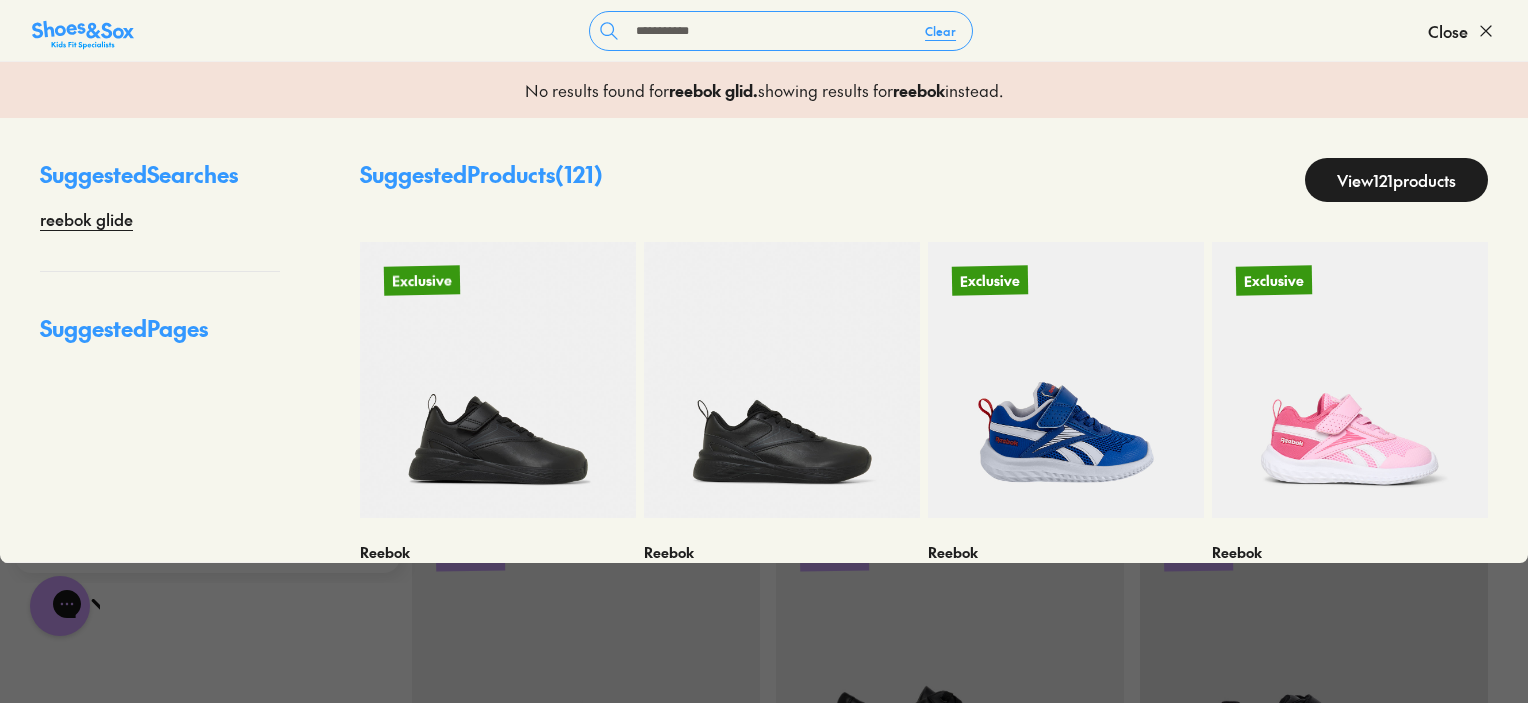drag, startPoint x: 824, startPoint y: 62, endPoint x: 812, endPoint y: 46, distance: 20 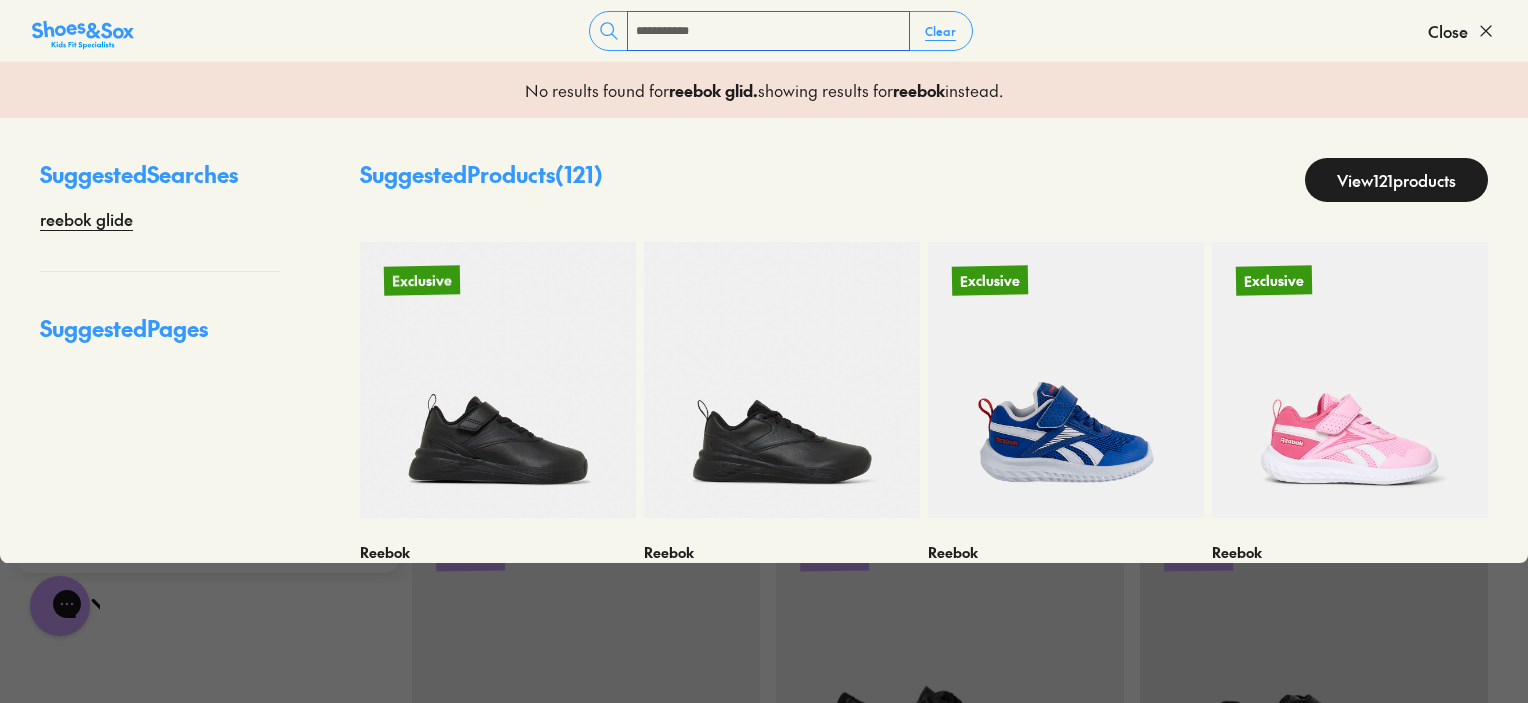 click on "**********" at bounding box center (768, 31) 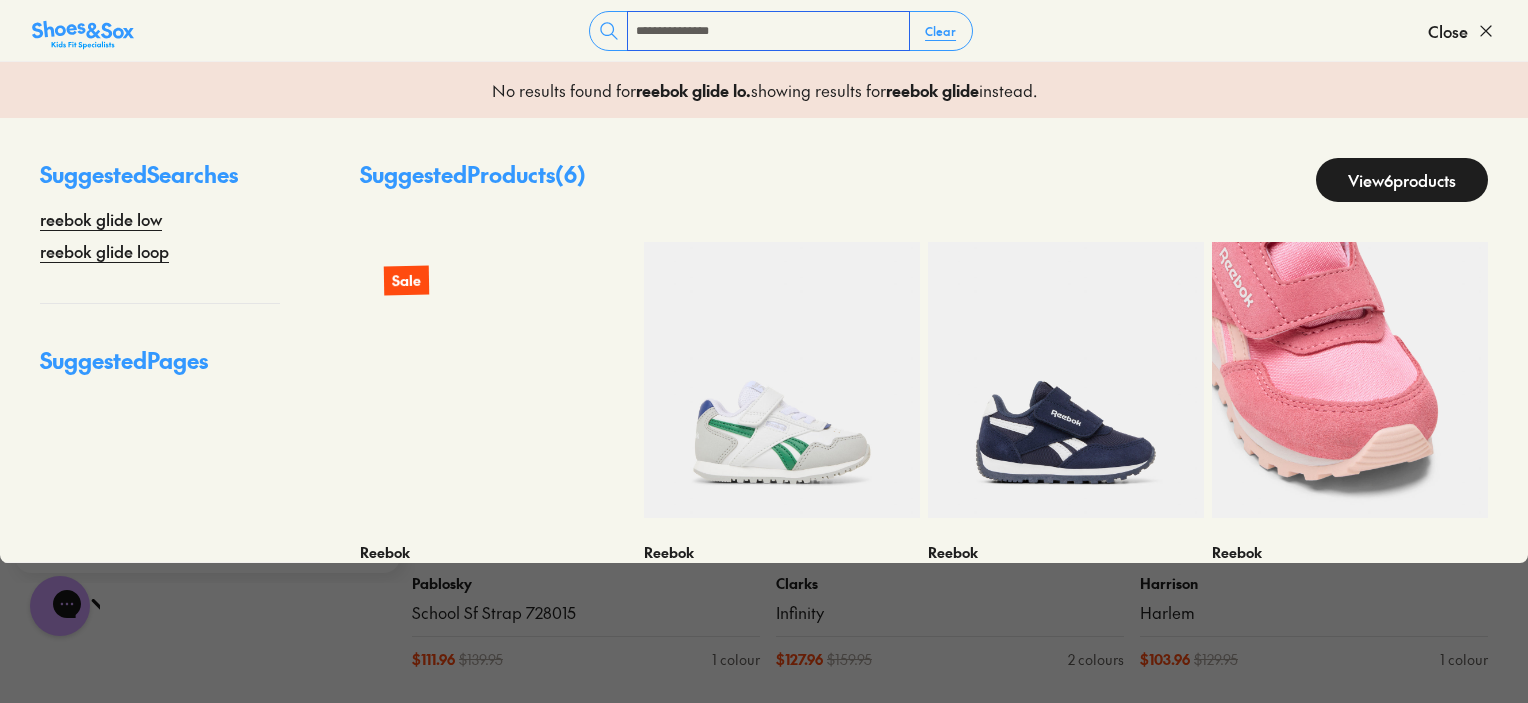 scroll, scrollTop: 2800, scrollLeft: 0, axis: vertical 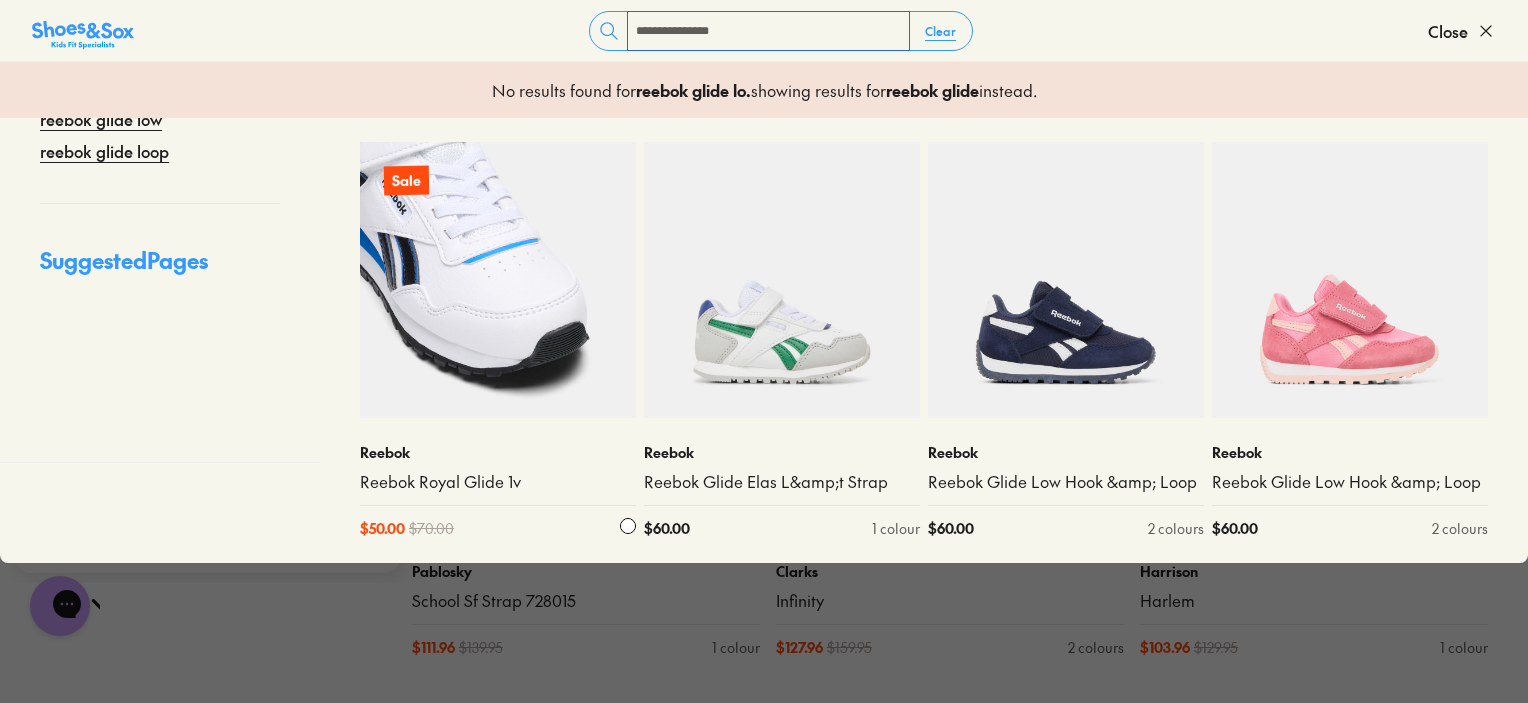 type on "**********" 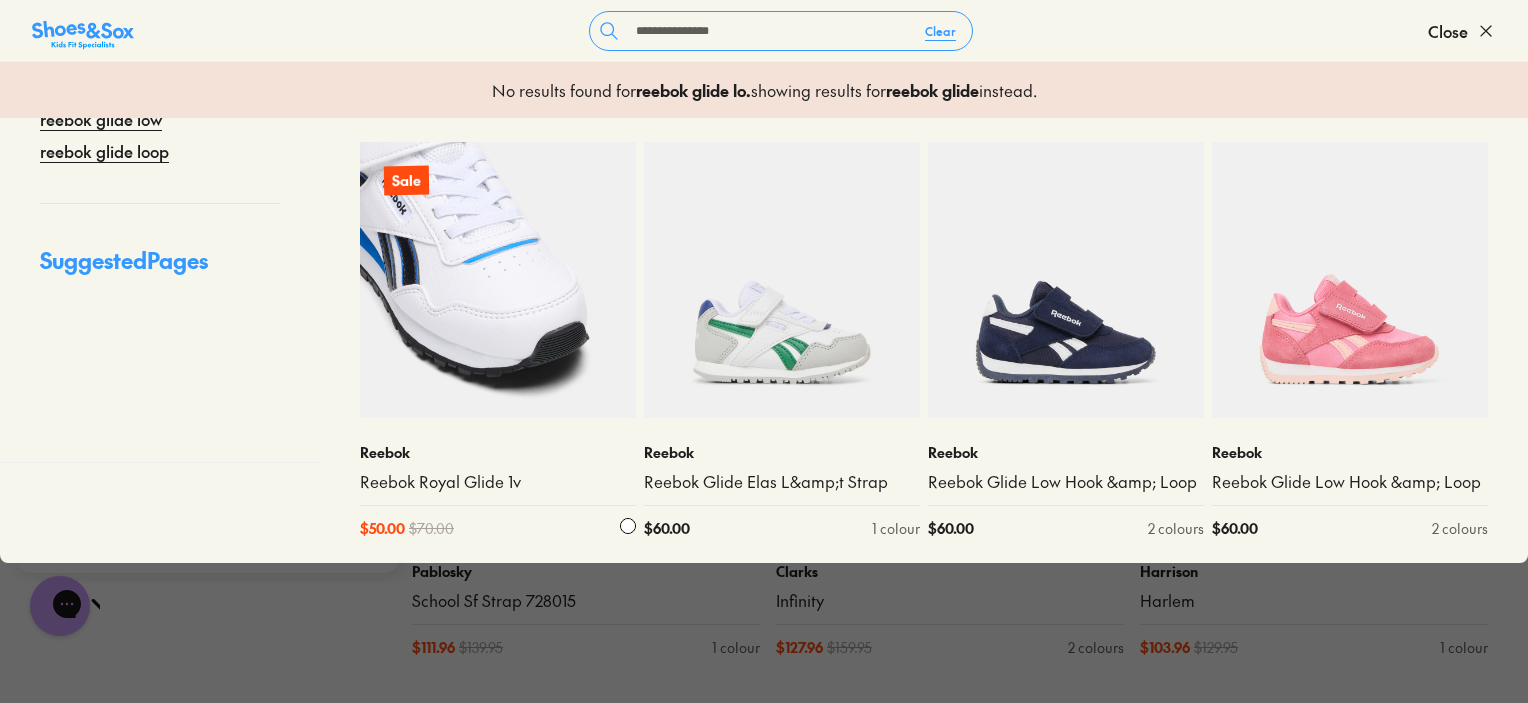 click at bounding box center [498, 280] 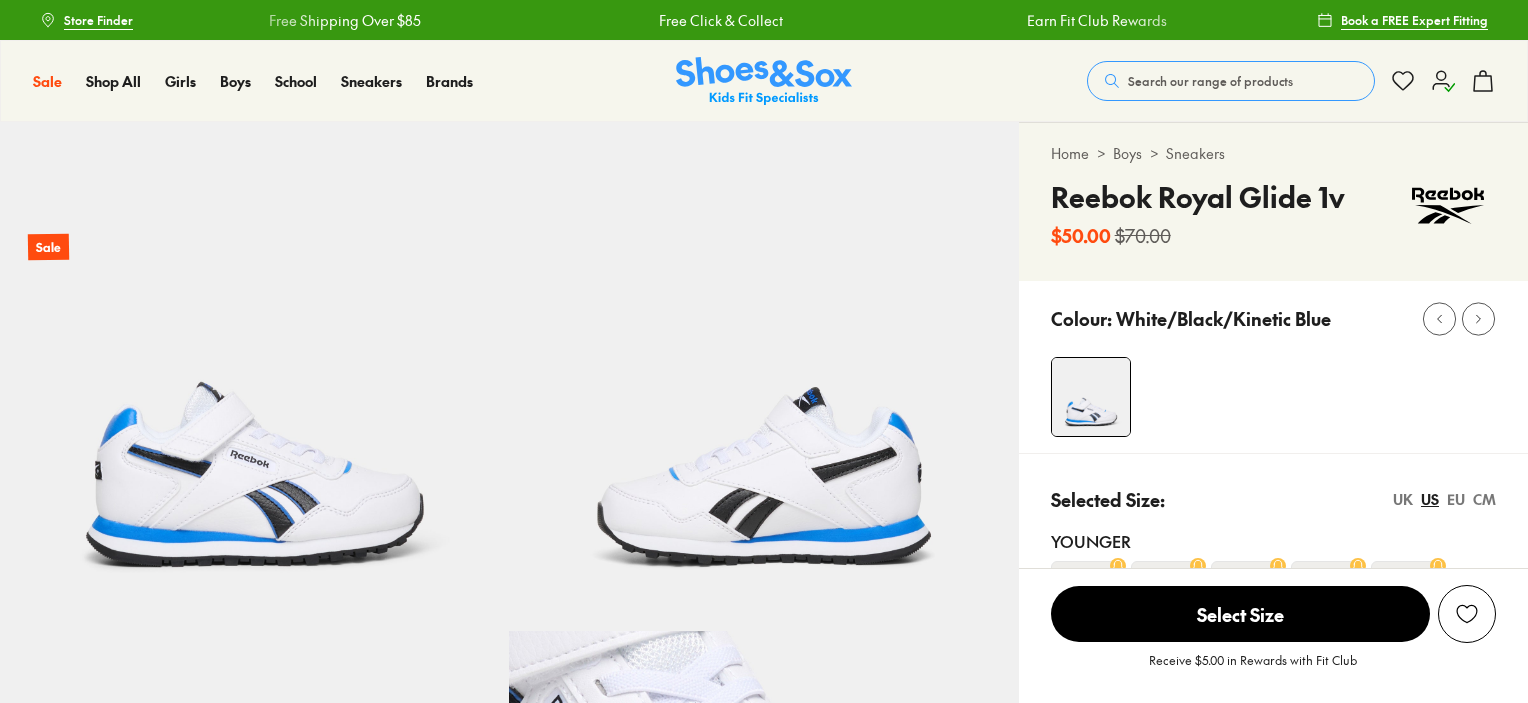 scroll, scrollTop: 0, scrollLeft: 0, axis: both 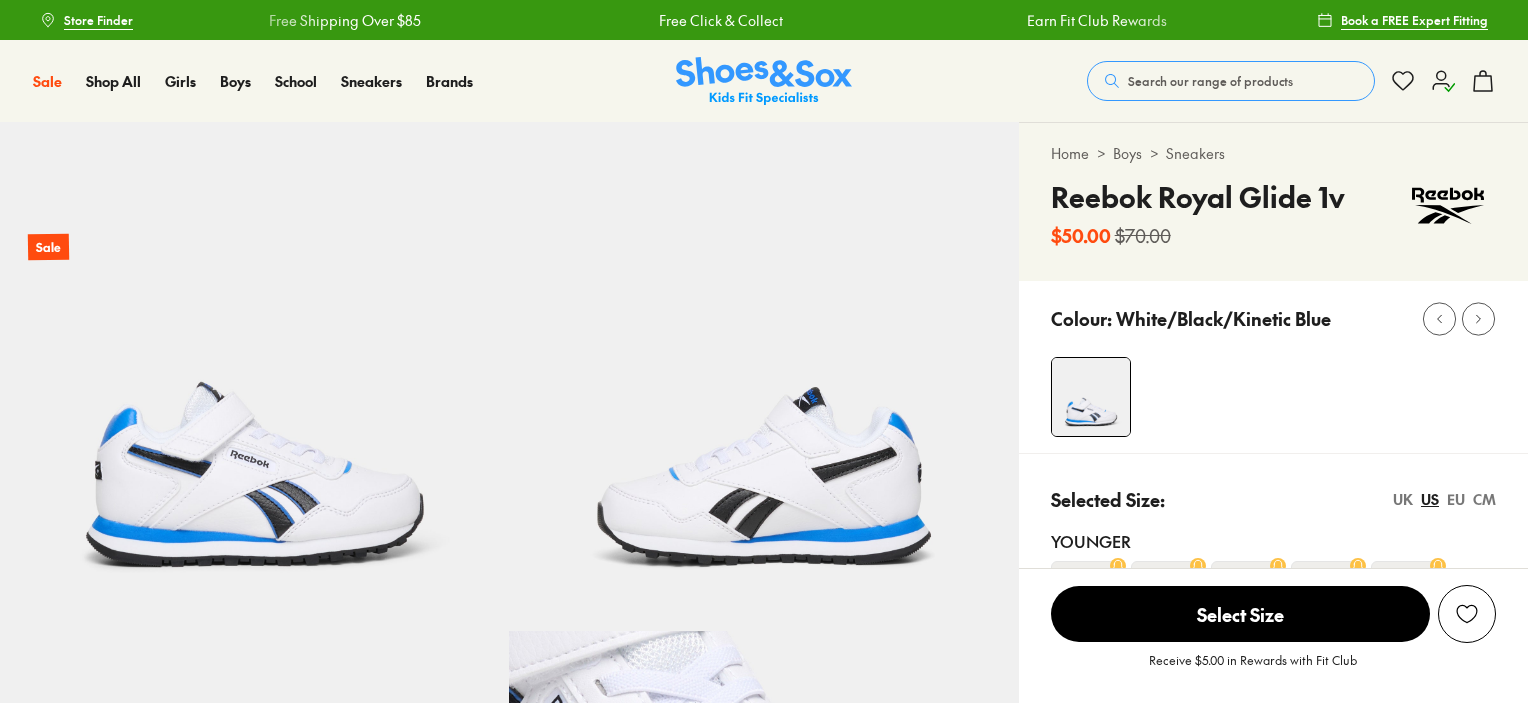 click on "Search our range of products" at bounding box center (1210, 81) 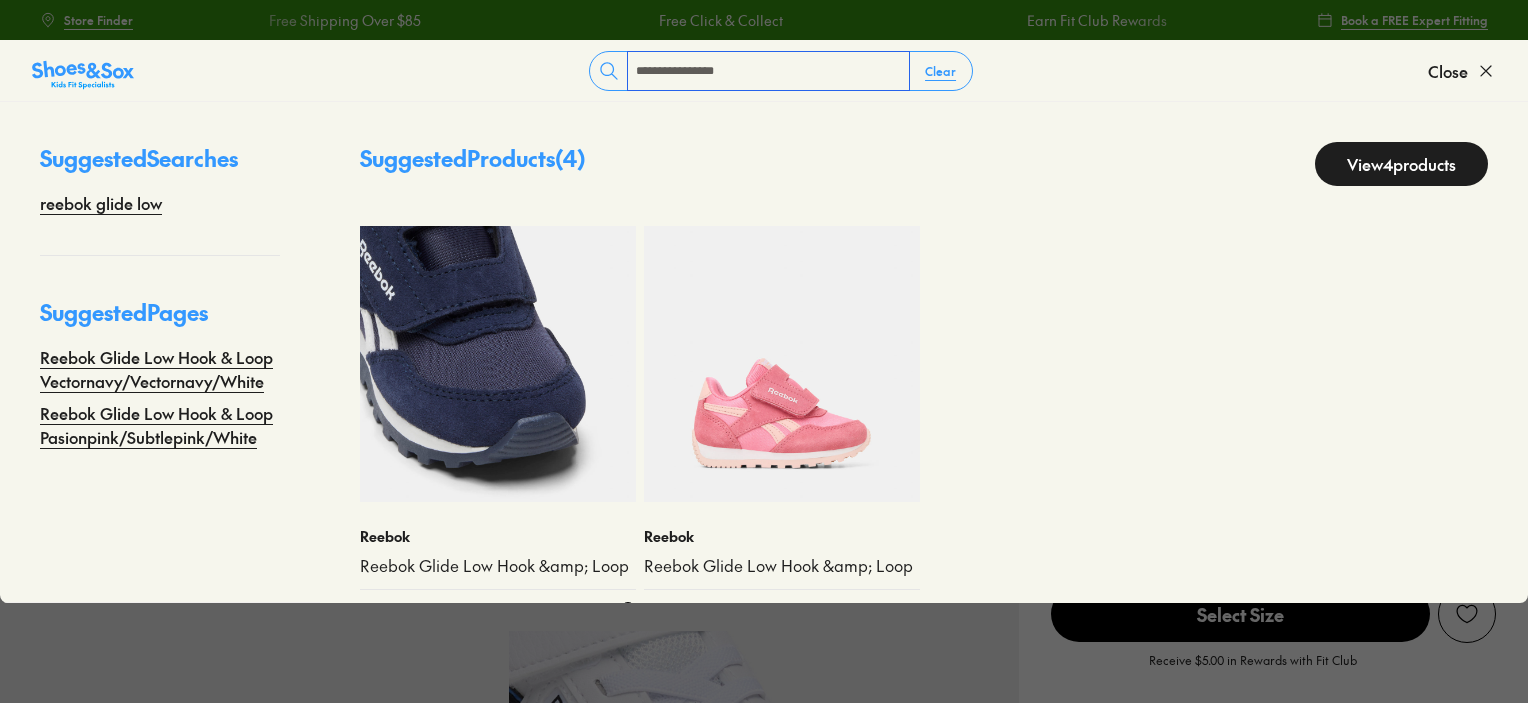 type on "**********" 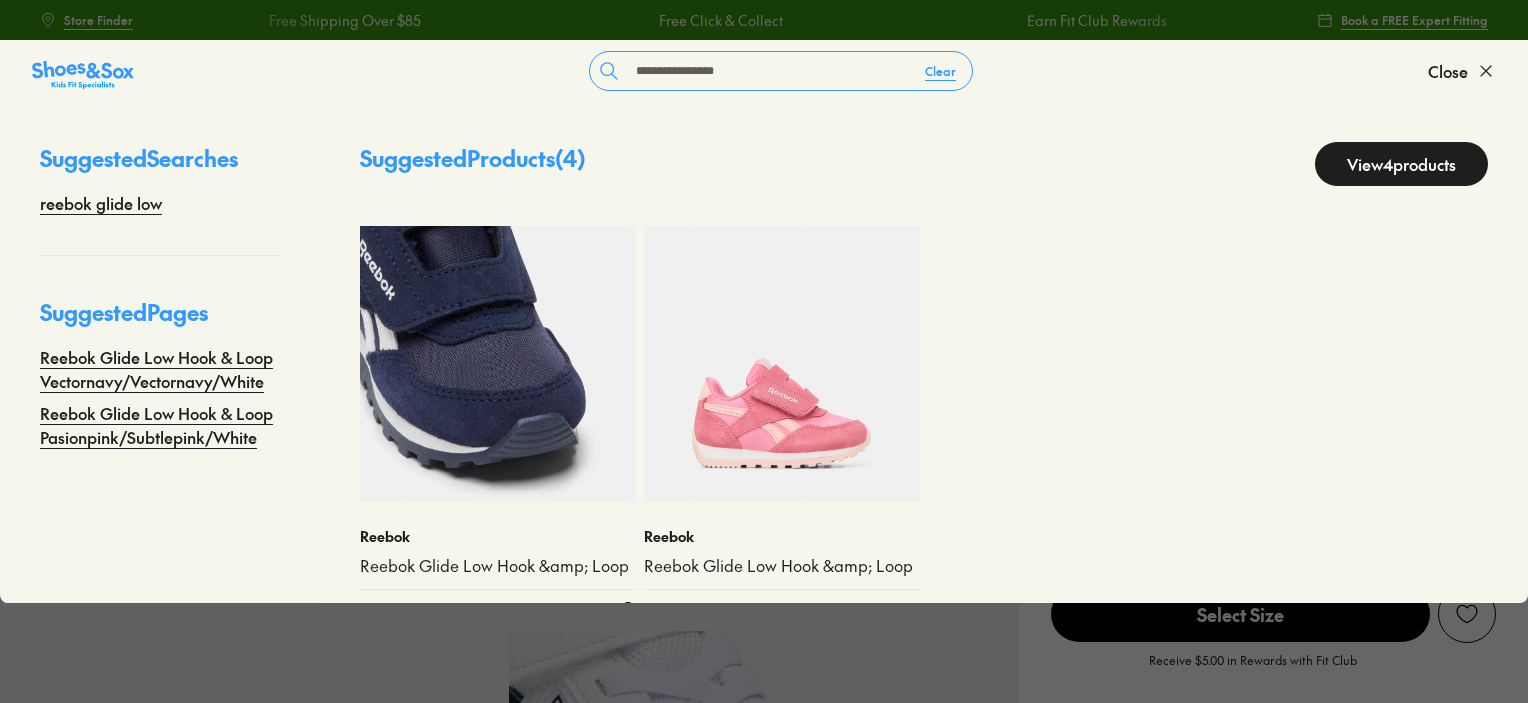 click at bounding box center [498, 364] 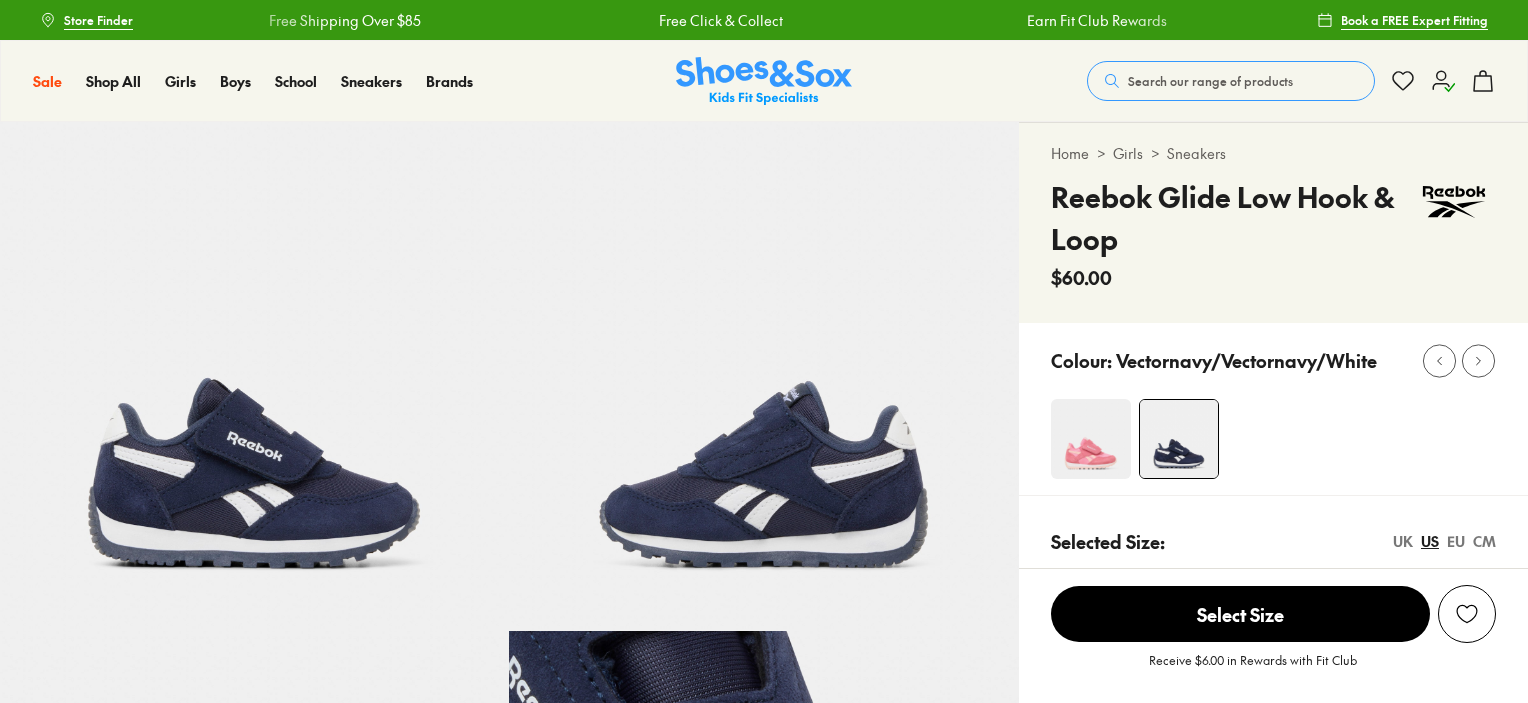 scroll, scrollTop: 0, scrollLeft: 0, axis: both 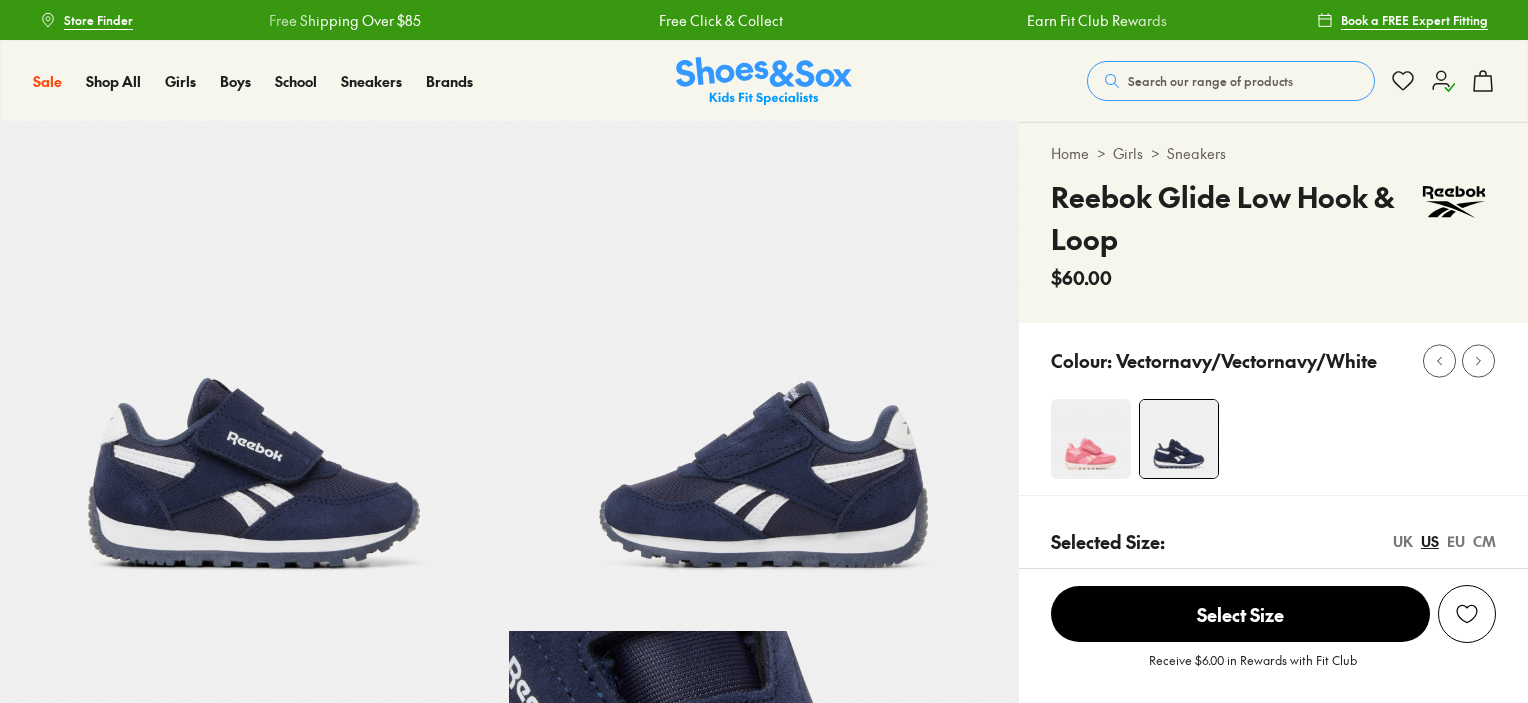 select on "*" 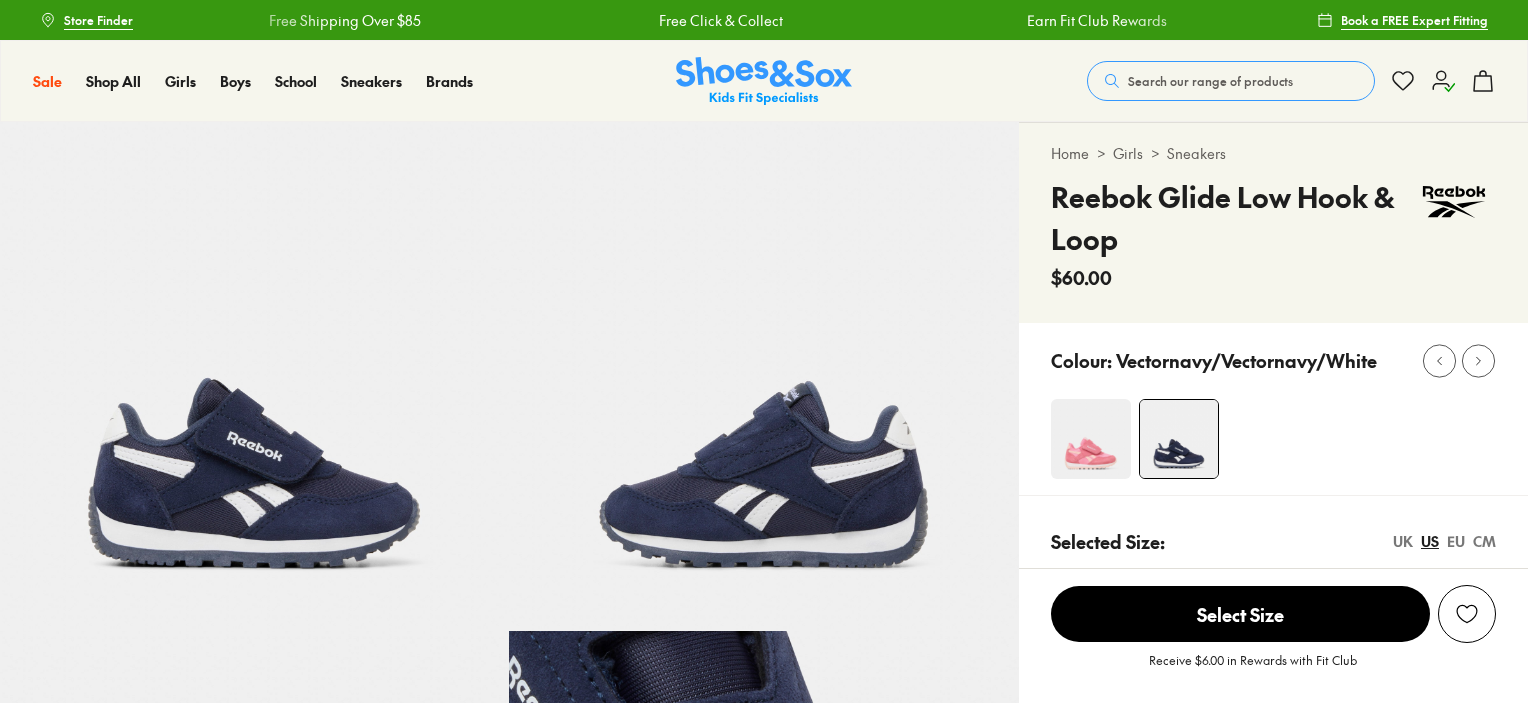 scroll, scrollTop: 0, scrollLeft: 0, axis: both 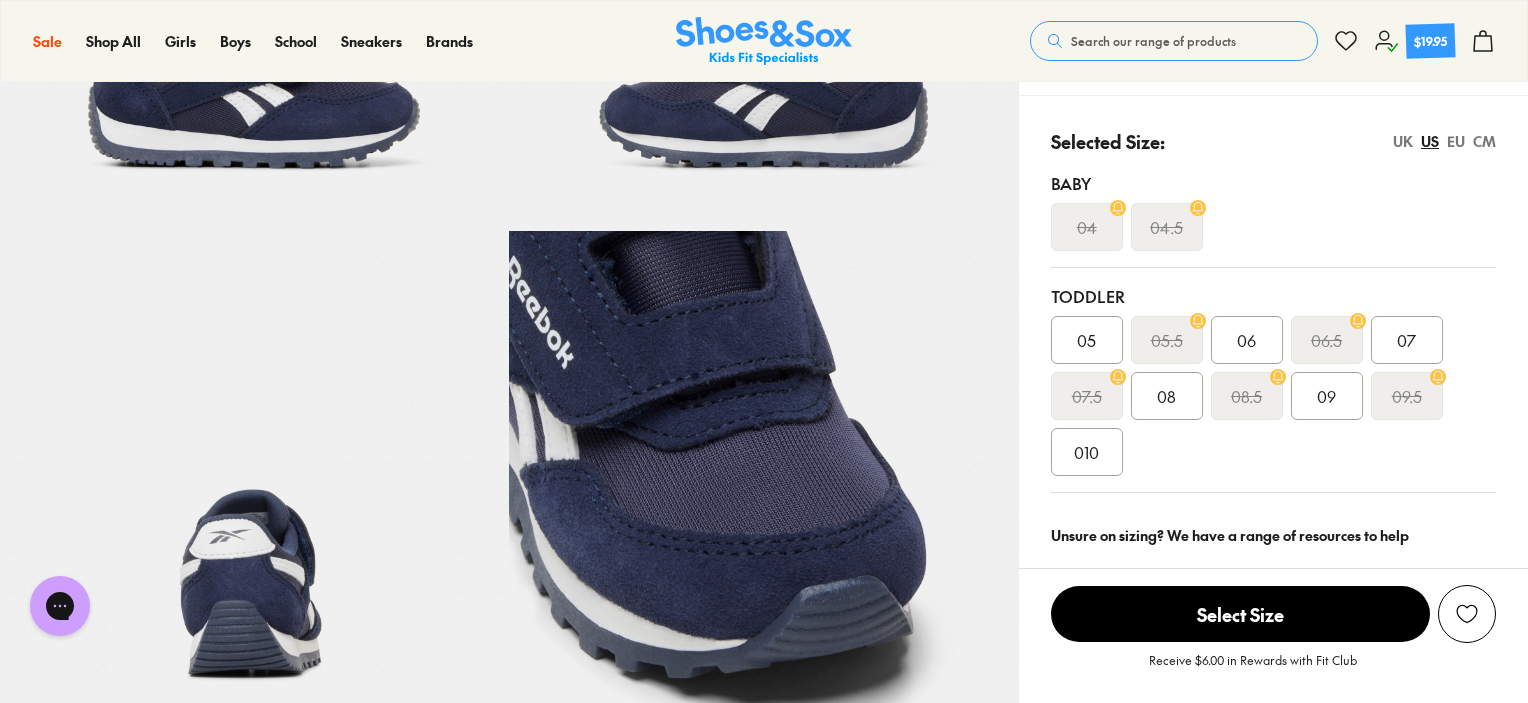 click on "08" at bounding box center (1167, 396) 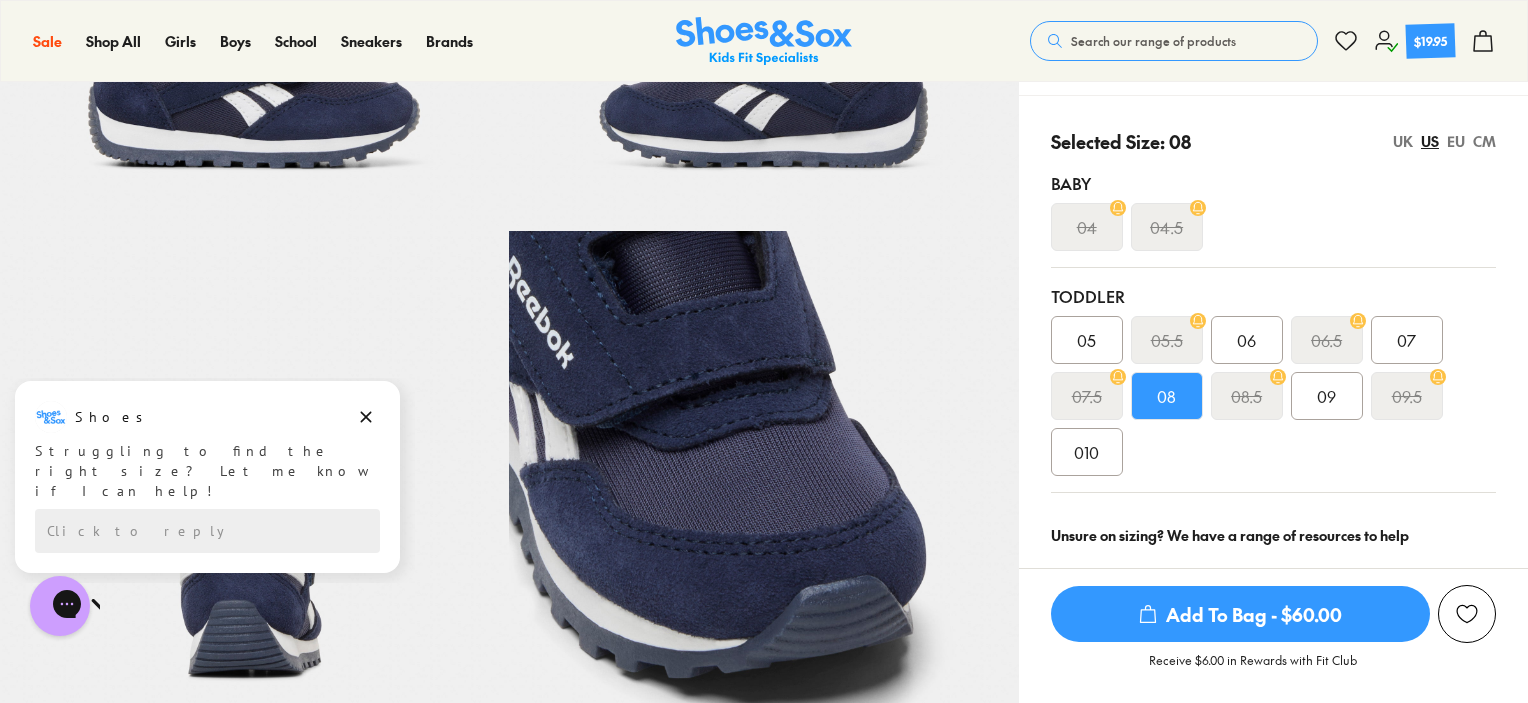 click on "Add To Bag - $60.00" at bounding box center (1240, 614) 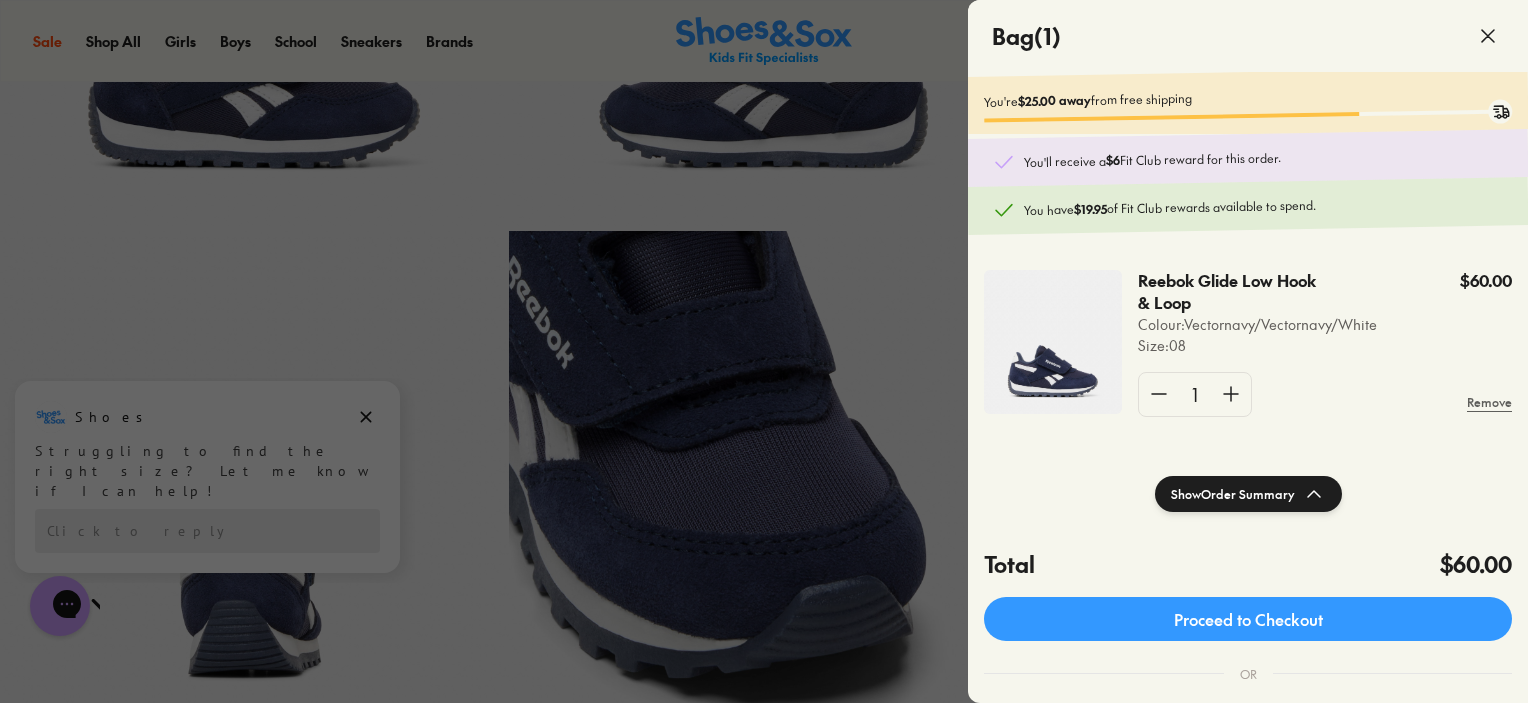click 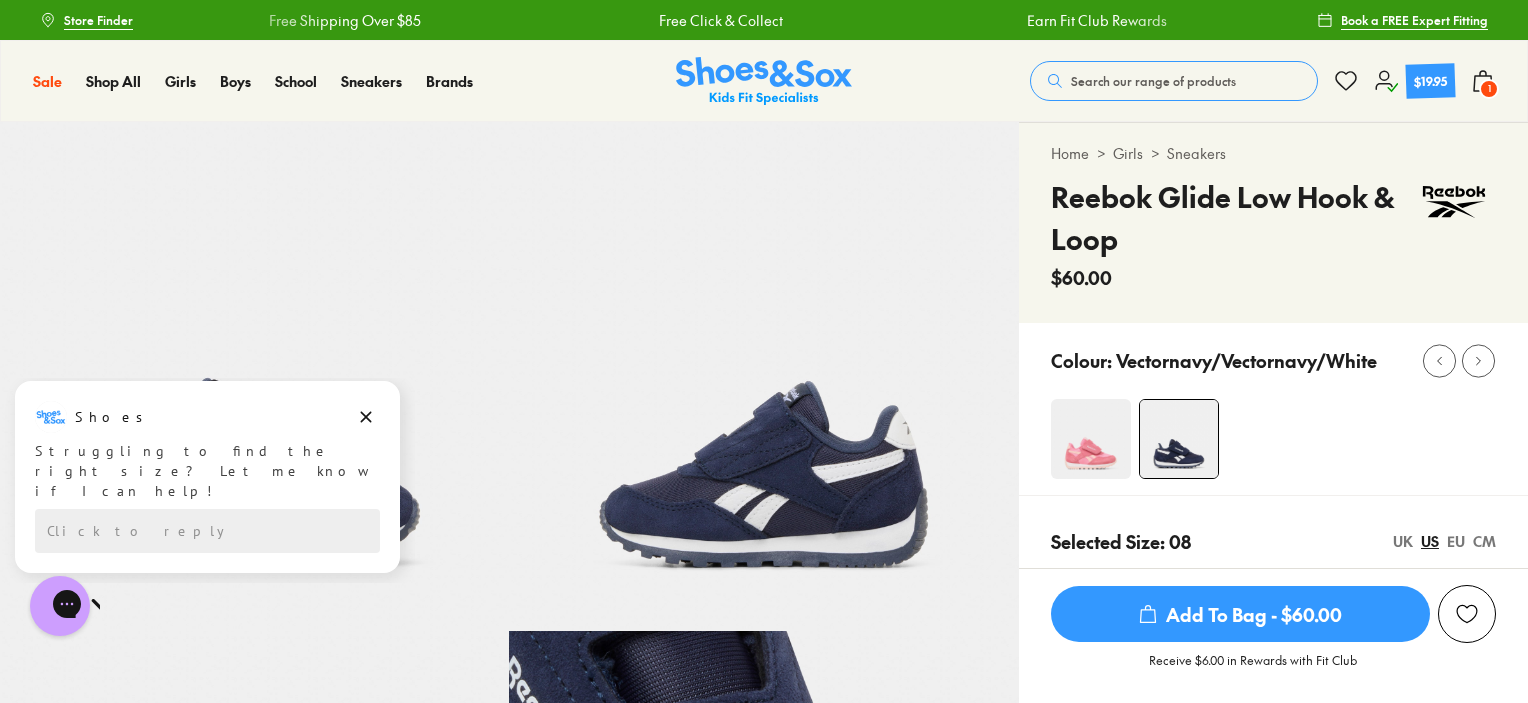scroll, scrollTop: 0, scrollLeft: 0, axis: both 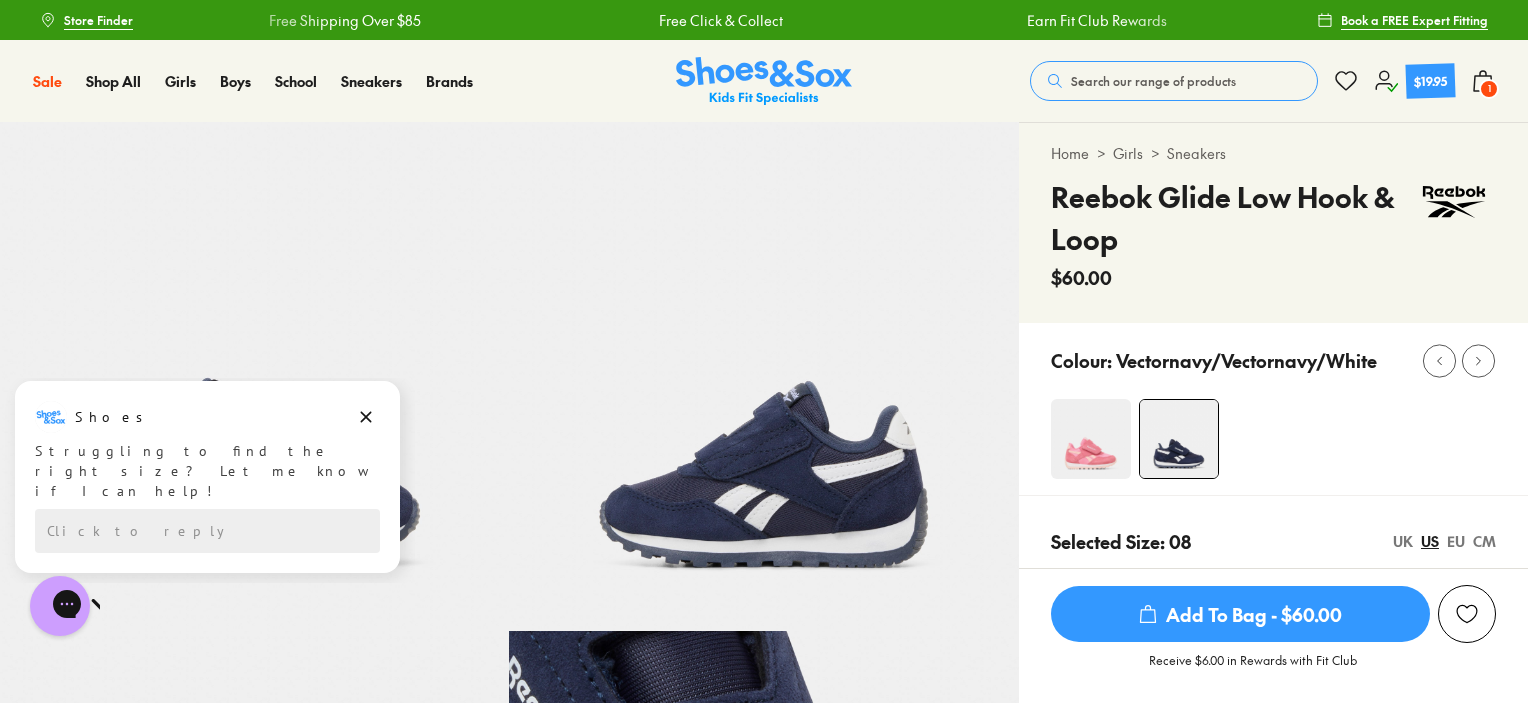 click on "Search our range of products" at bounding box center [1174, 81] 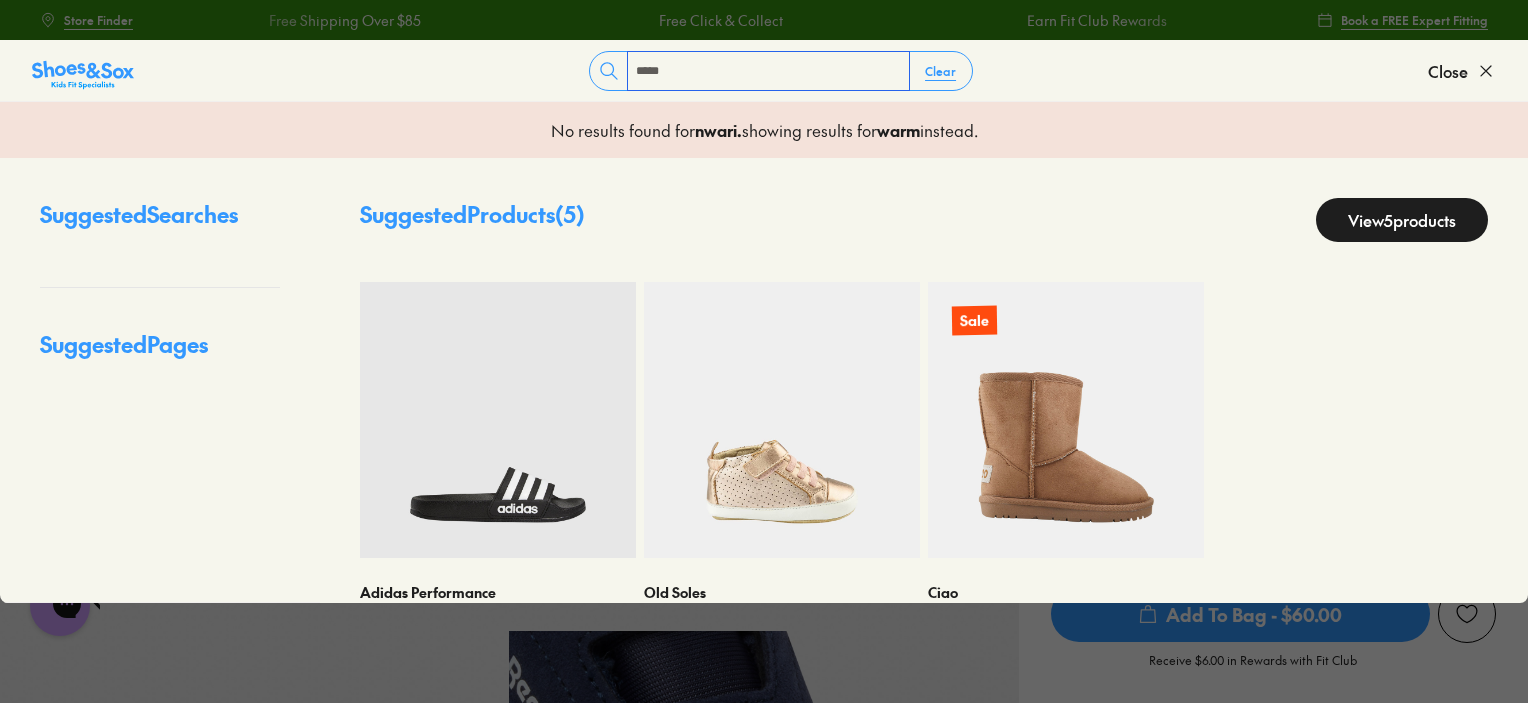click on "*****" at bounding box center (768, 71) 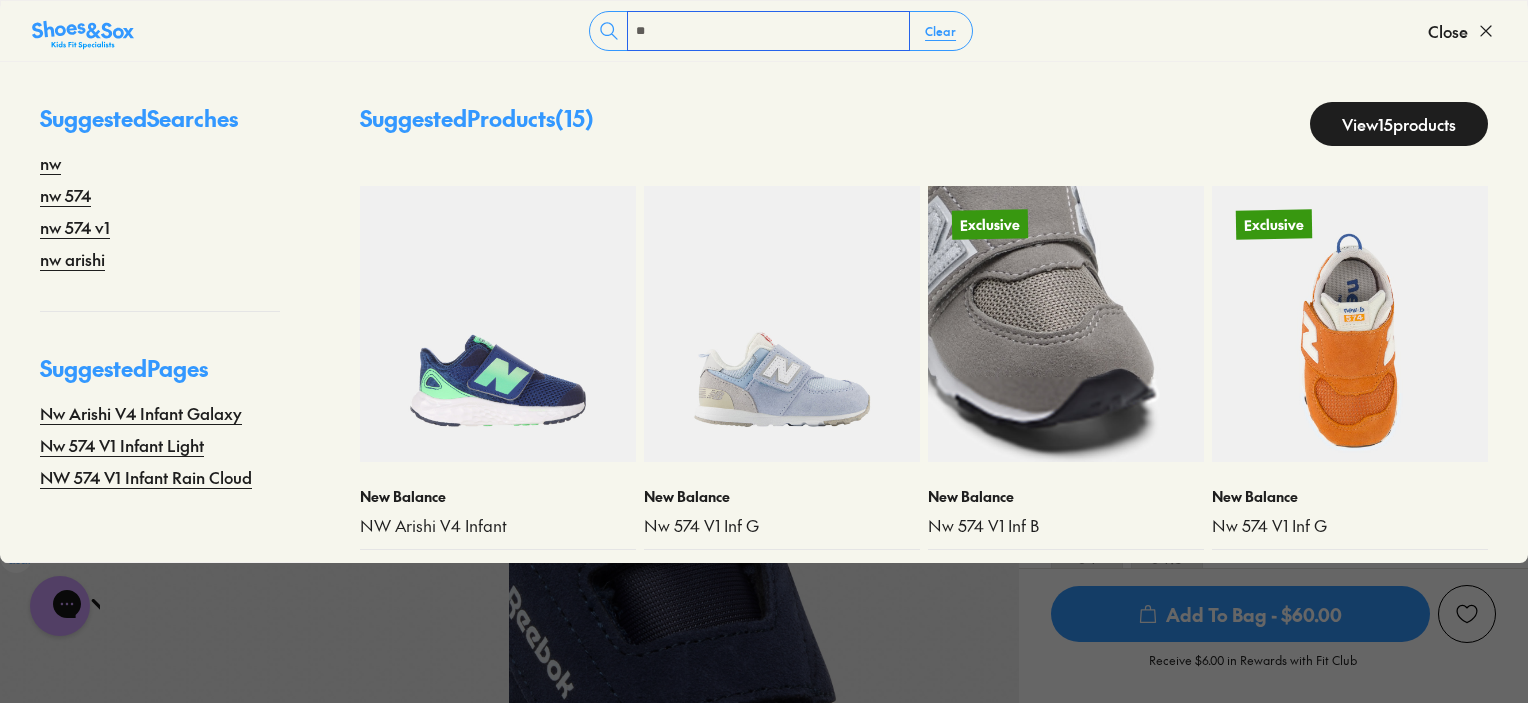 scroll, scrollTop: 100, scrollLeft: 0, axis: vertical 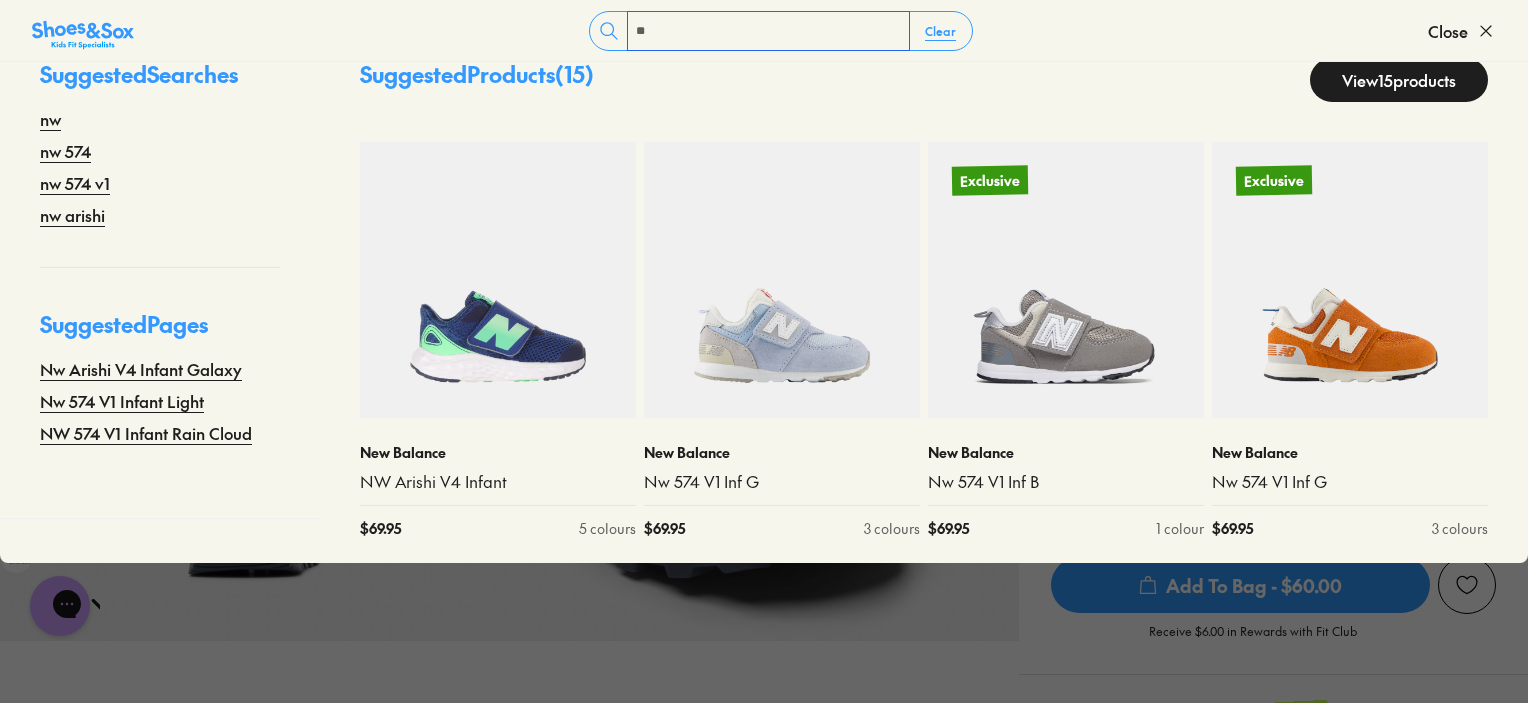 type on "**" 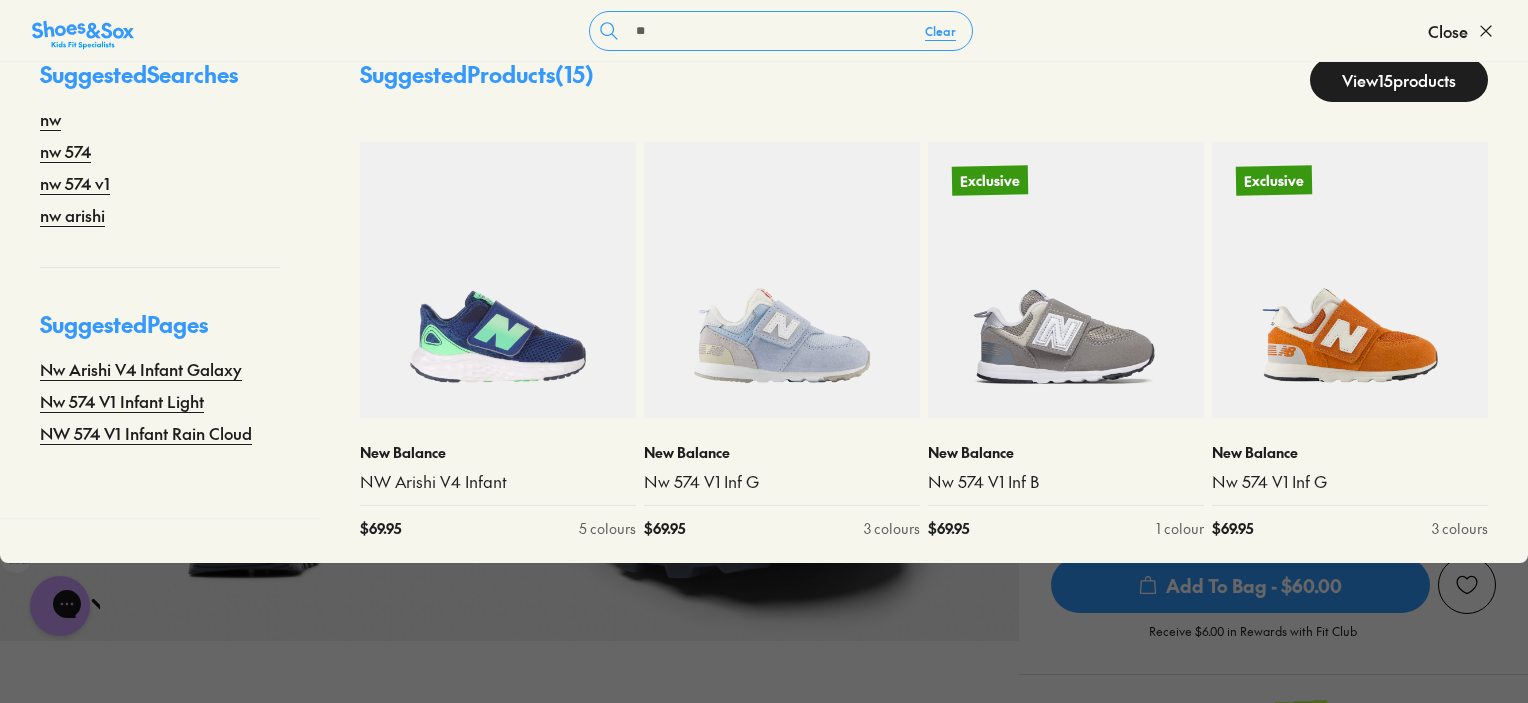 click on "View  15  products" at bounding box center (1399, 80) 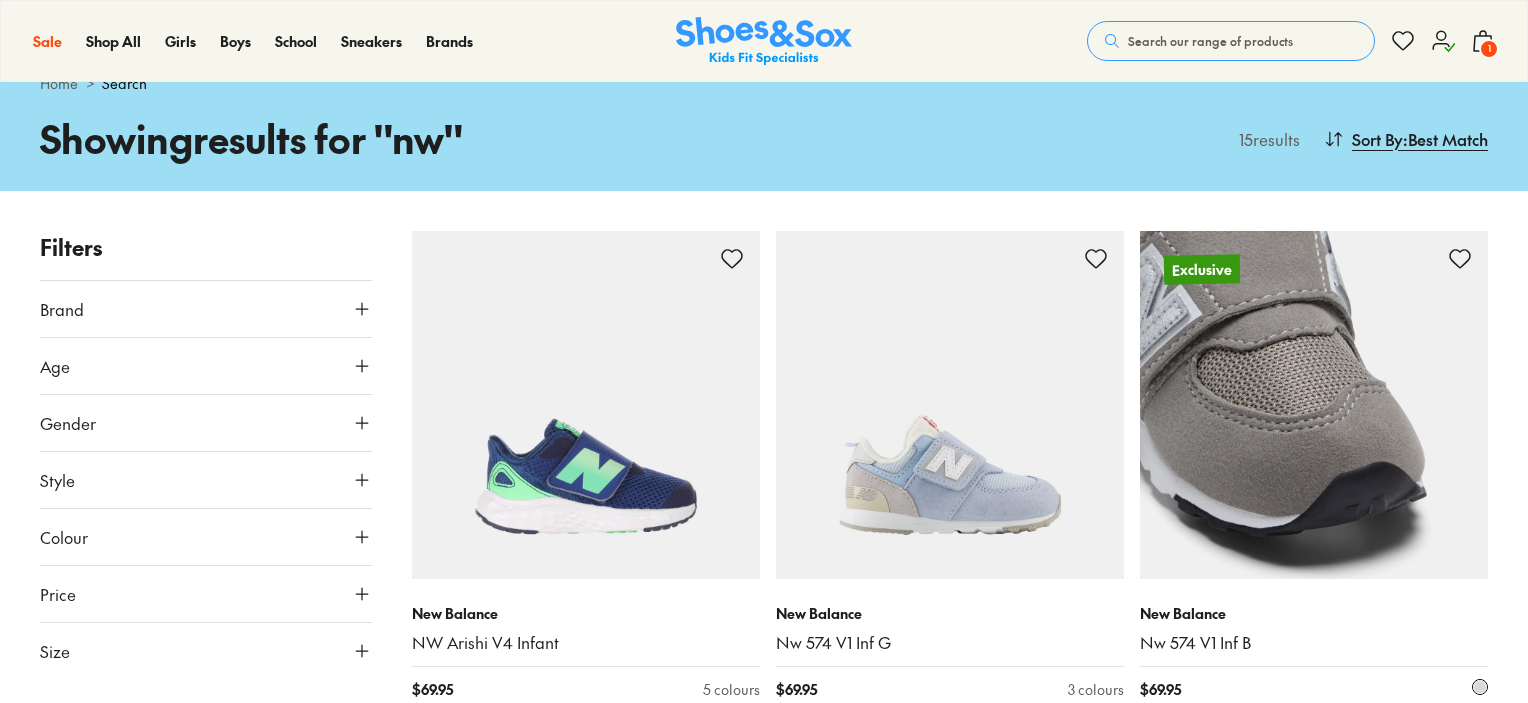 scroll, scrollTop: 65, scrollLeft: 0, axis: vertical 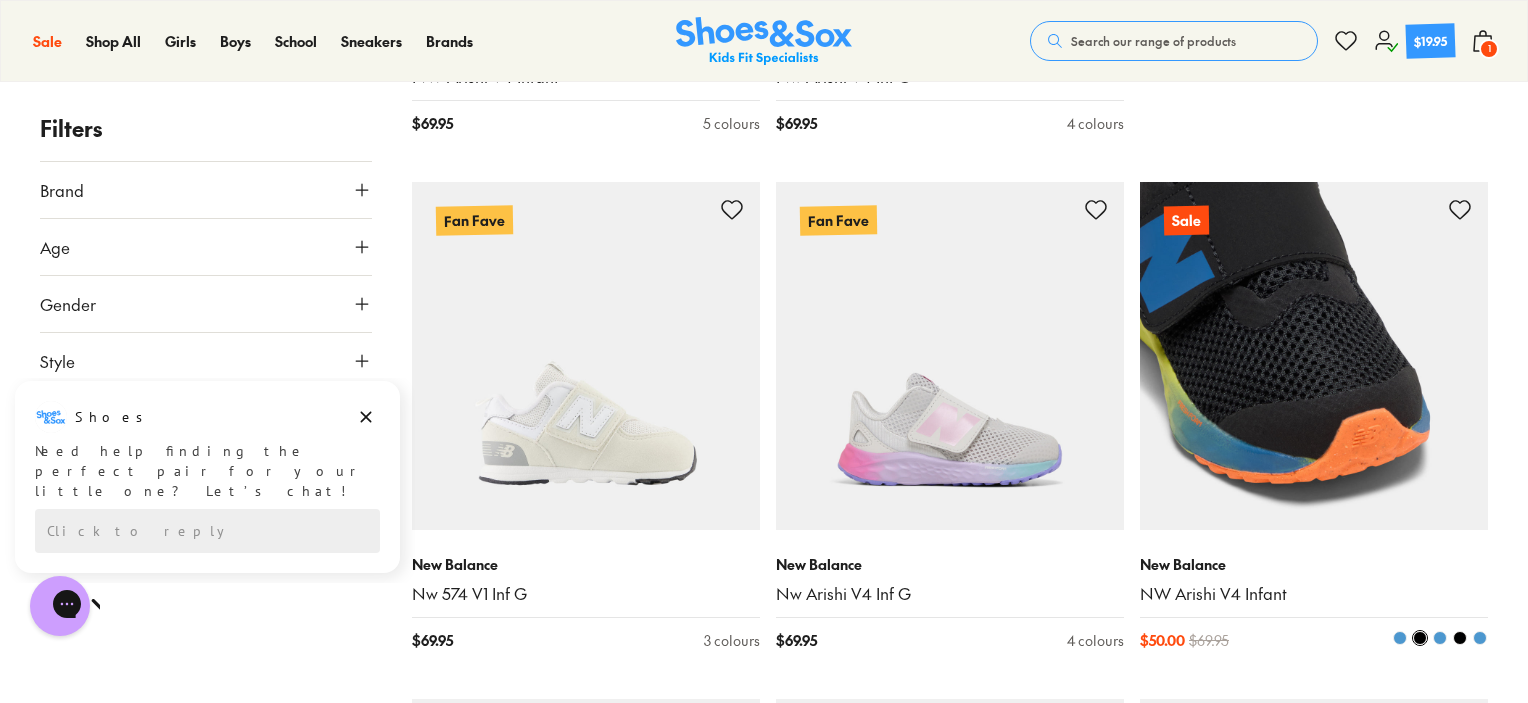 click at bounding box center [1314, 356] 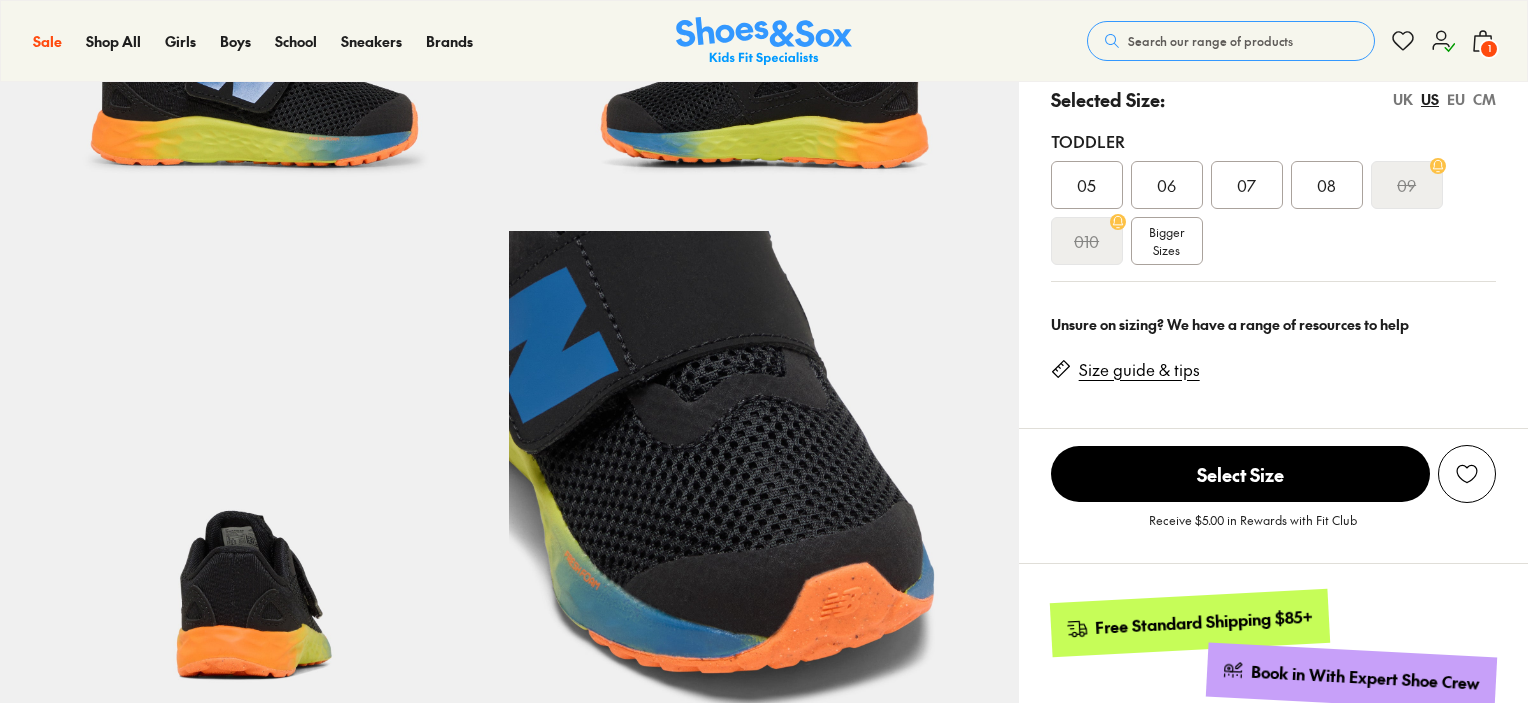 scroll, scrollTop: 400, scrollLeft: 0, axis: vertical 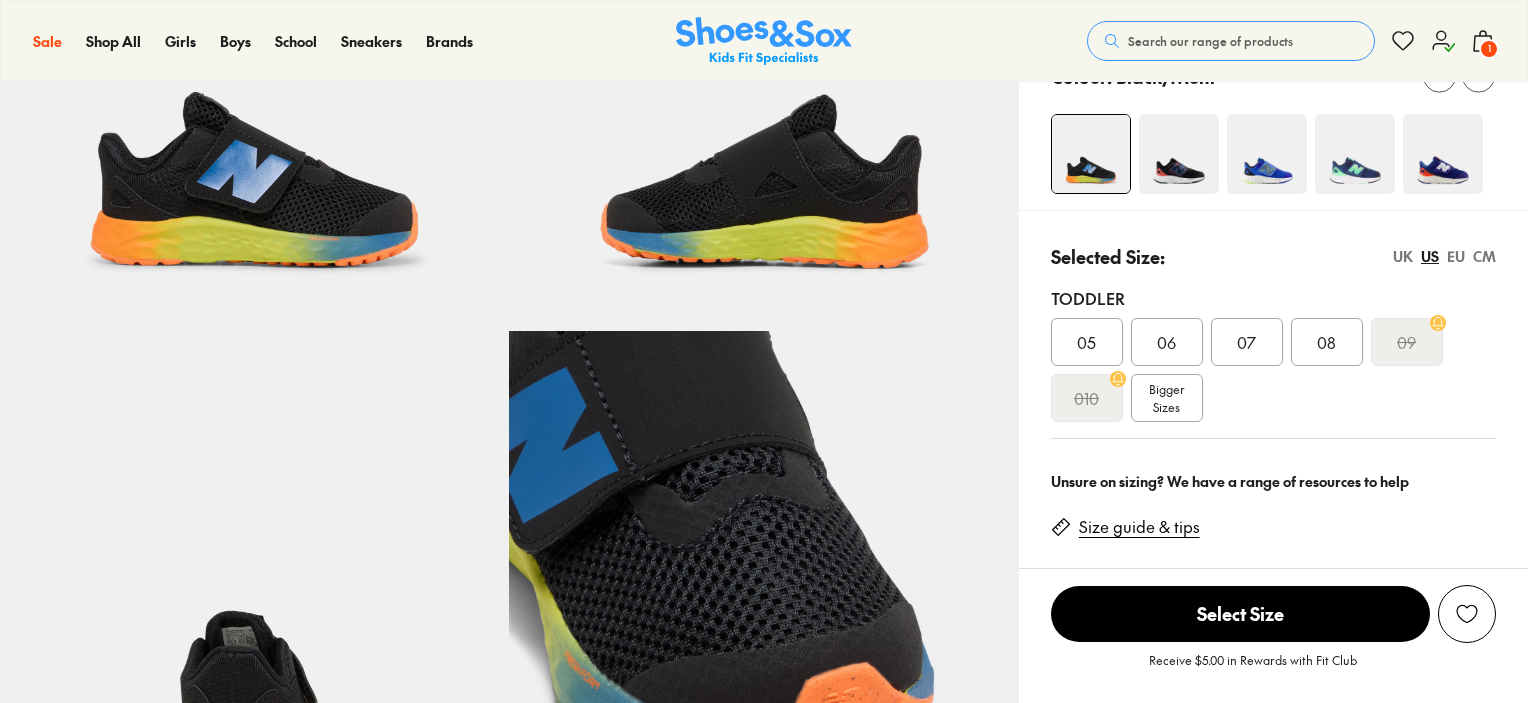 select on "*" 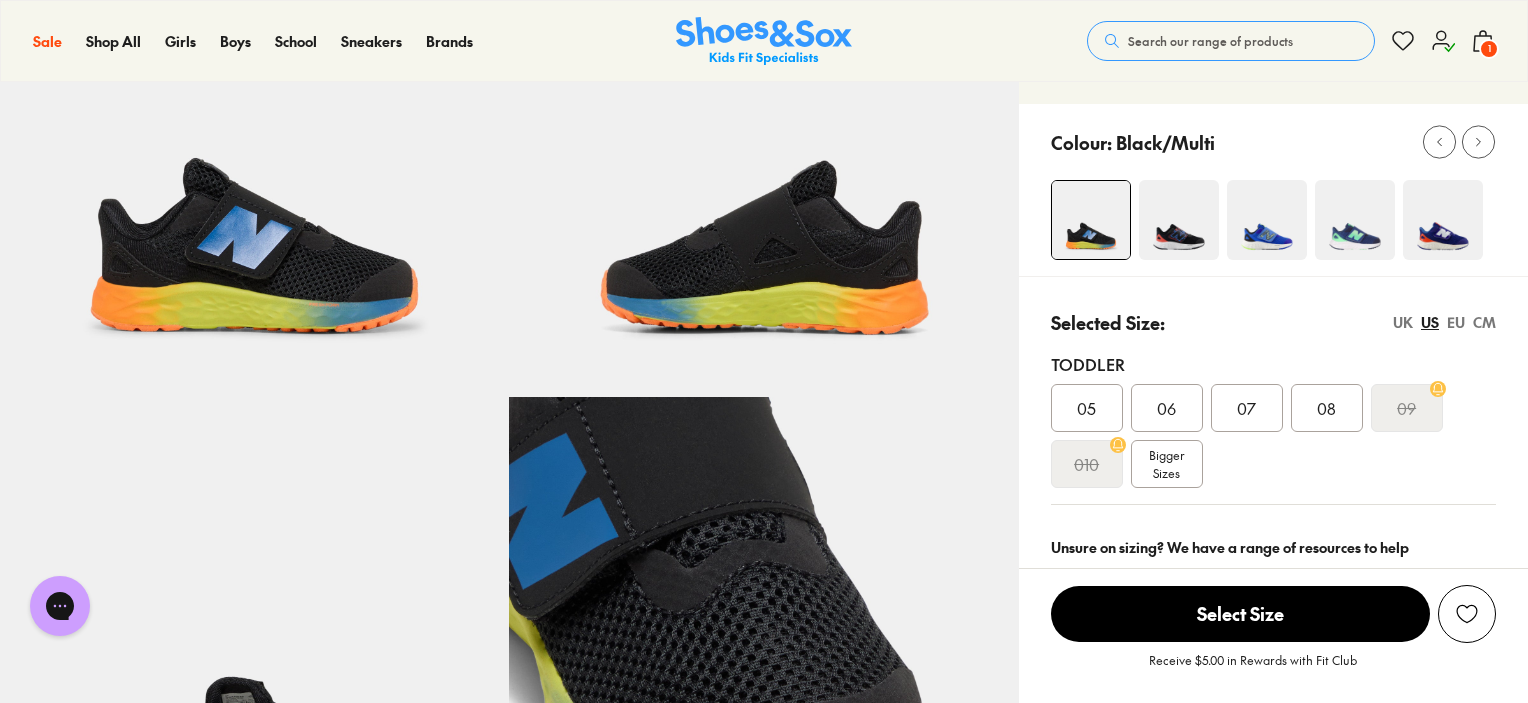 scroll, scrollTop: 200, scrollLeft: 0, axis: vertical 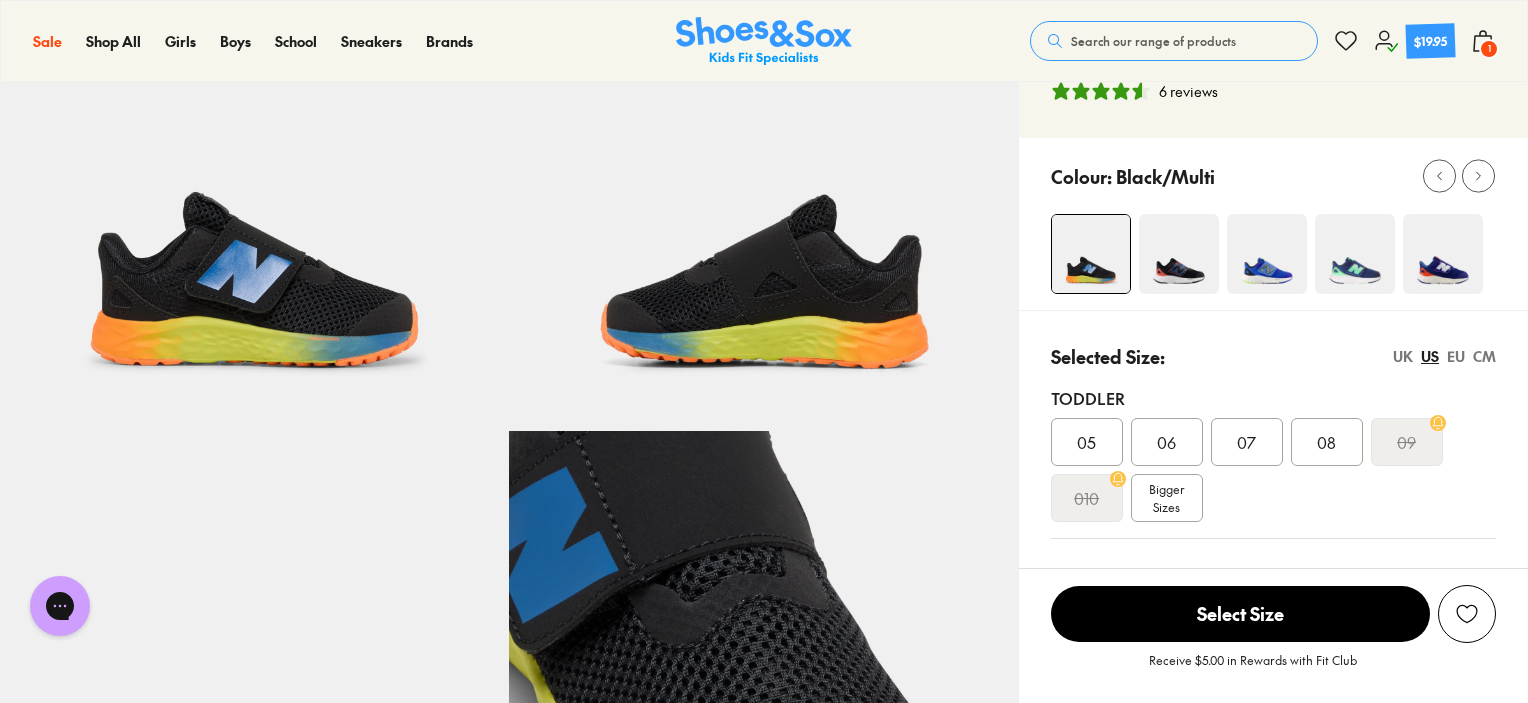 click 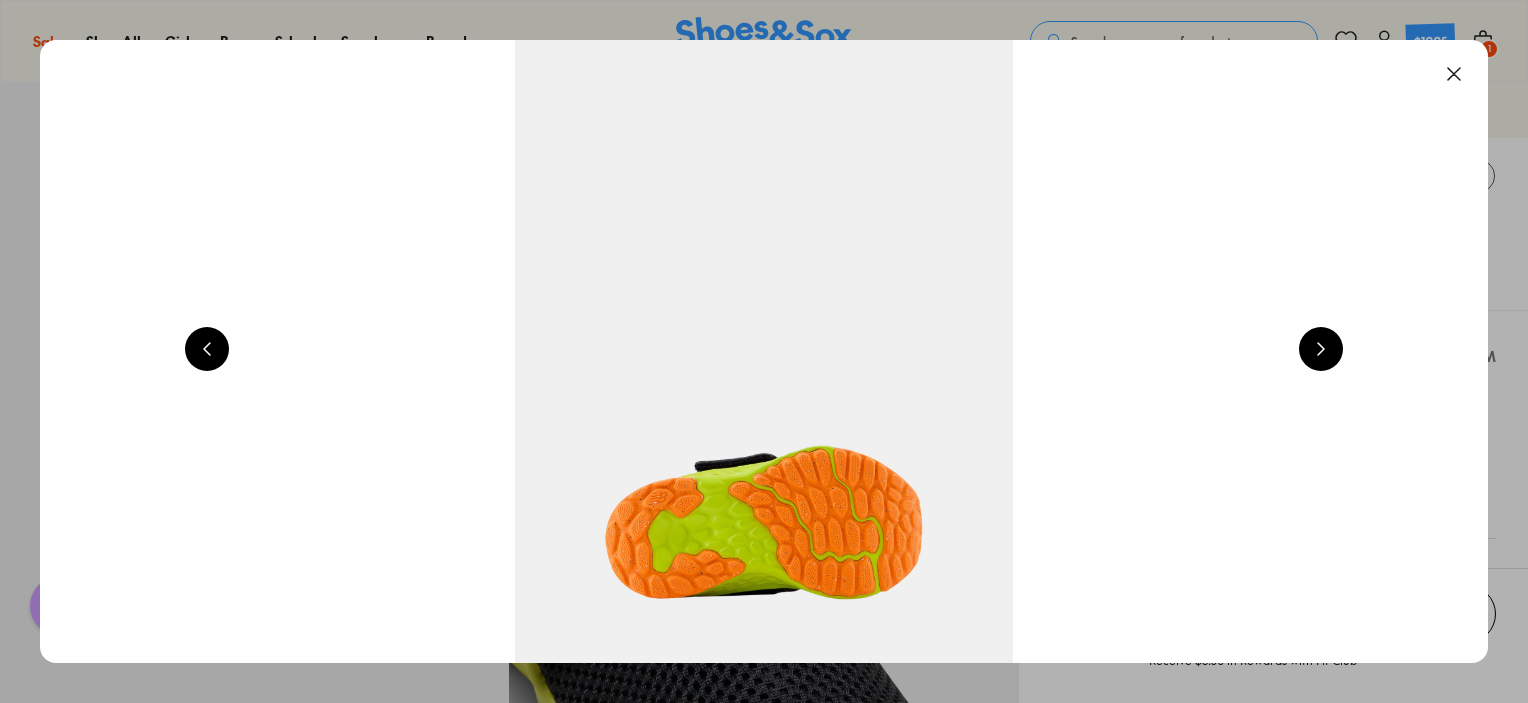 scroll, scrollTop: 0, scrollLeft: 1456, axis: horizontal 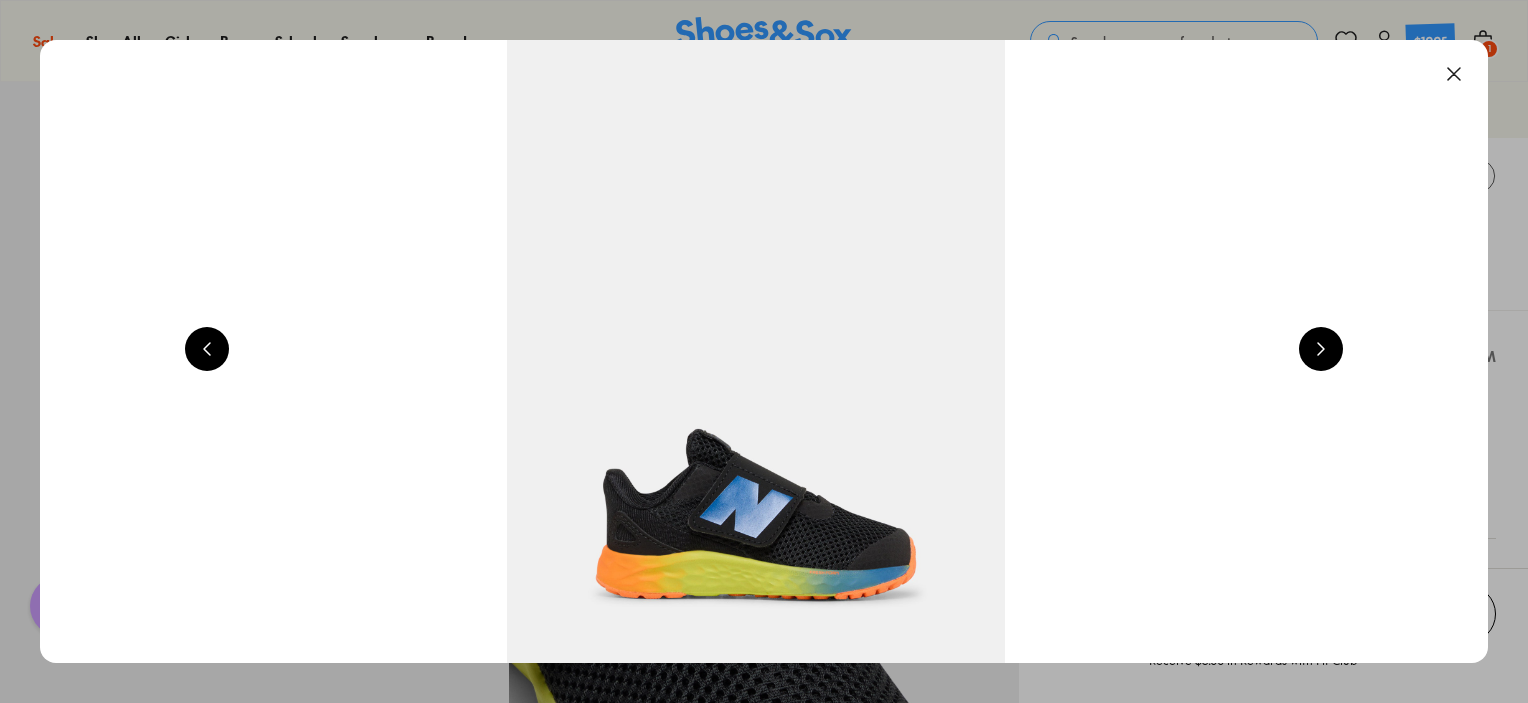 click at bounding box center [1321, 349] 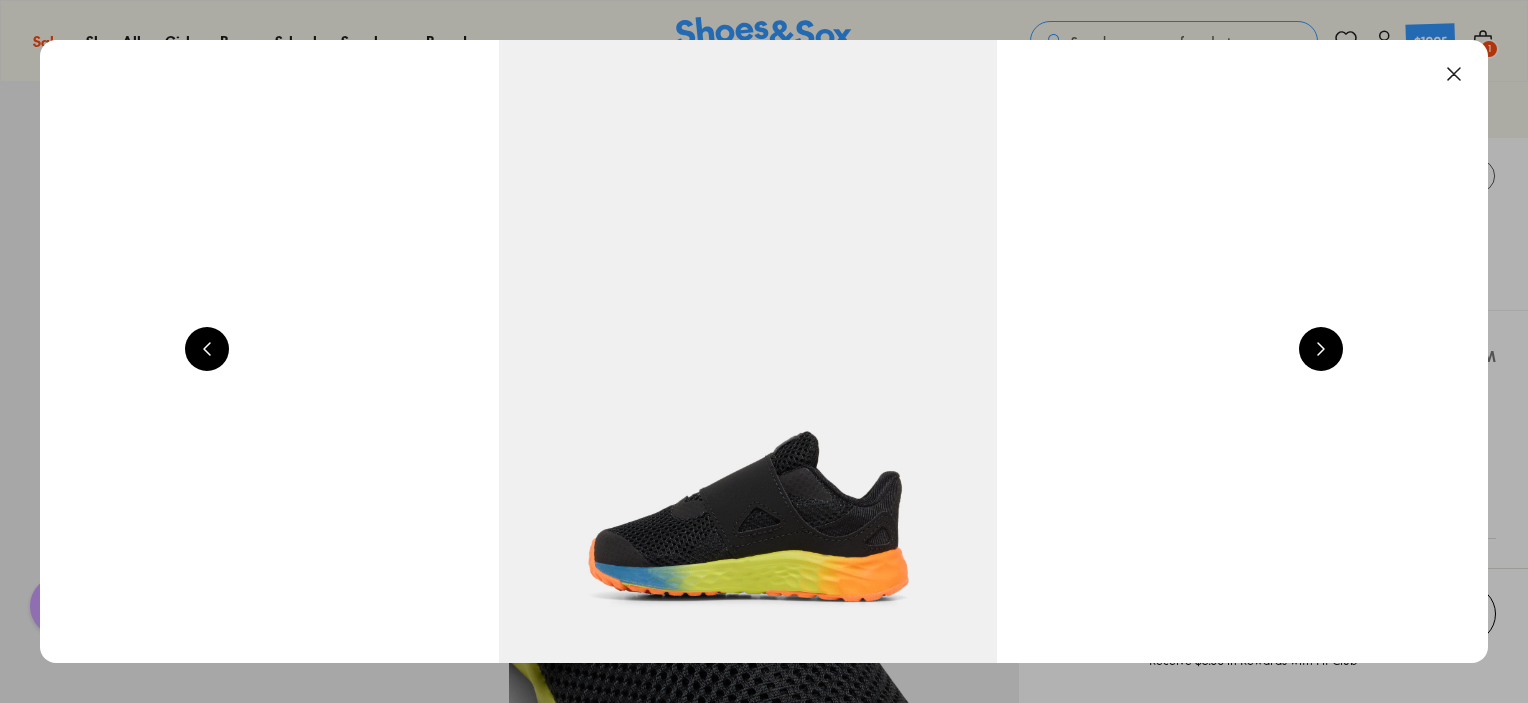click at bounding box center (1321, 349) 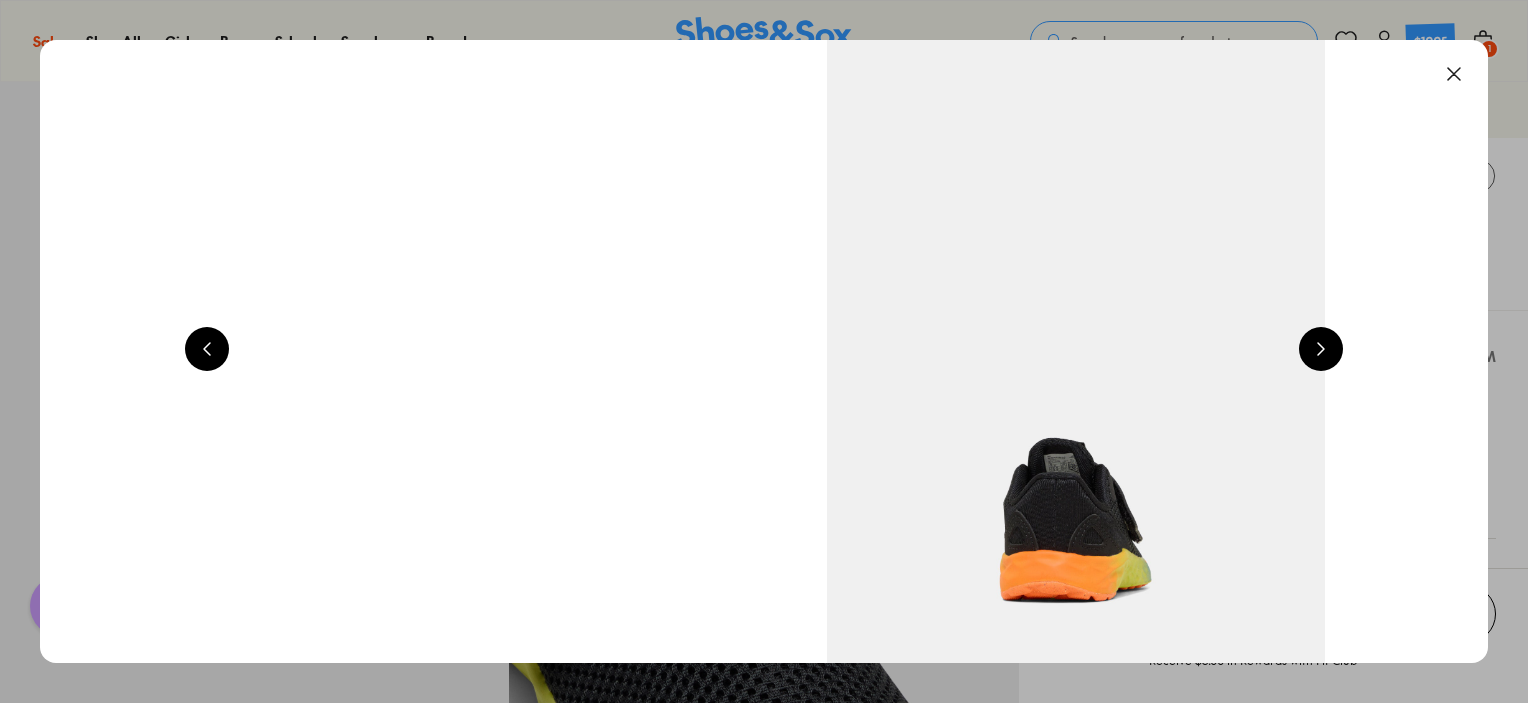 scroll, scrollTop: 0, scrollLeft: 4368, axis: horizontal 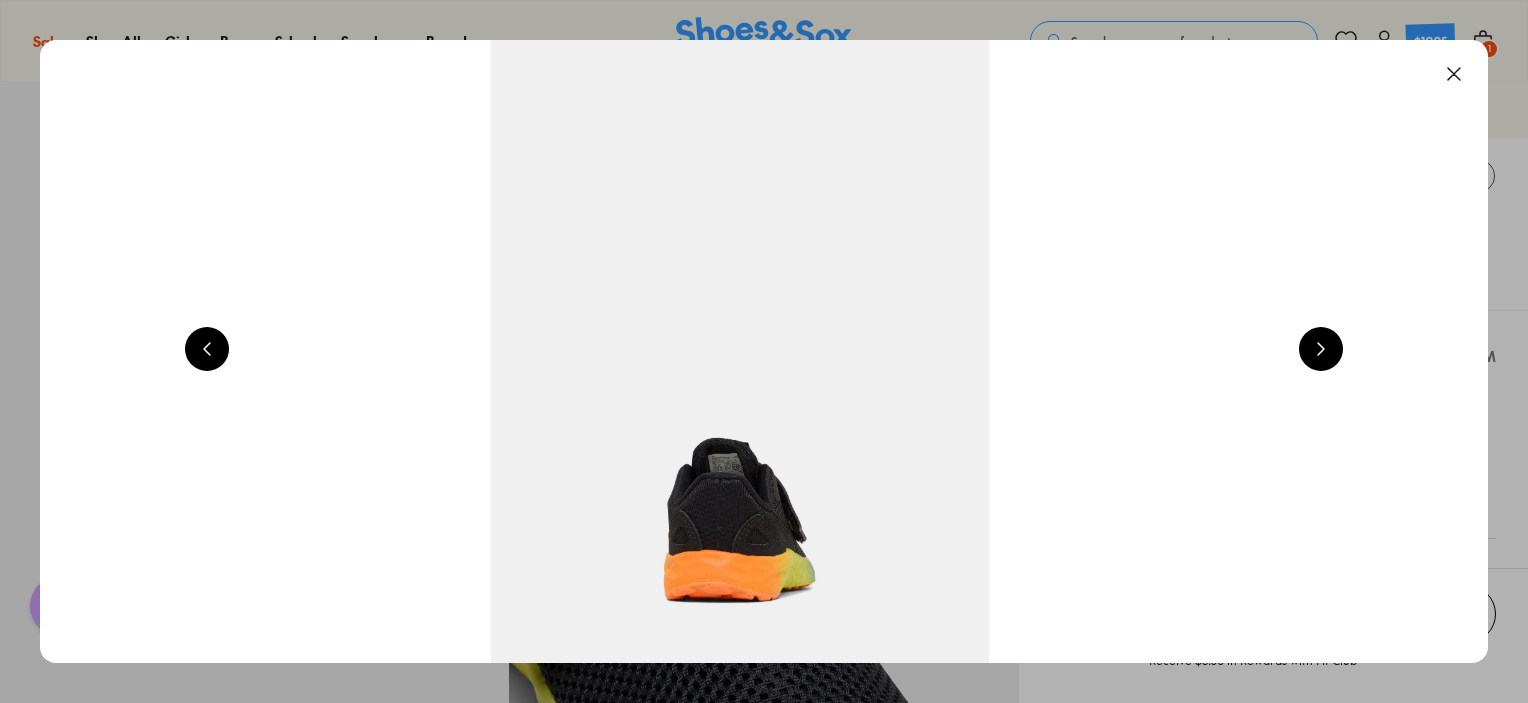 click at bounding box center [1321, 349] 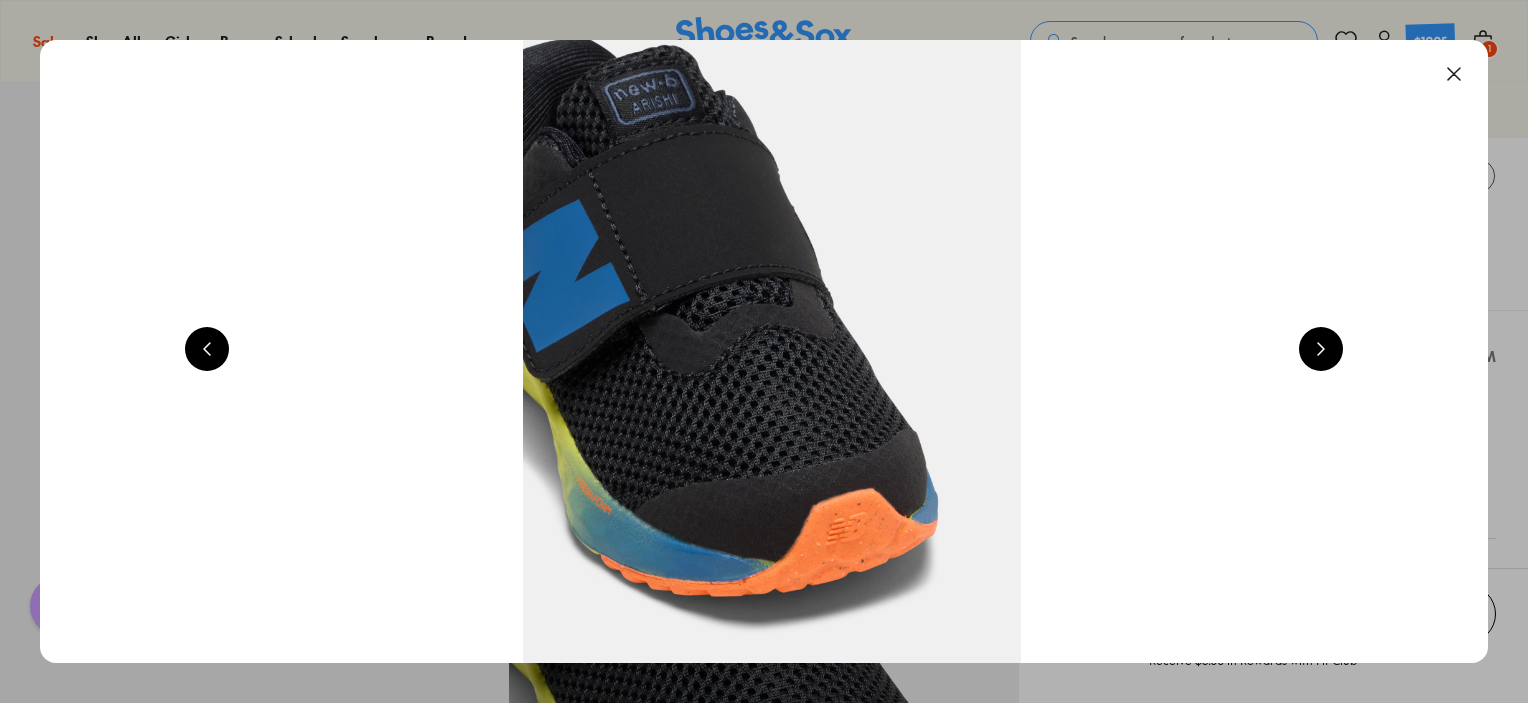 scroll, scrollTop: 0, scrollLeft: 5824, axis: horizontal 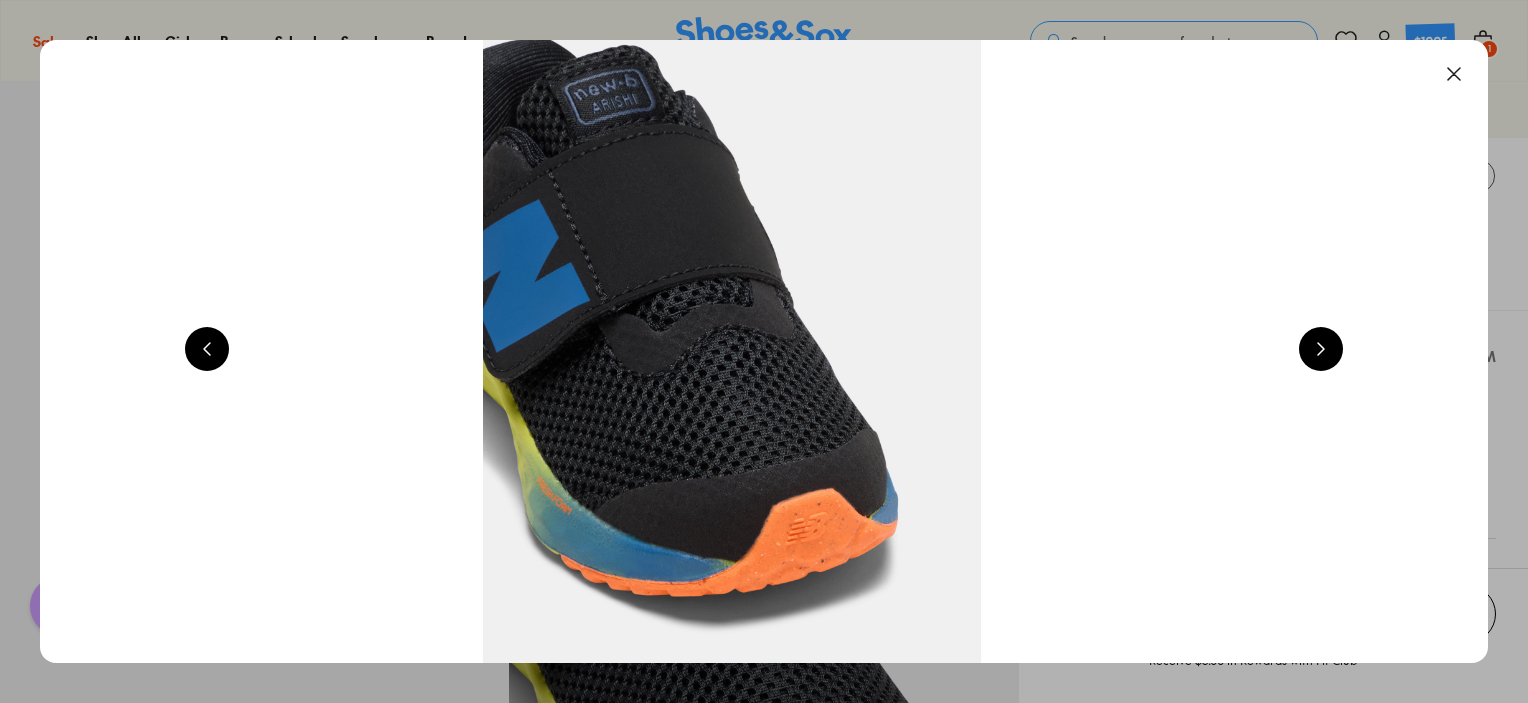 click at bounding box center [1454, 74] 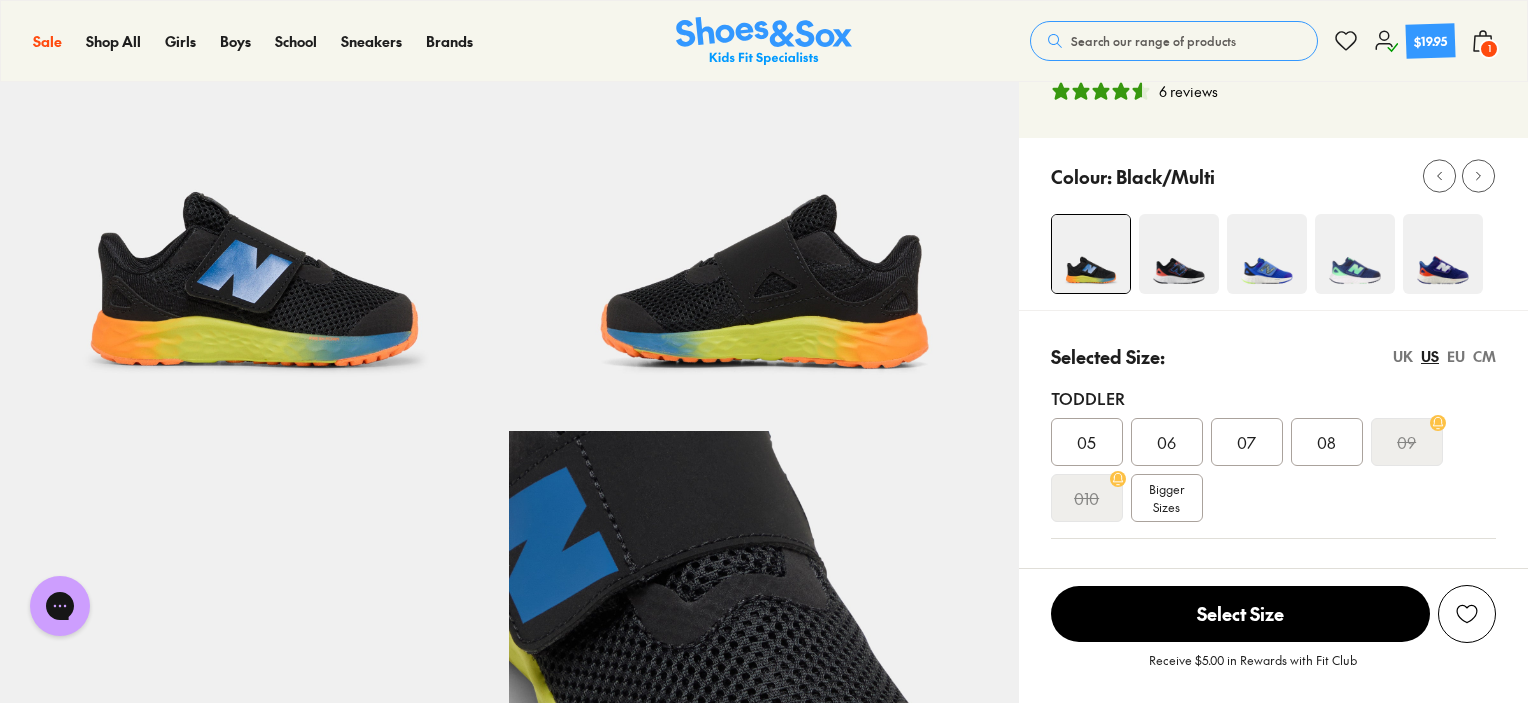 click on "08" at bounding box center [1327, 442] 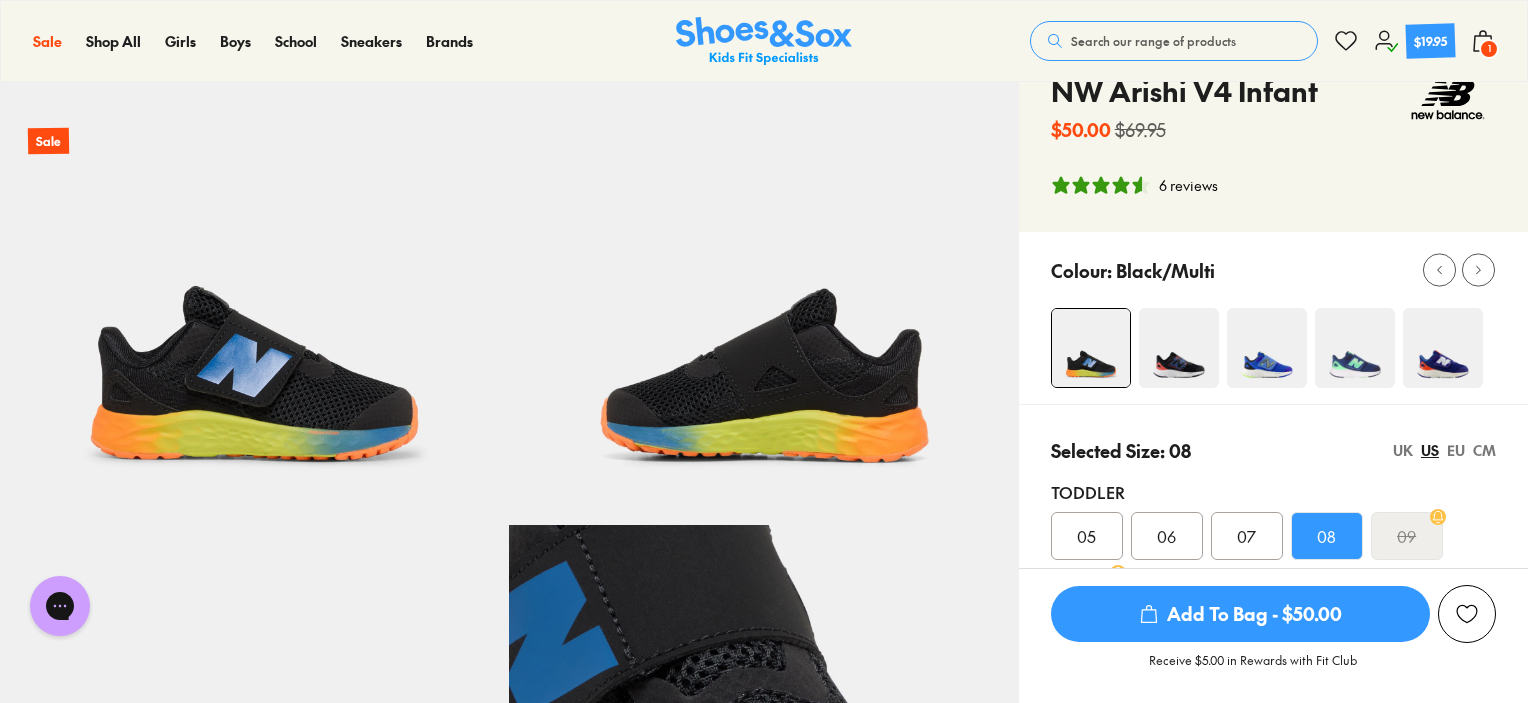 scroll, scrollTop: 0, scrollLeft: 0, axis: both 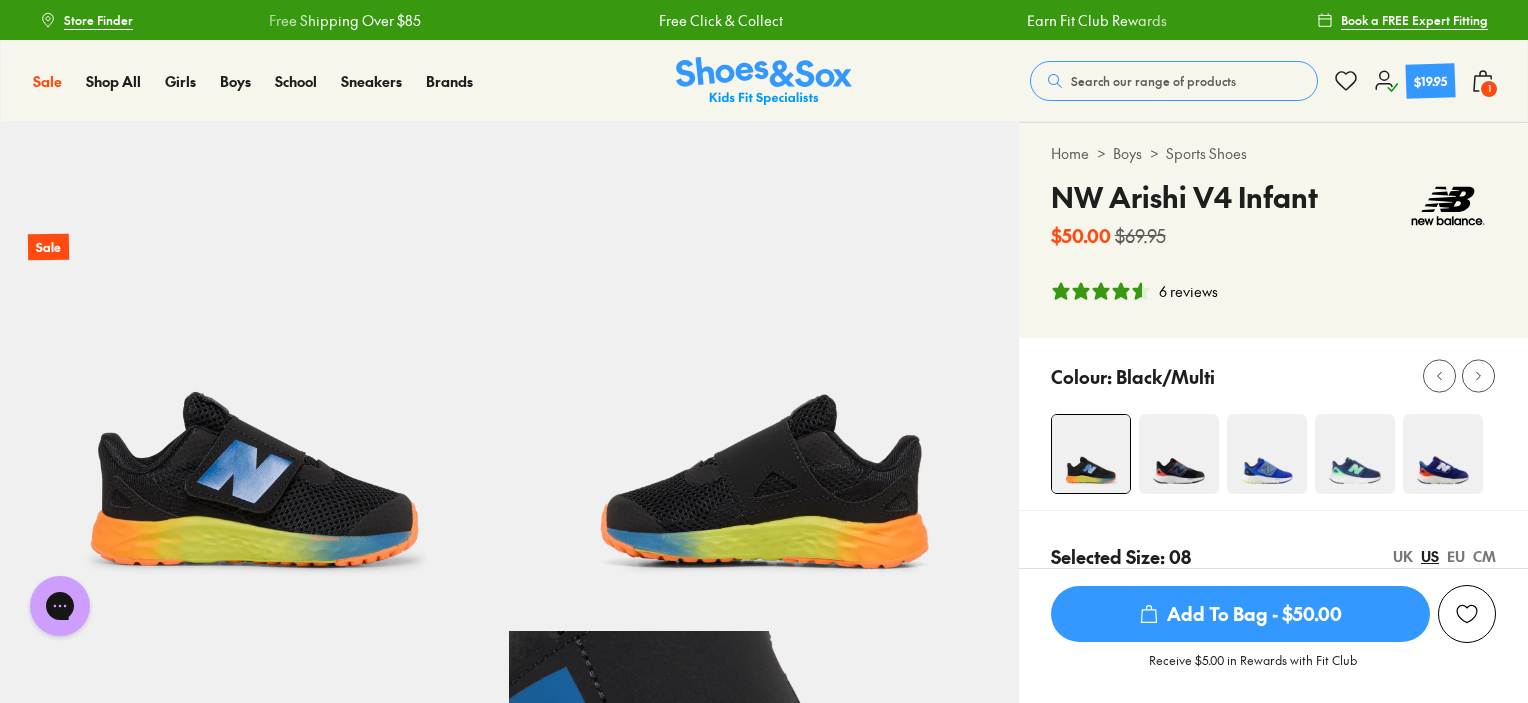 click at bounding box center [1179, 454] 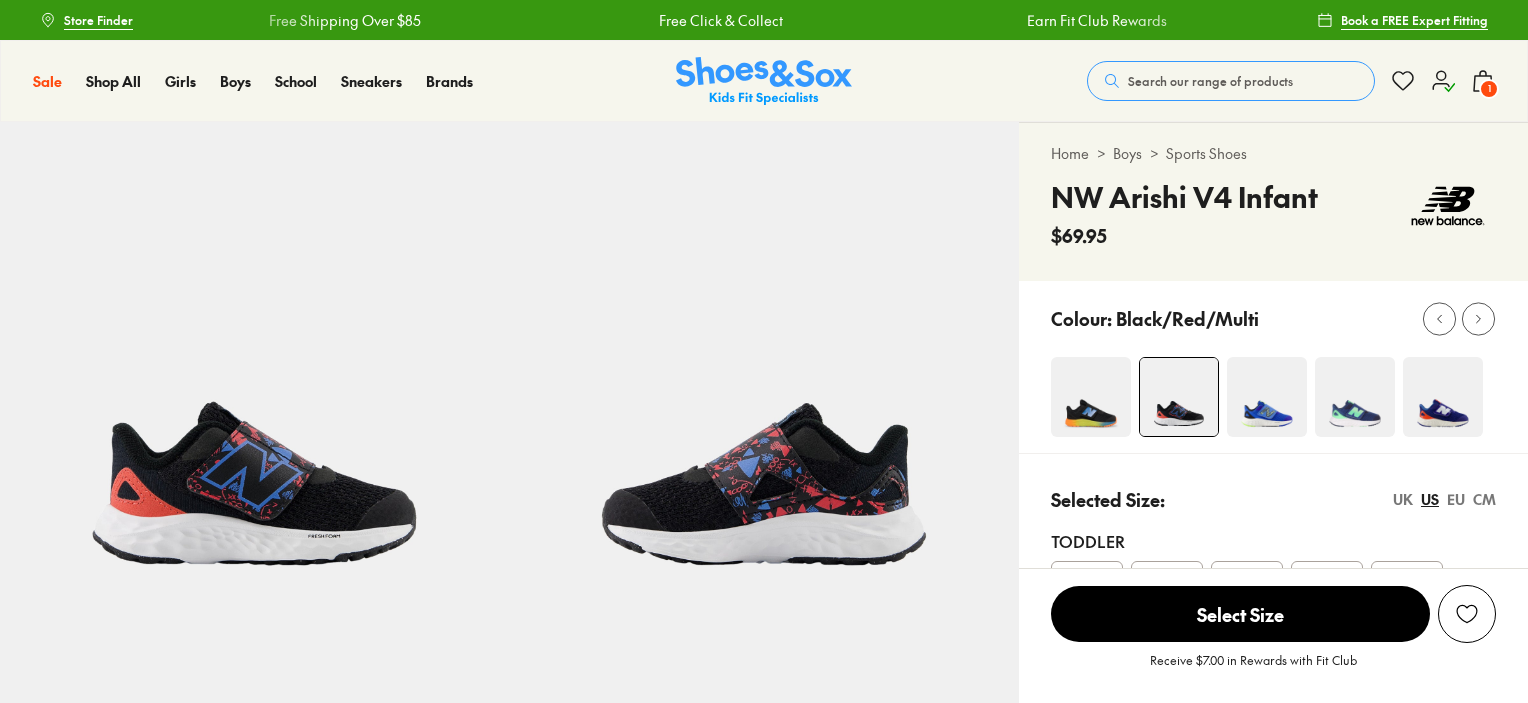 scroll, scrollTop: 0, scrollLeft: 0, axis: both 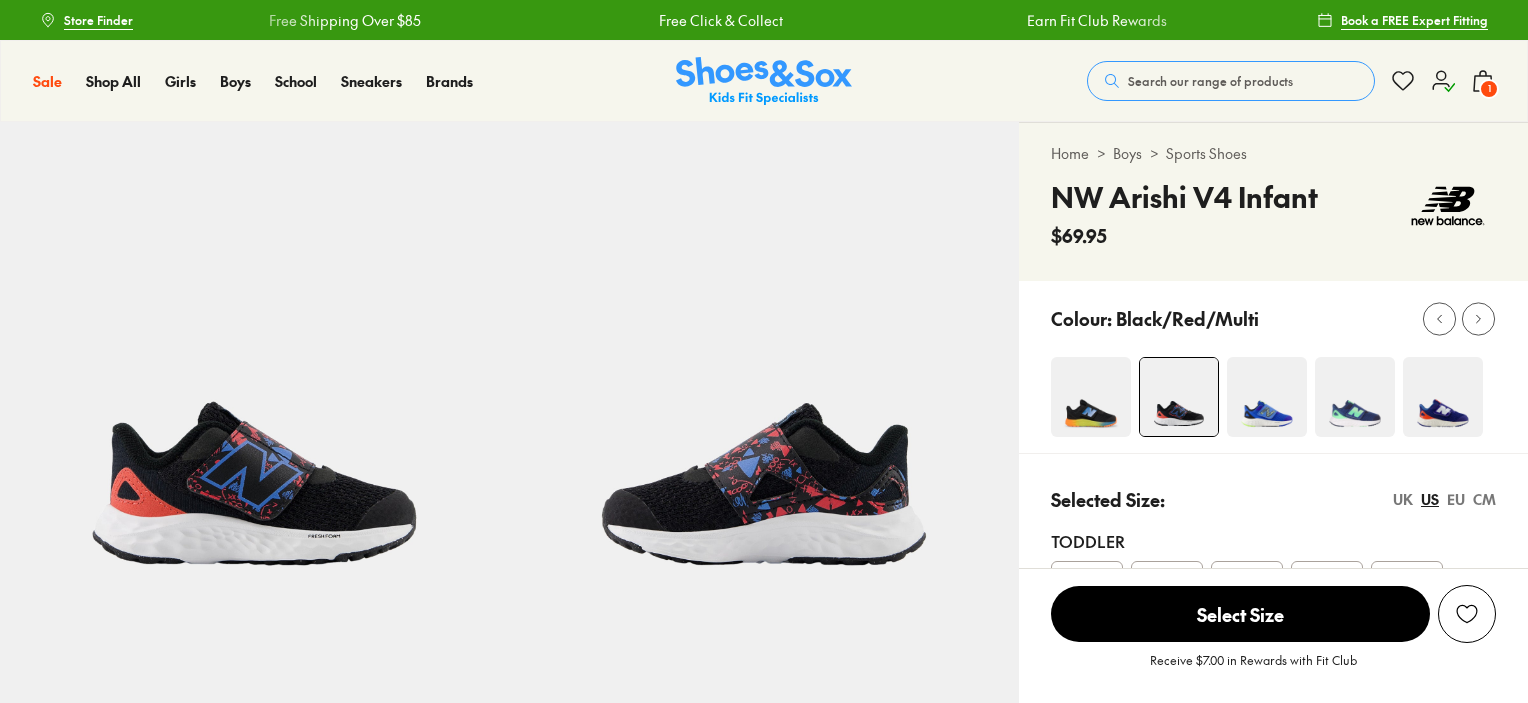 select on "*" 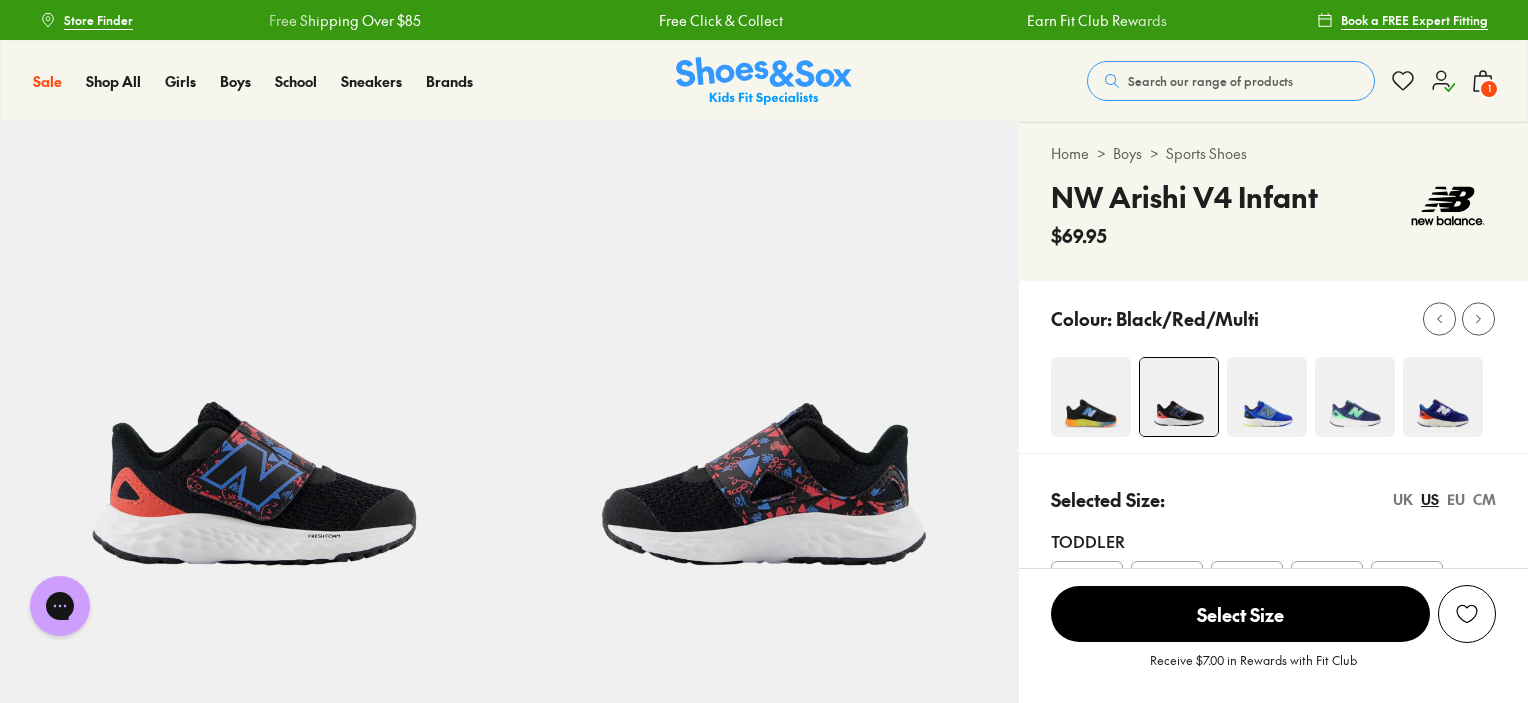 scroll, scrollTop: 0, scrollLeft: 0, axis: both 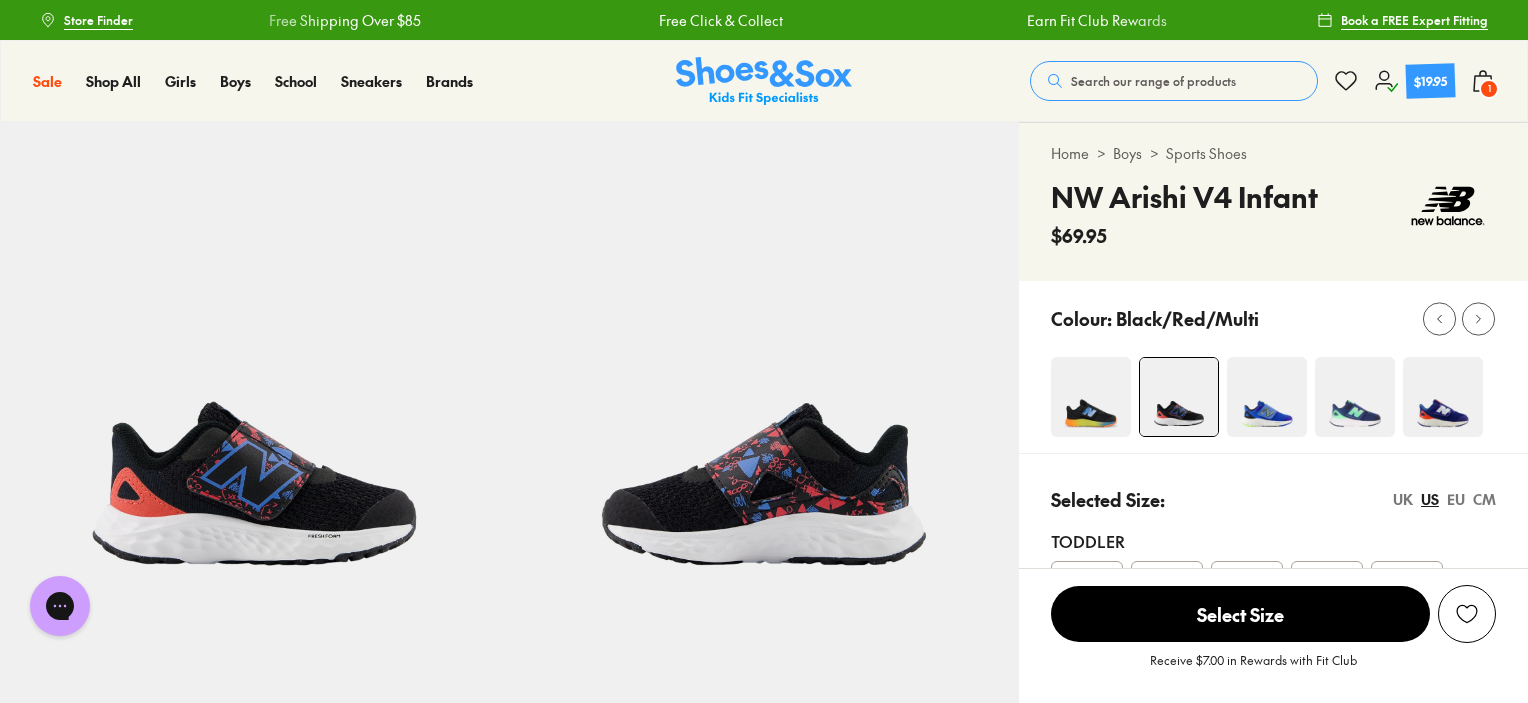click at bounding box center [1267, 397] 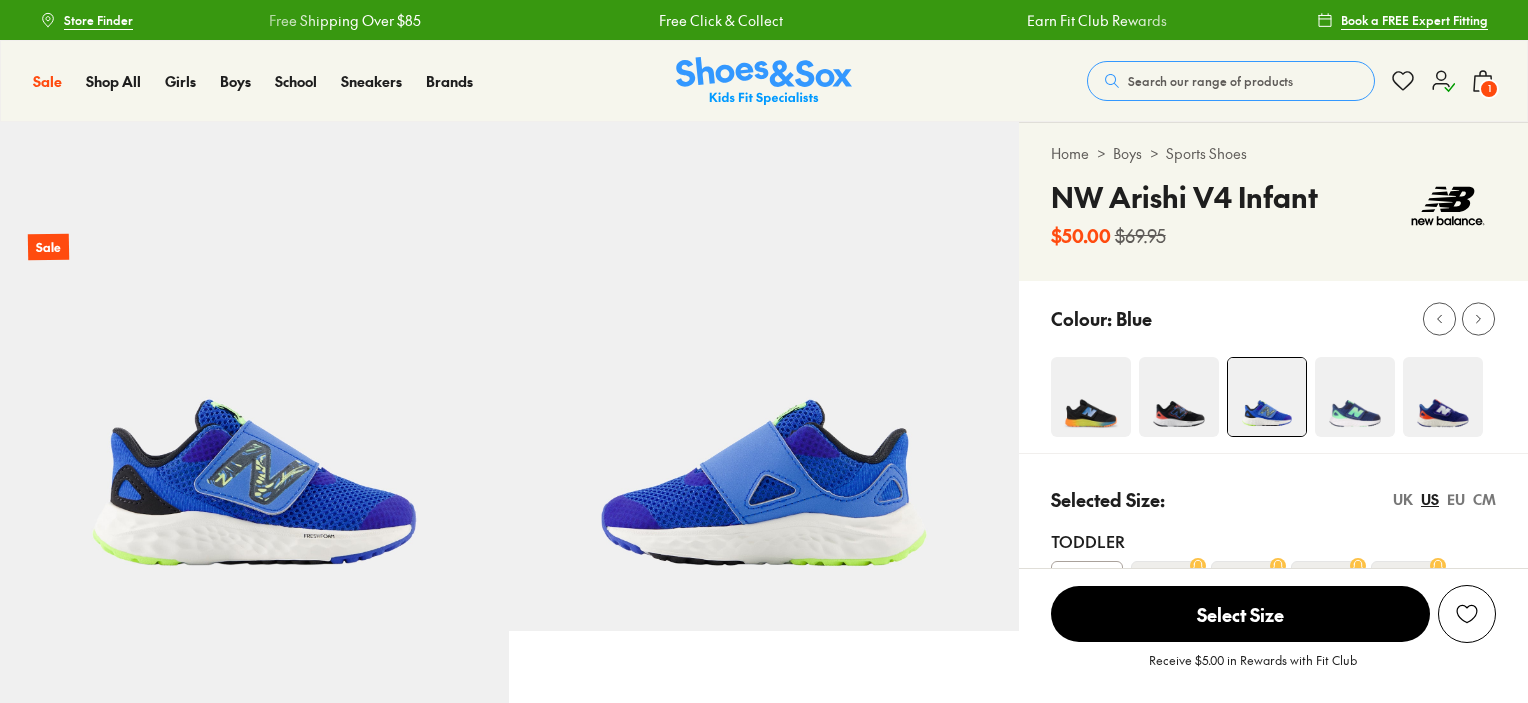 scroll, scrollTop: 0, scrollLeft: 0, axis: both 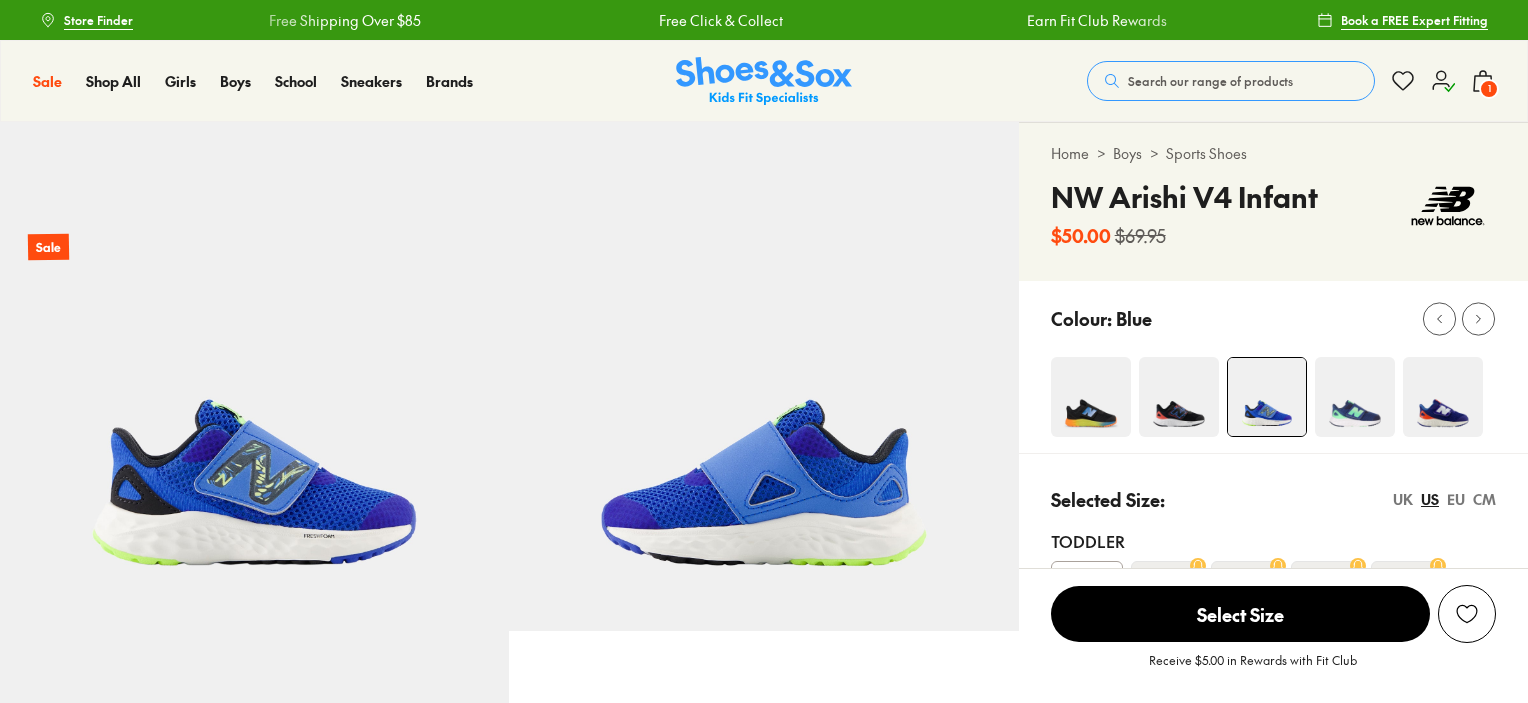 select on "*" 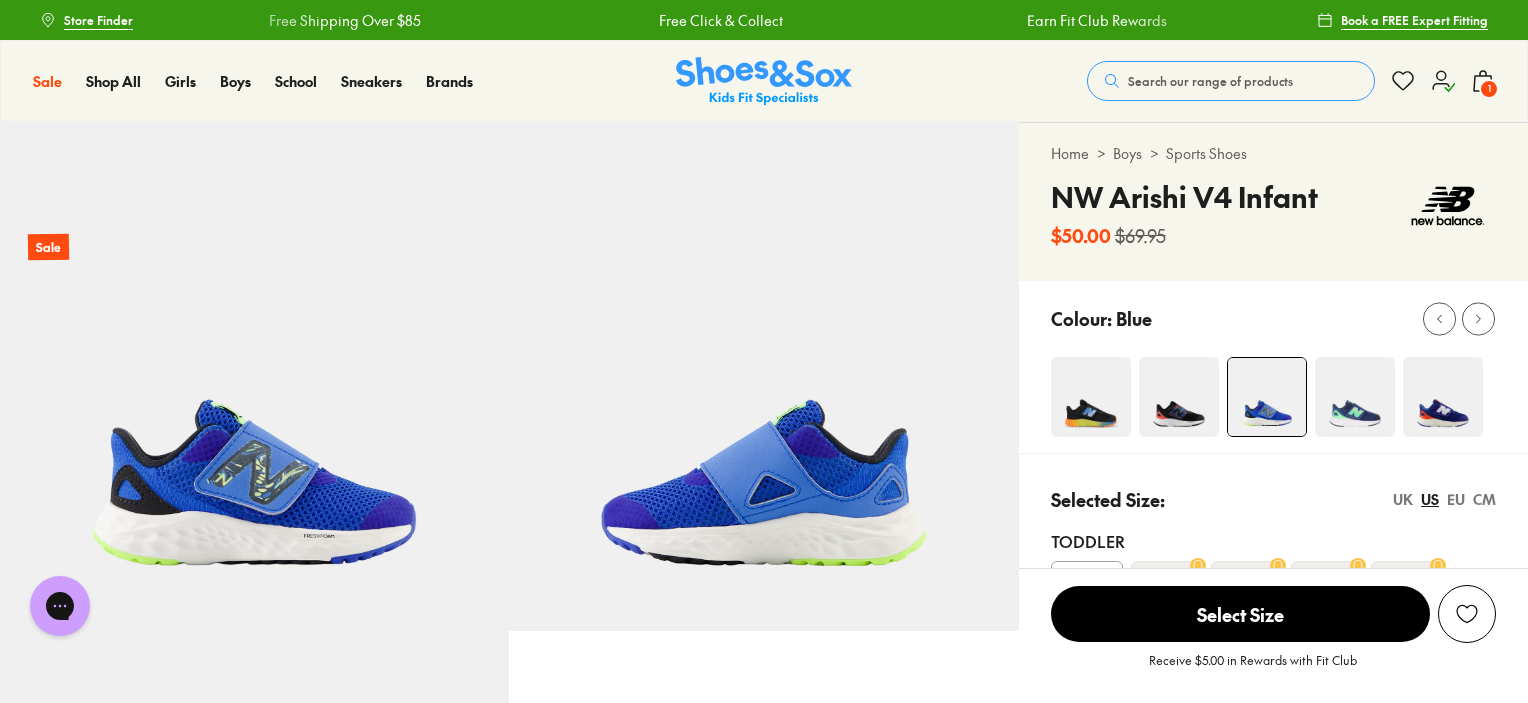 scroll, scrollTop: 0, scrollLeft: 0, axis: both 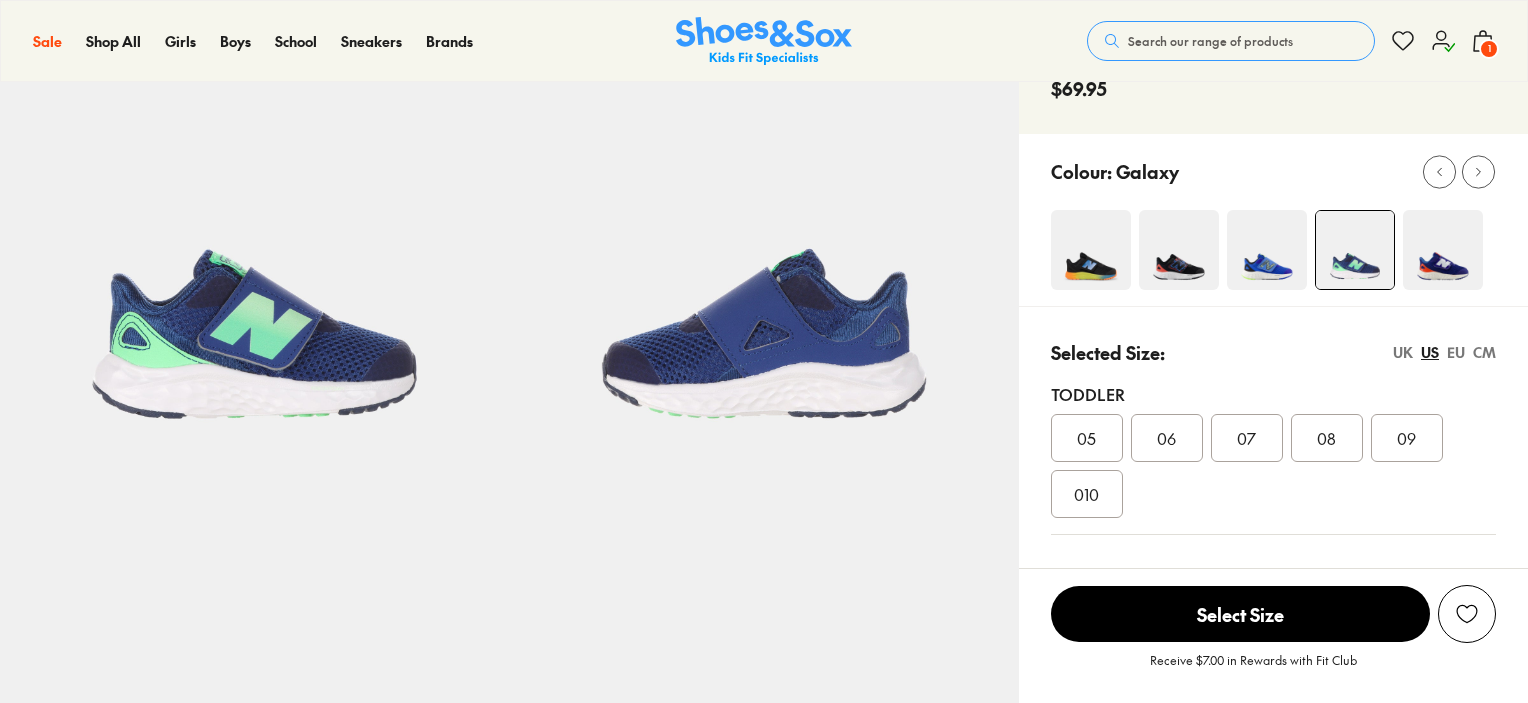 select on "*" 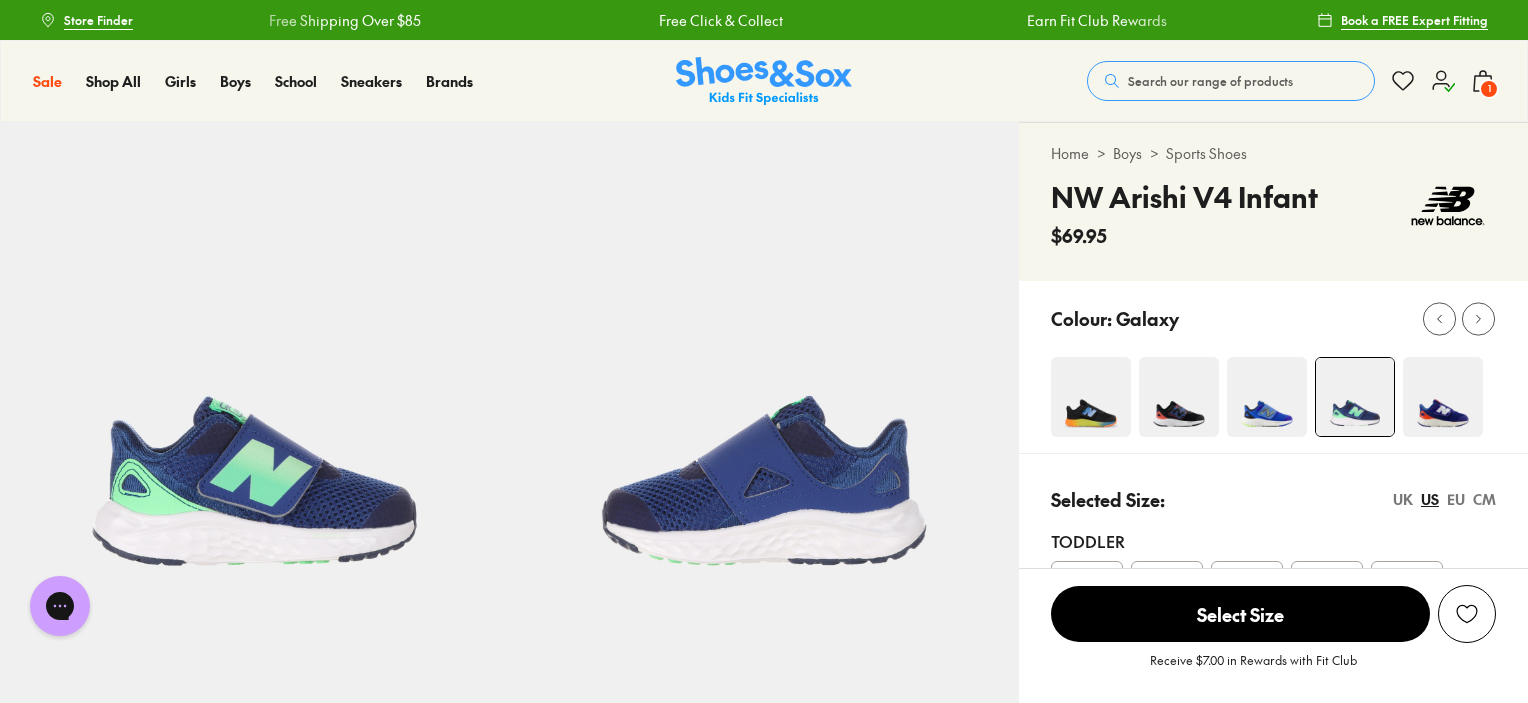 scroll, scrollTop: 0, scrollLeft: 0, axis: both 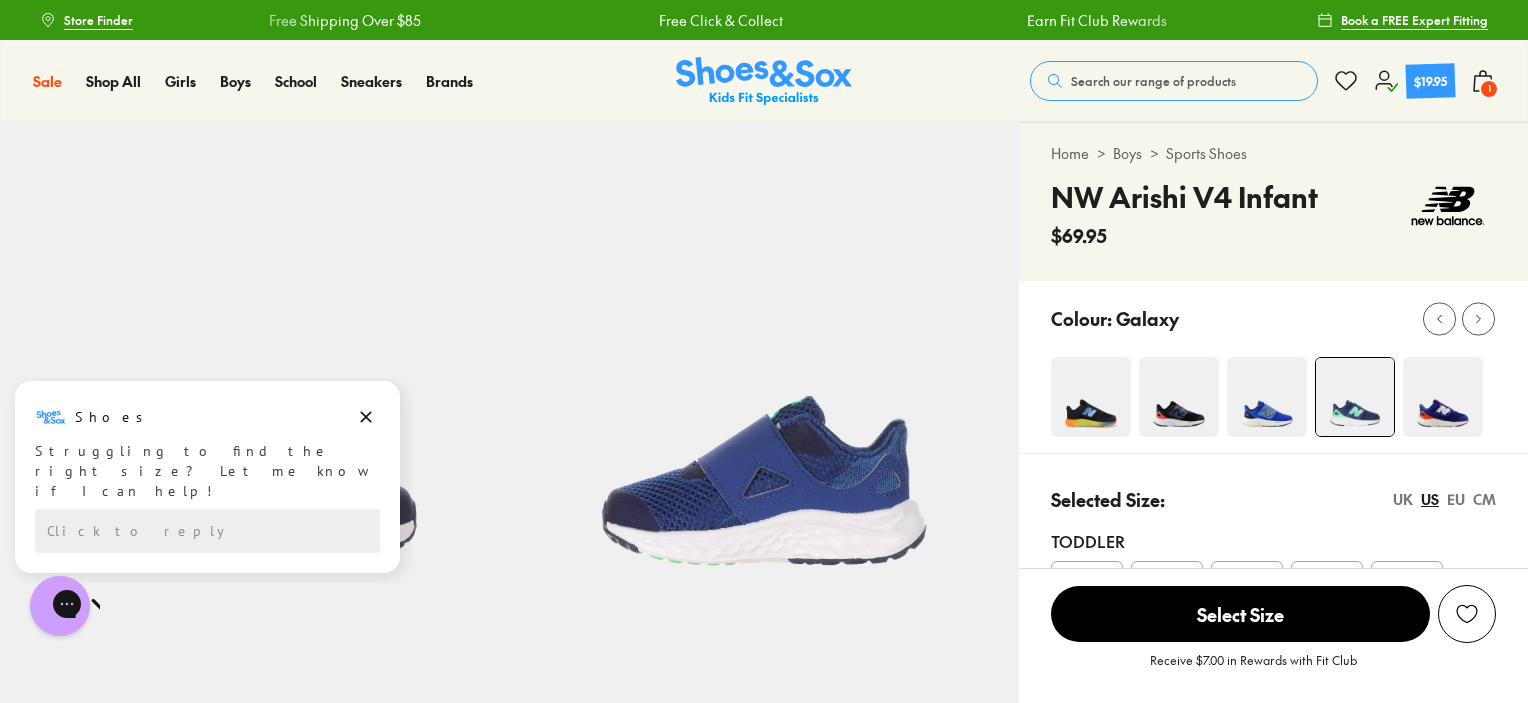 click at bounding box center [1443, 397] 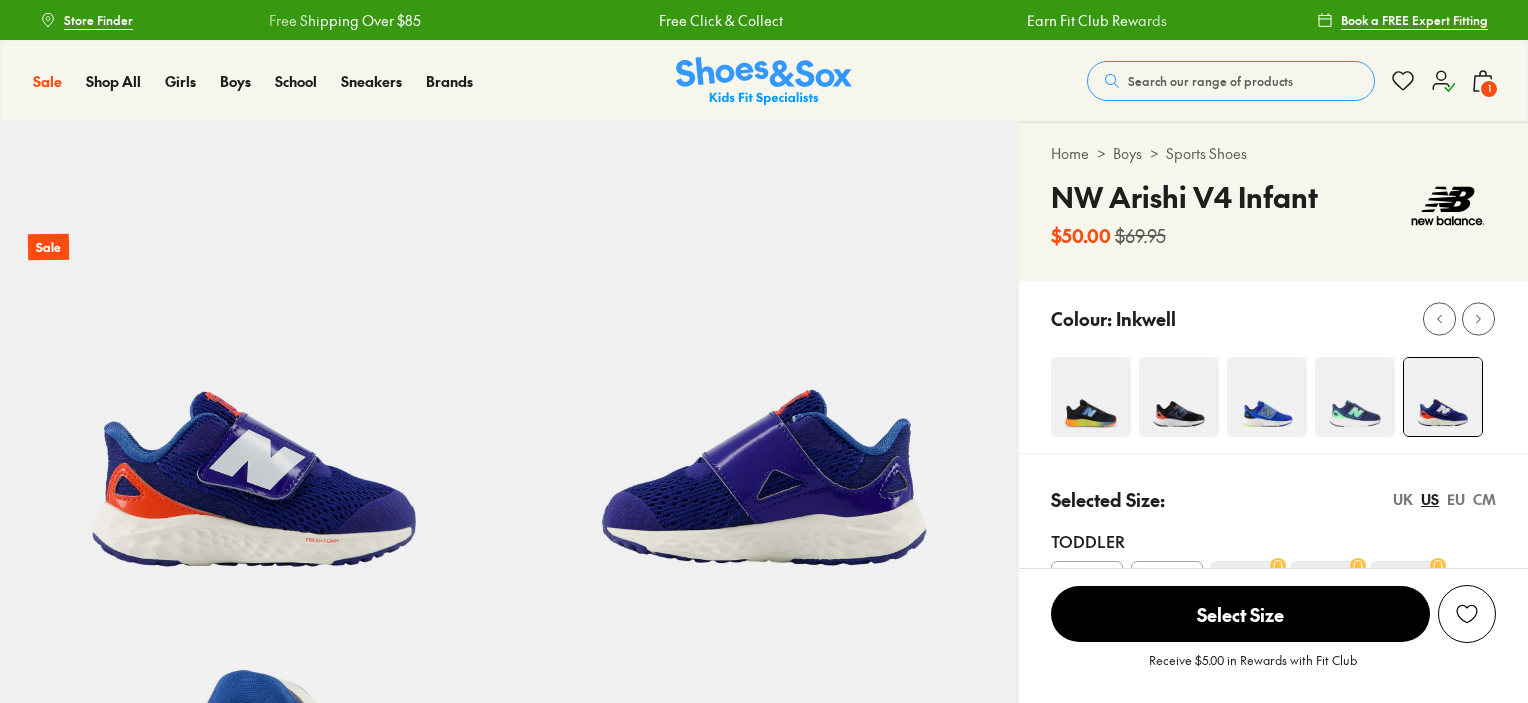 scroll, scrollTop: 0, scrollLeft: 0, axis: both 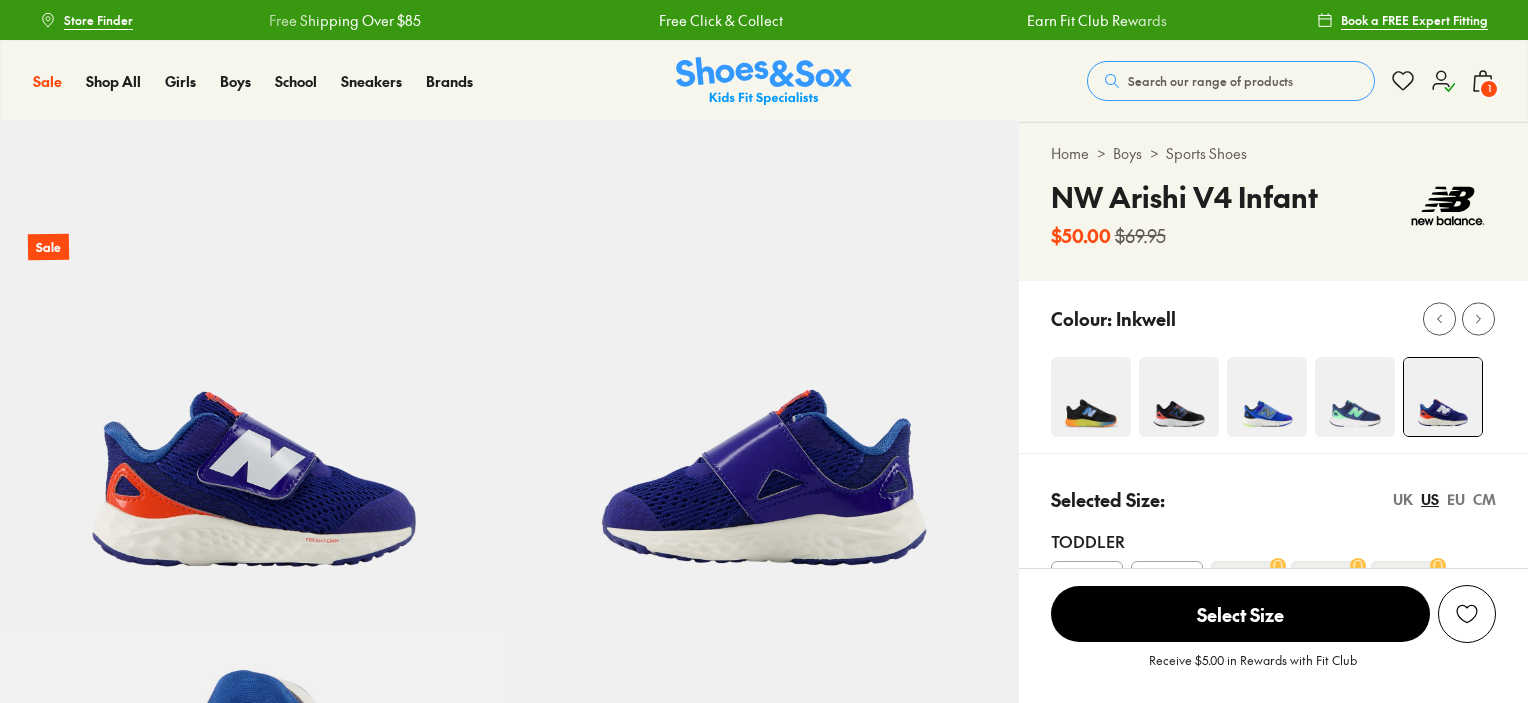 select on "*" 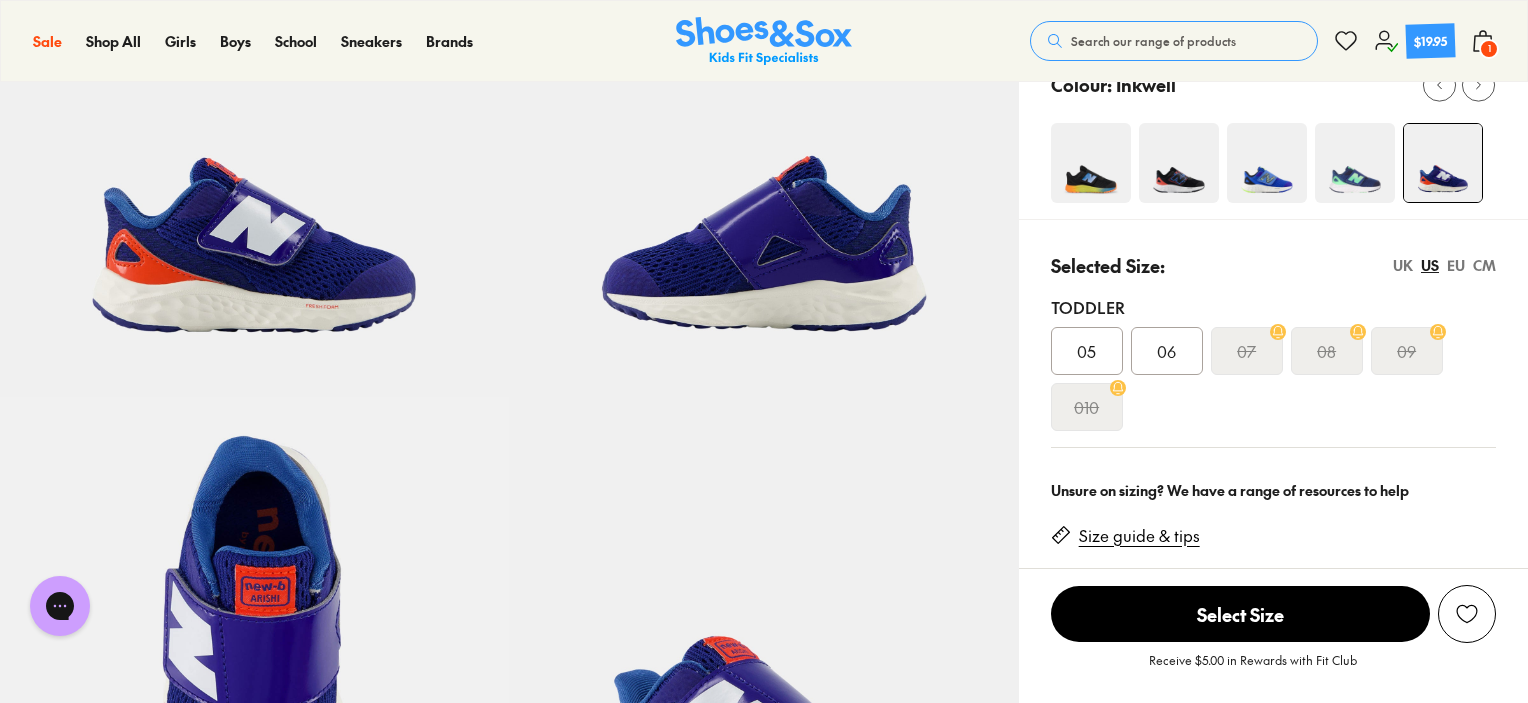 scroll, scrollTop: 200, scrollLeft: 0, axis: vertical 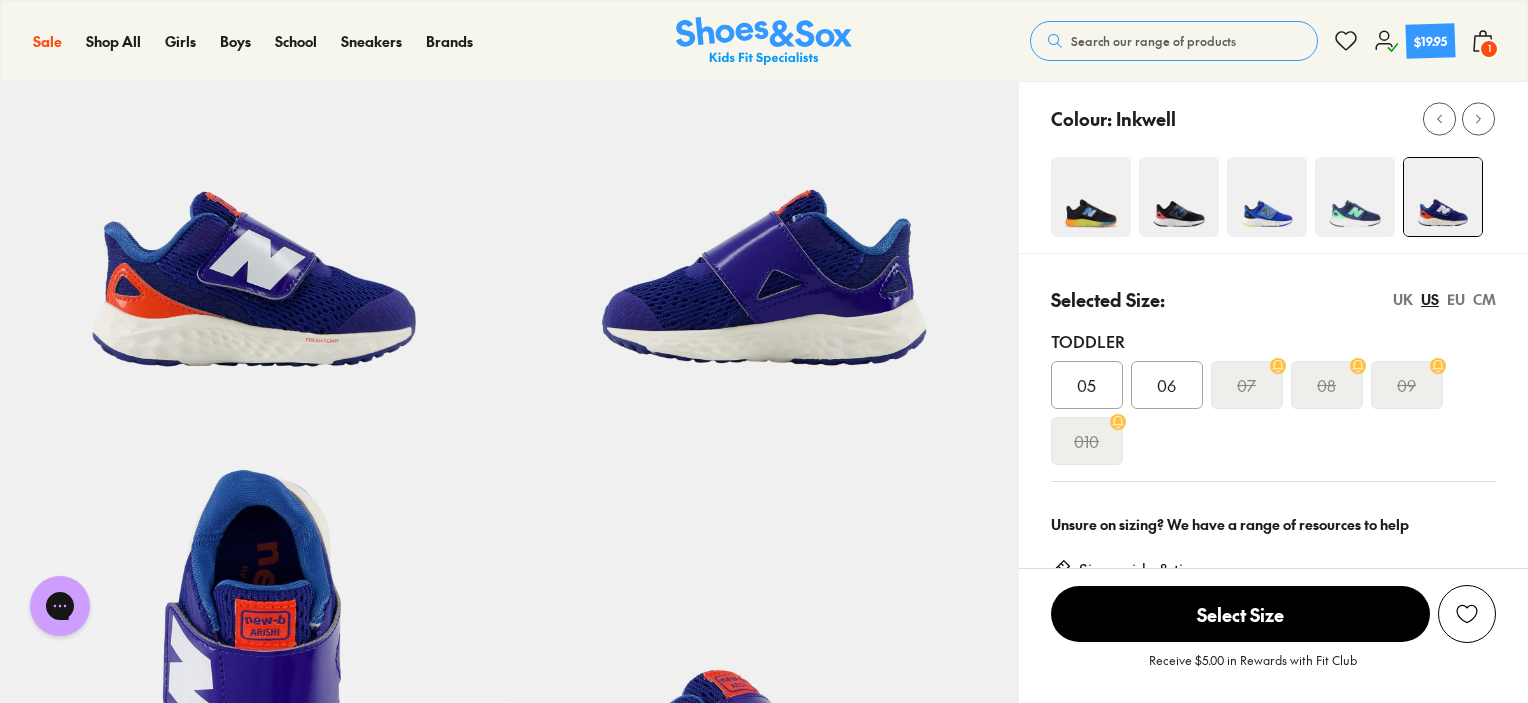 click at bounding box center (1355, 197) 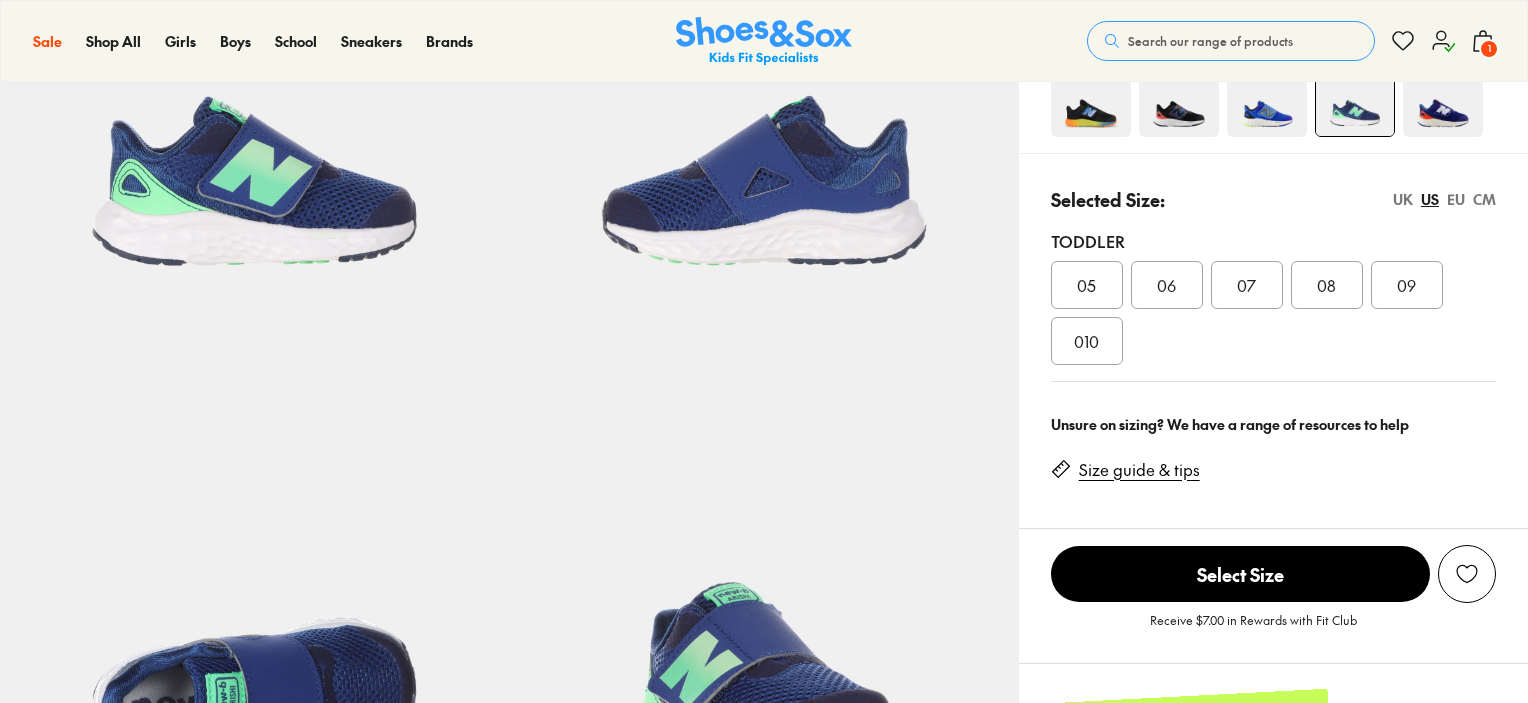 select on "*" 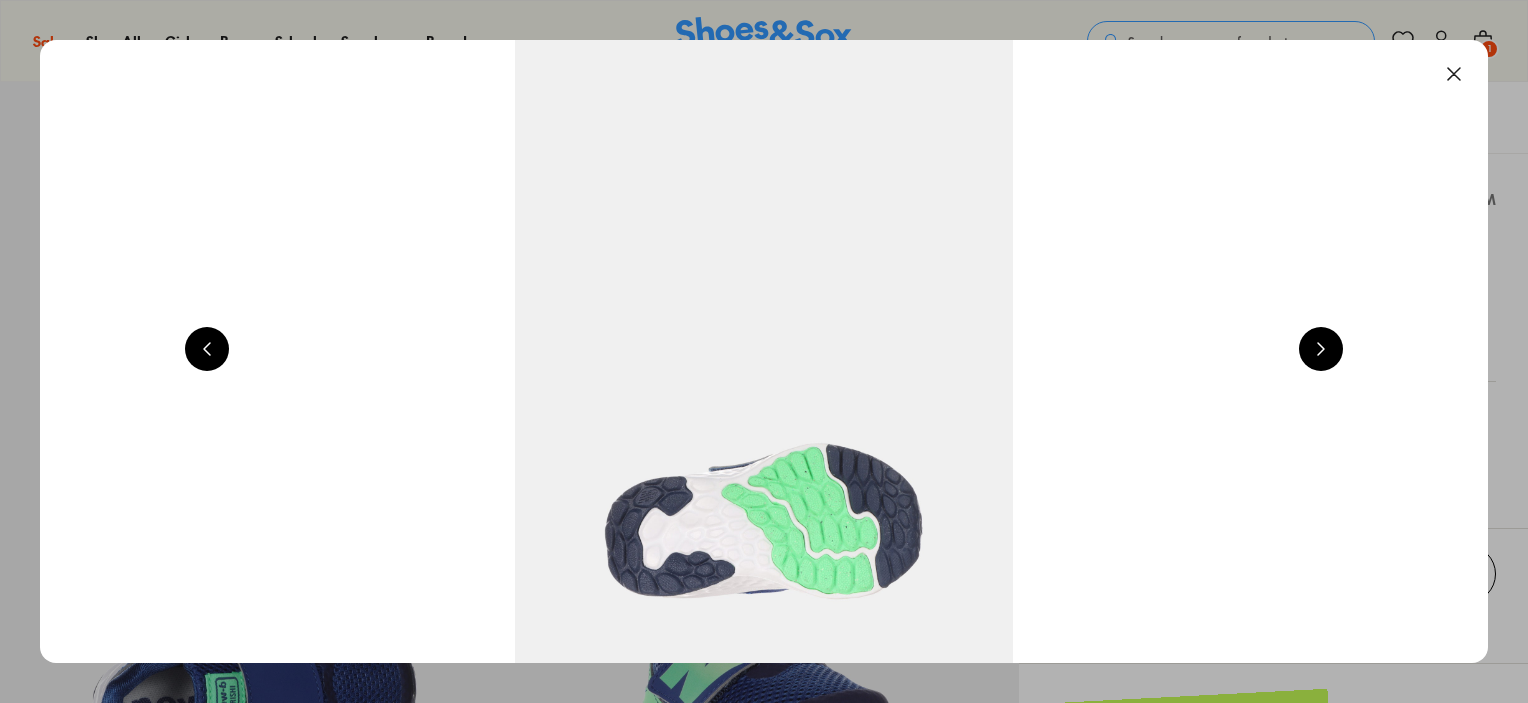 scroll, scrollTop: 0, scrollLeft: 1456, axis: horizontal 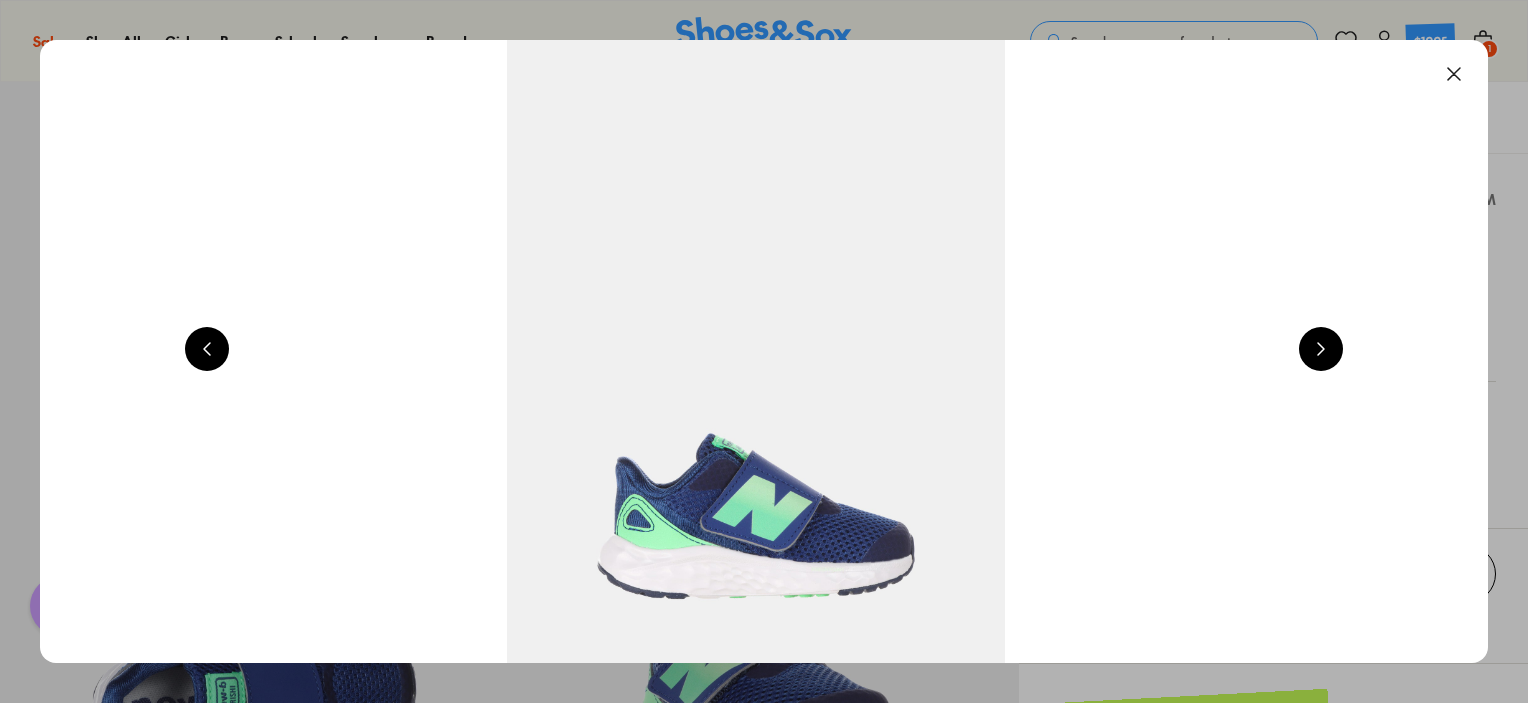 click at bounding box center (1321, 349) 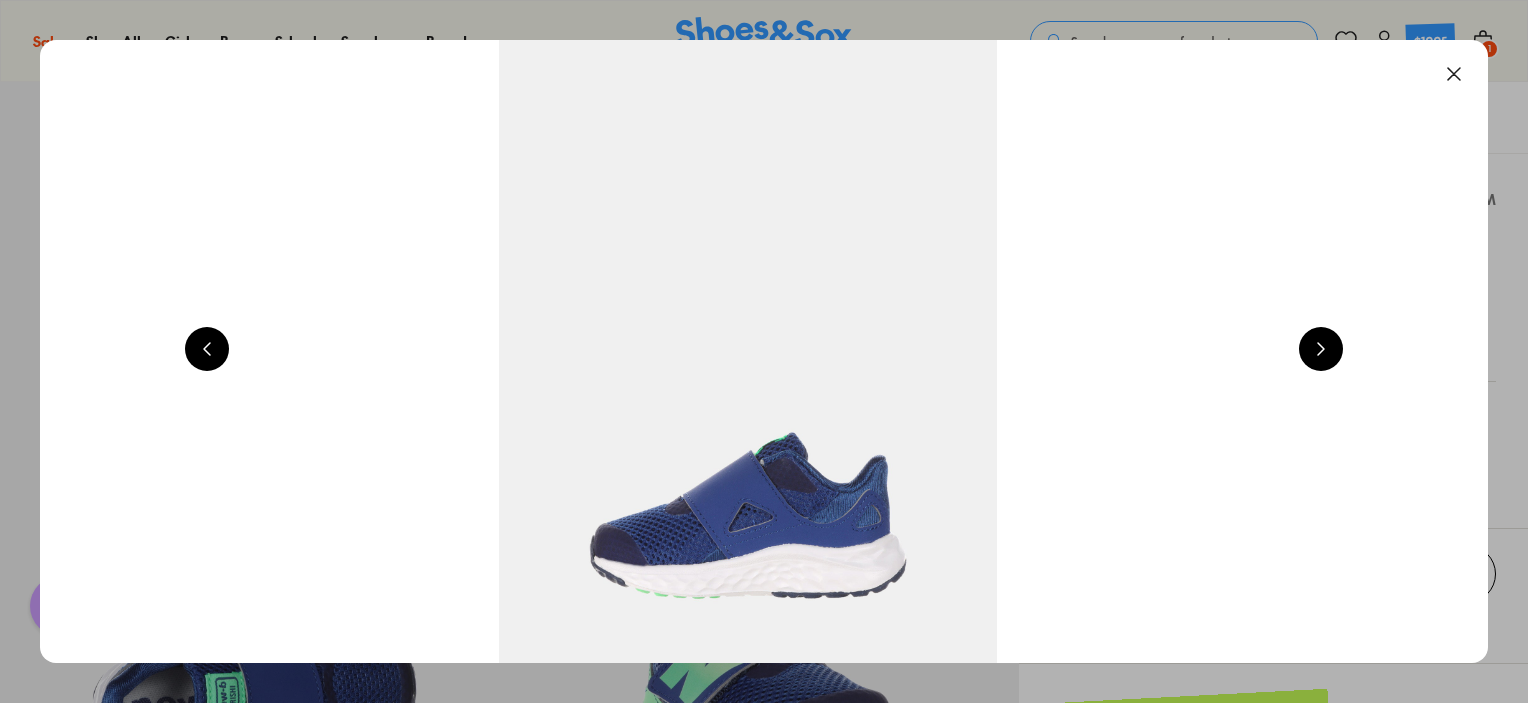 click at bounding box center [1321, 349] 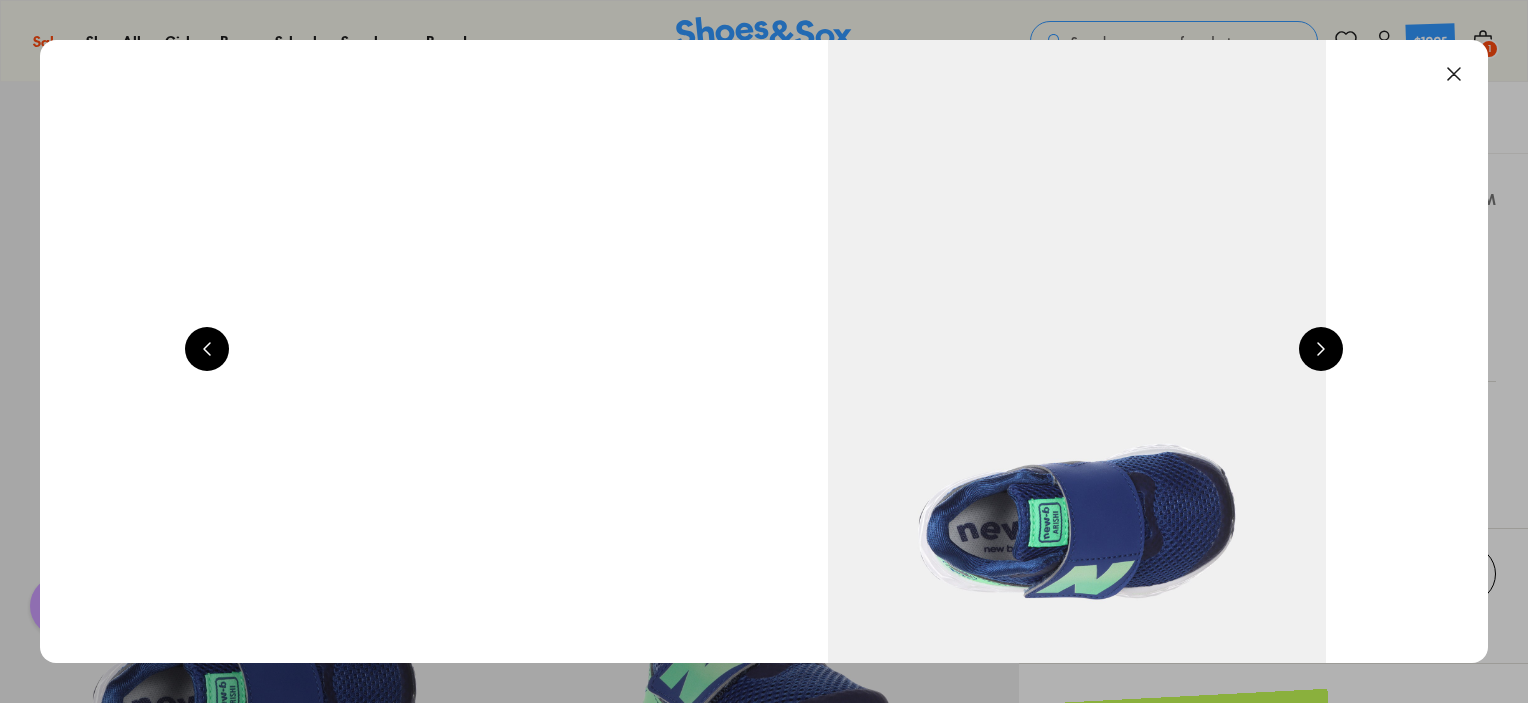 scroll, scrollTop: 0, scrollLeft: 4368, axis: horizontal 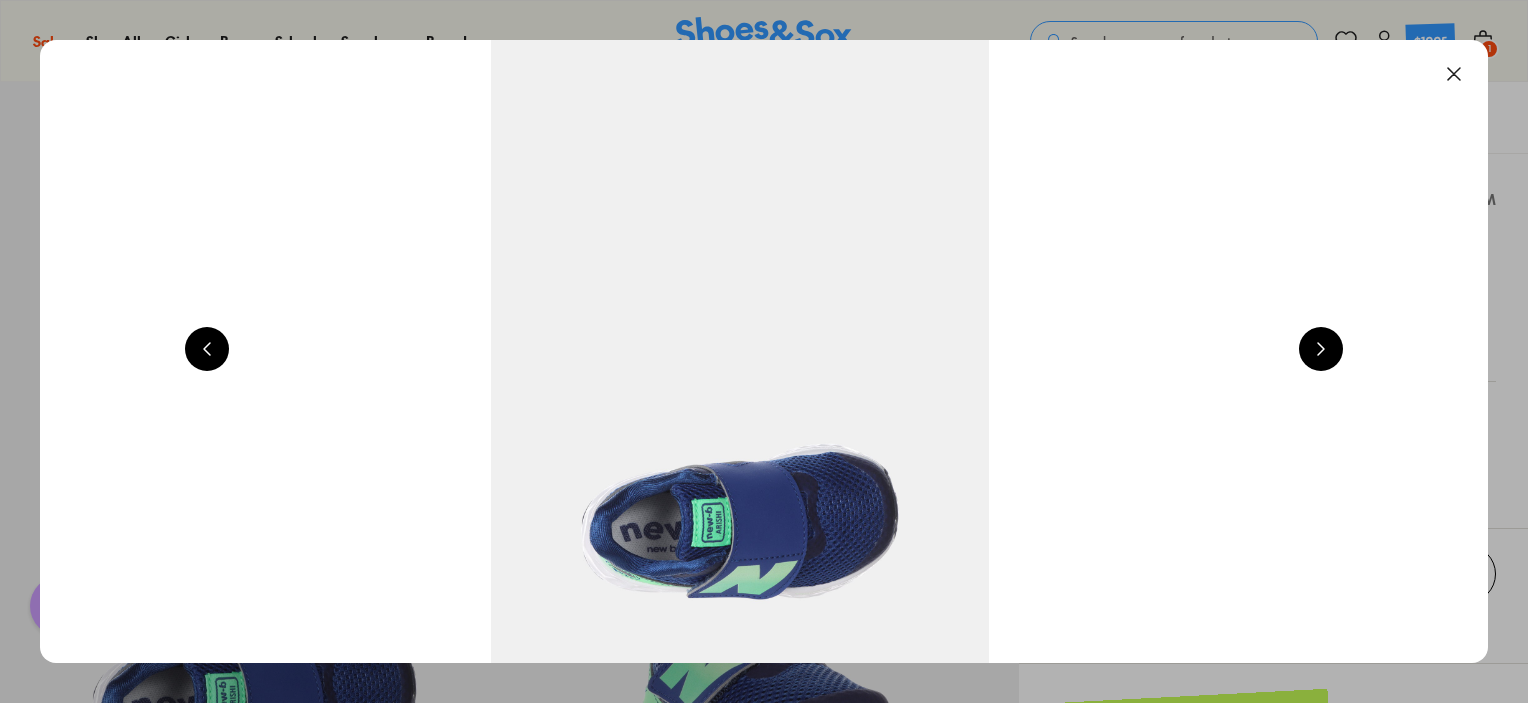 click at bounding box center (1321, 349) 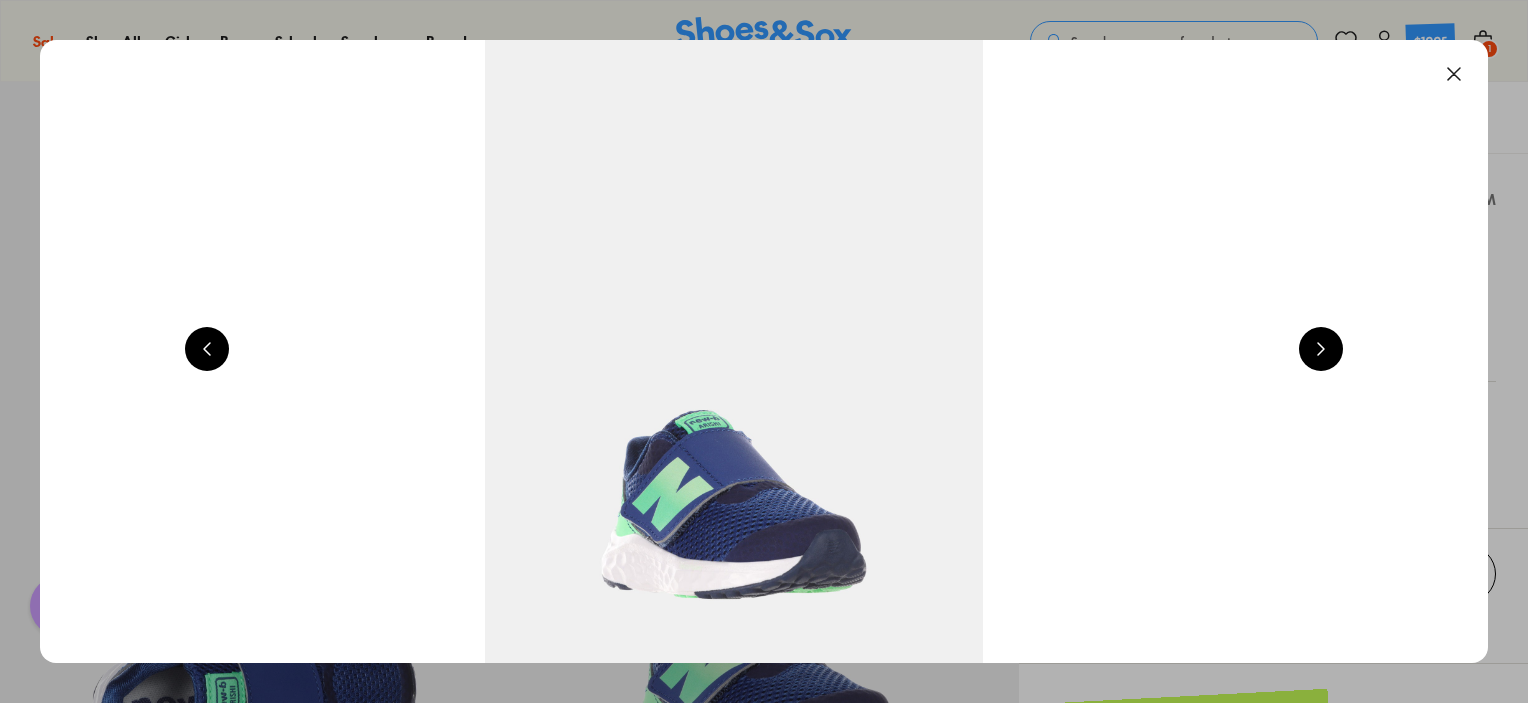 scroll, scrollTop: 0, scrollLeft: 5824, axis: horizontal 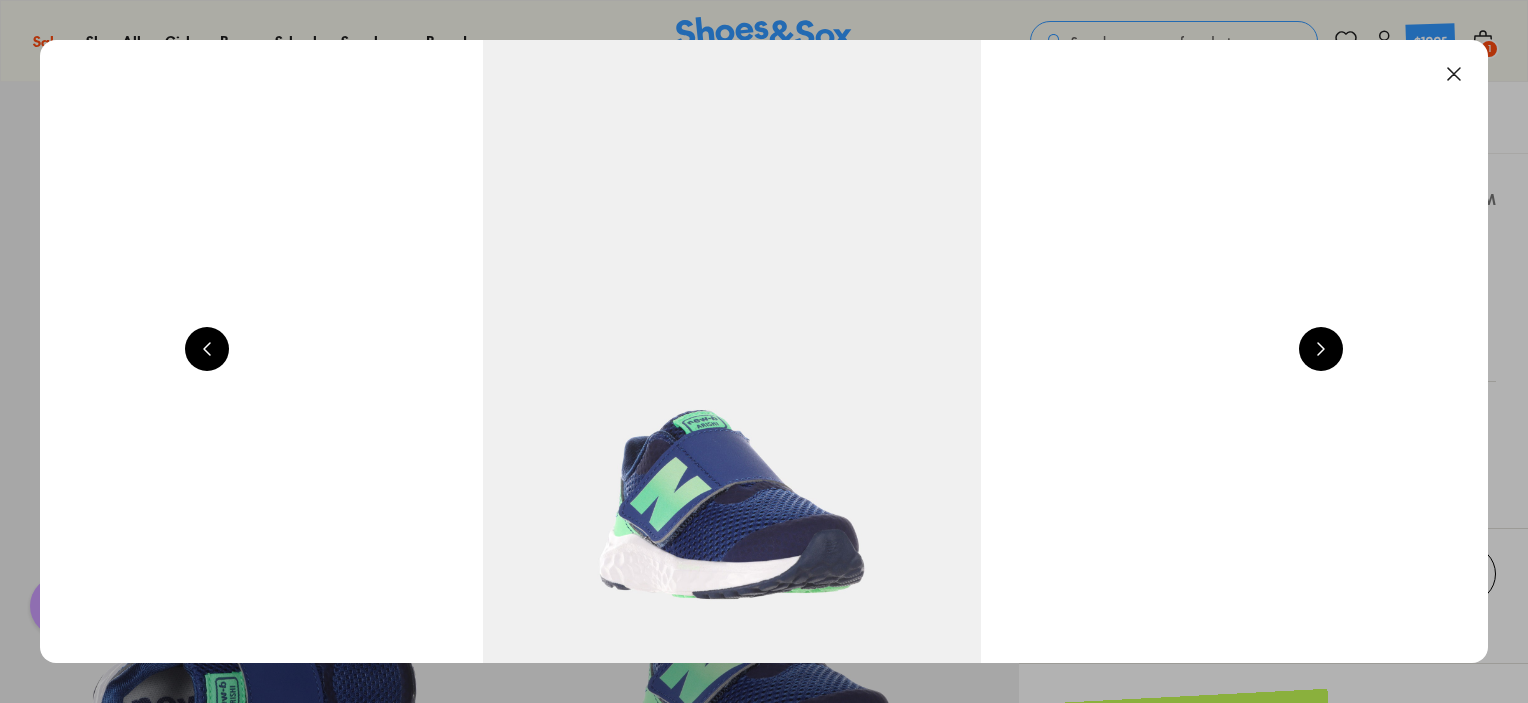 click at bounding box center (1454, 74) 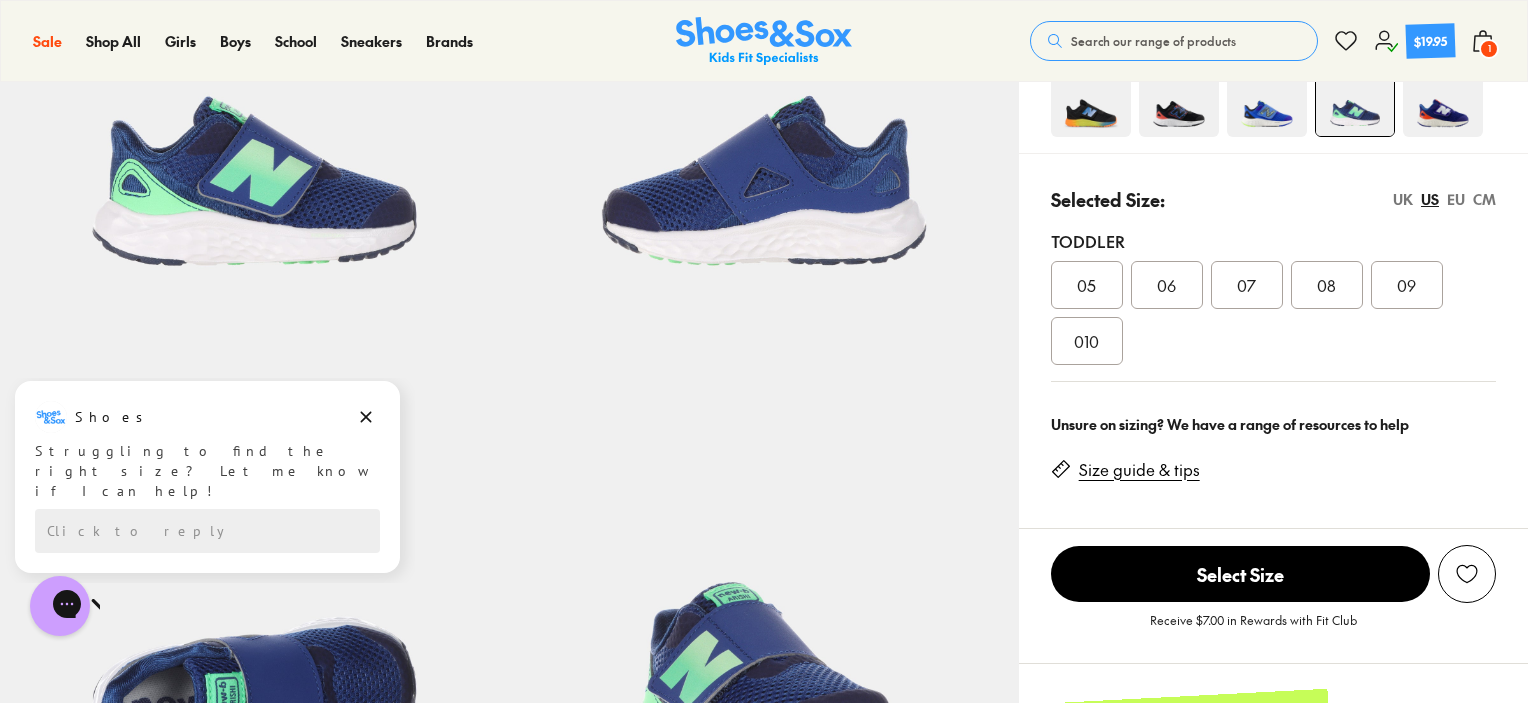 scroll, scrollTop: 0, scrollLeft: 0, axis: both 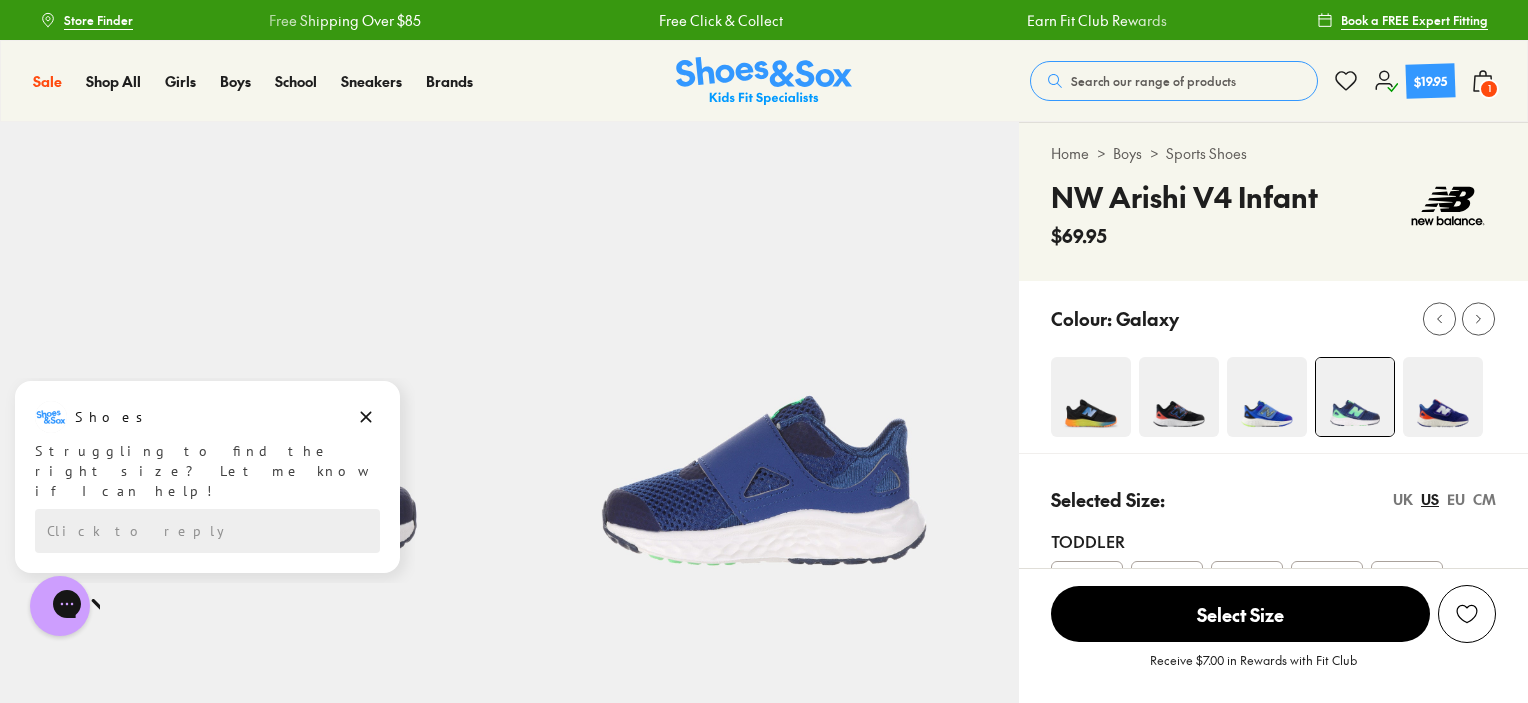 click at bounding box center (1091, 397) 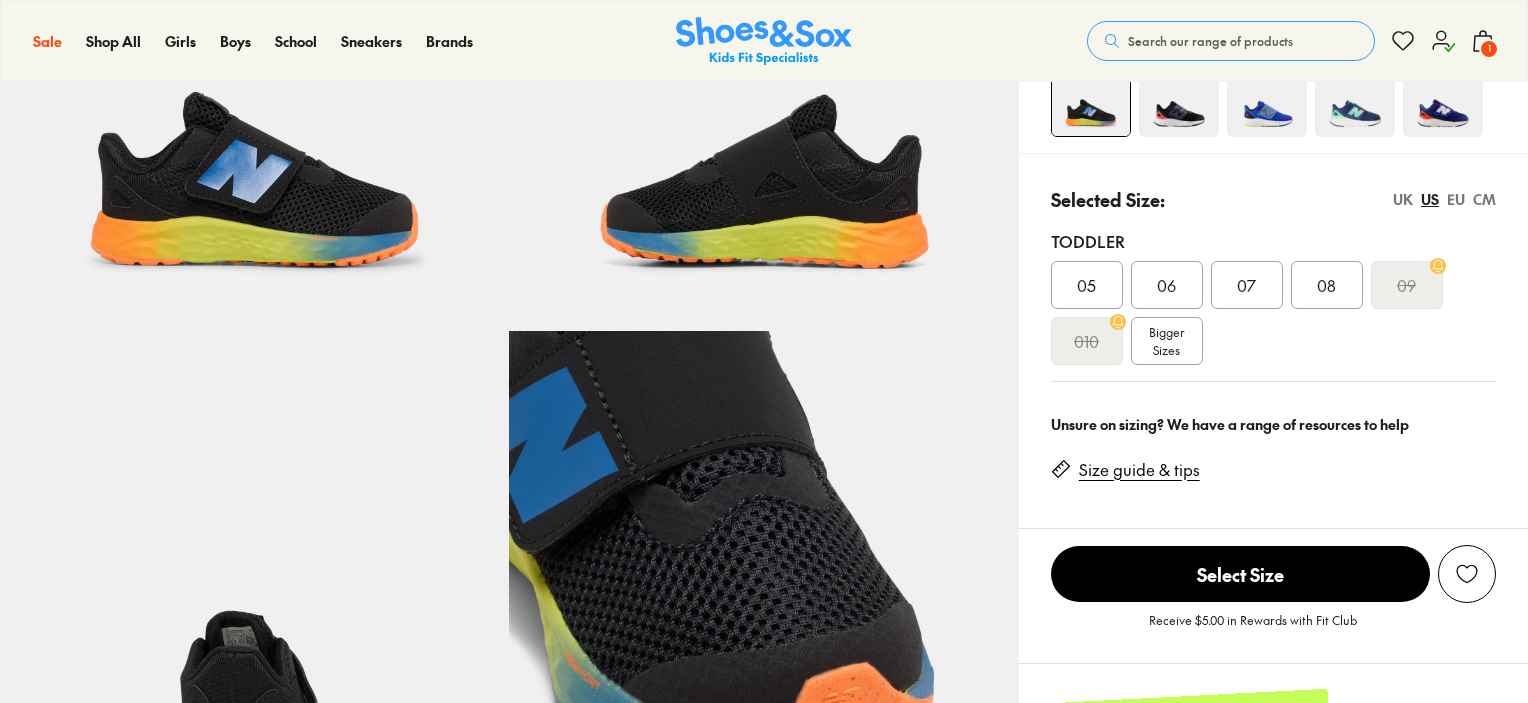 select on "*" 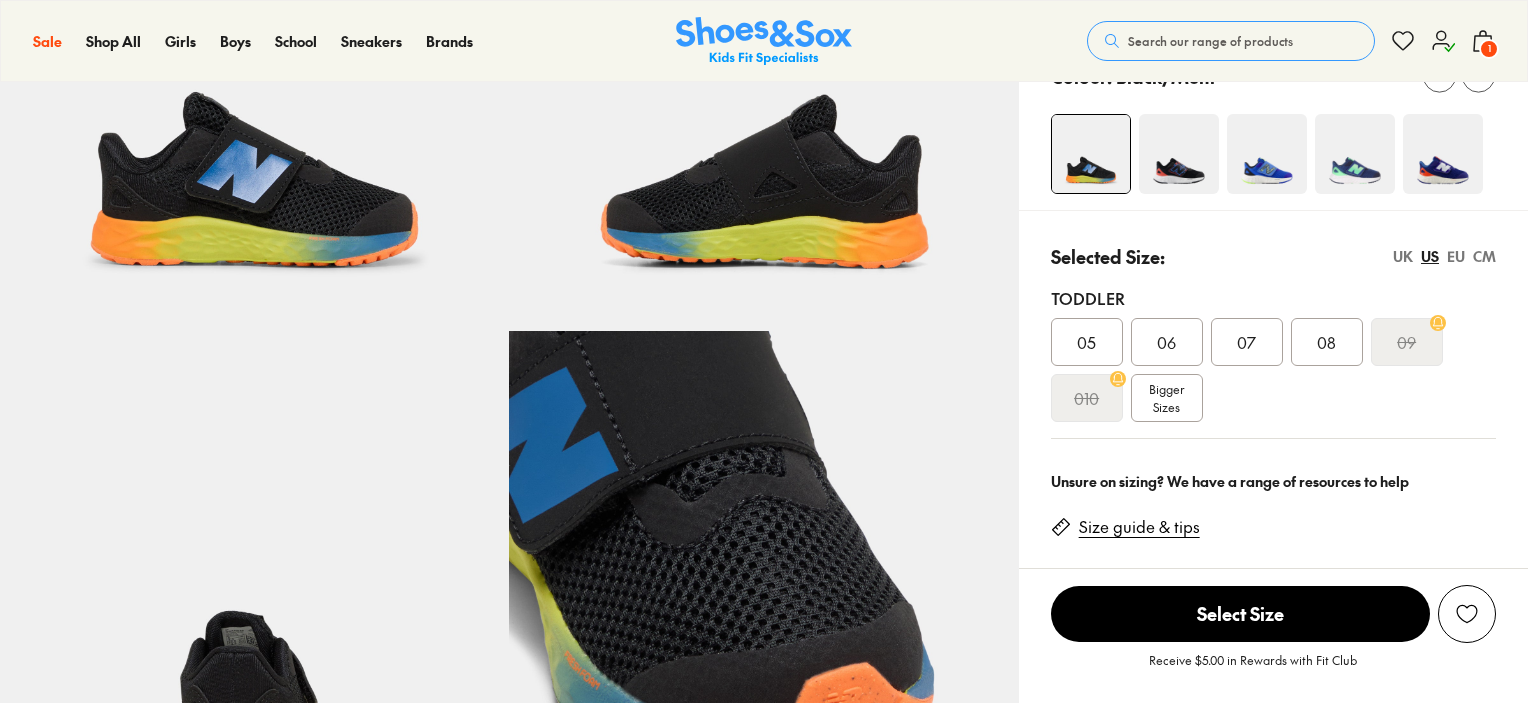 scroll, scrollTop: 500, scrollLeft: 0, axis: vertical 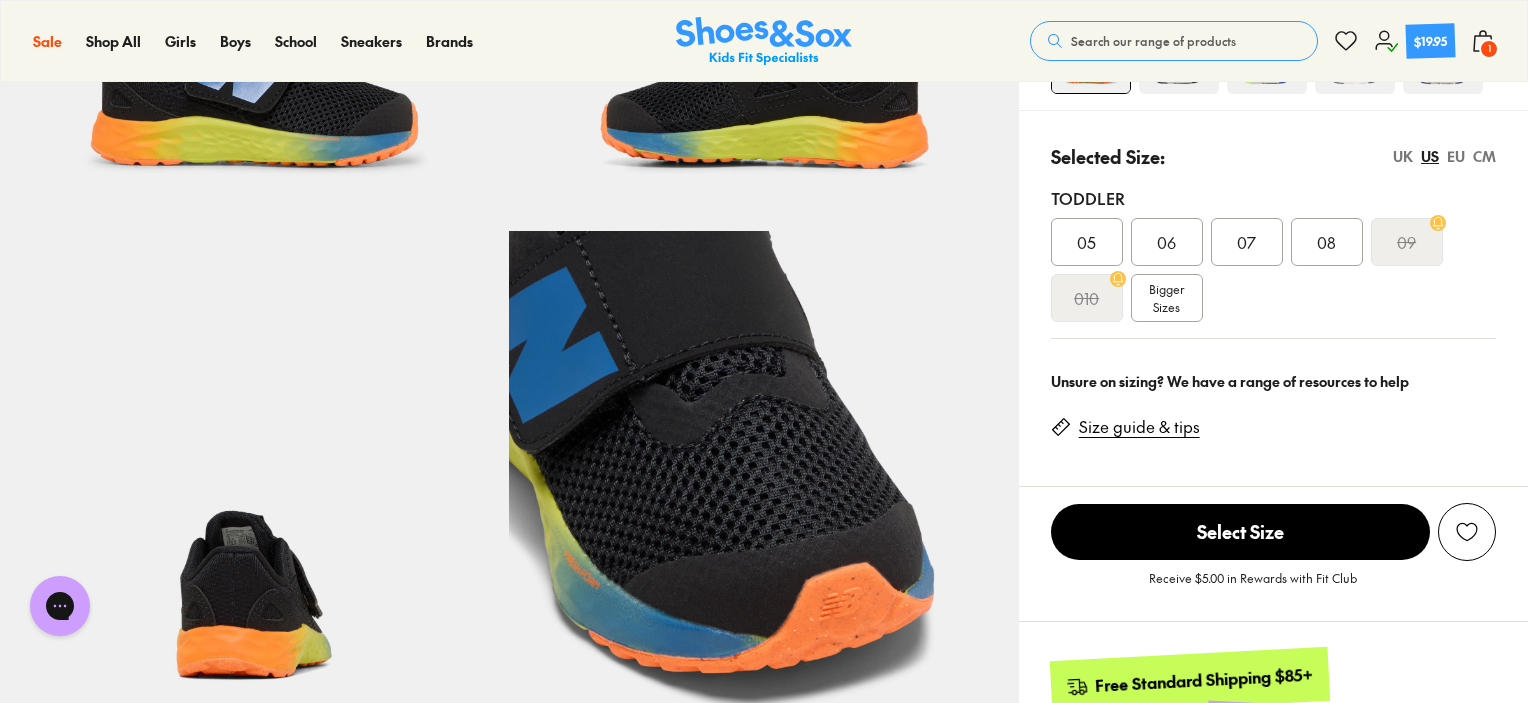 click 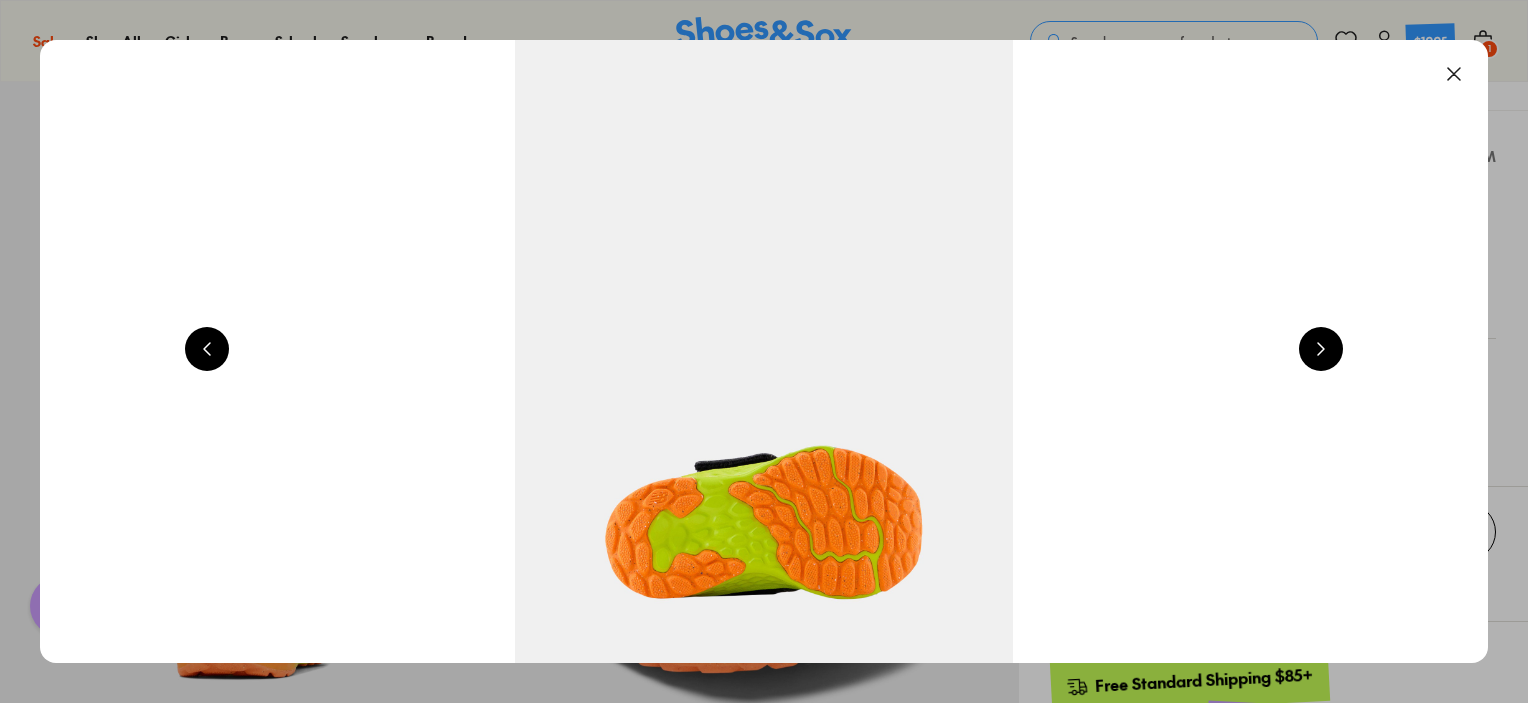 scroll, scrollTop: 0, scrollLeft: 1456, axis: horizontal 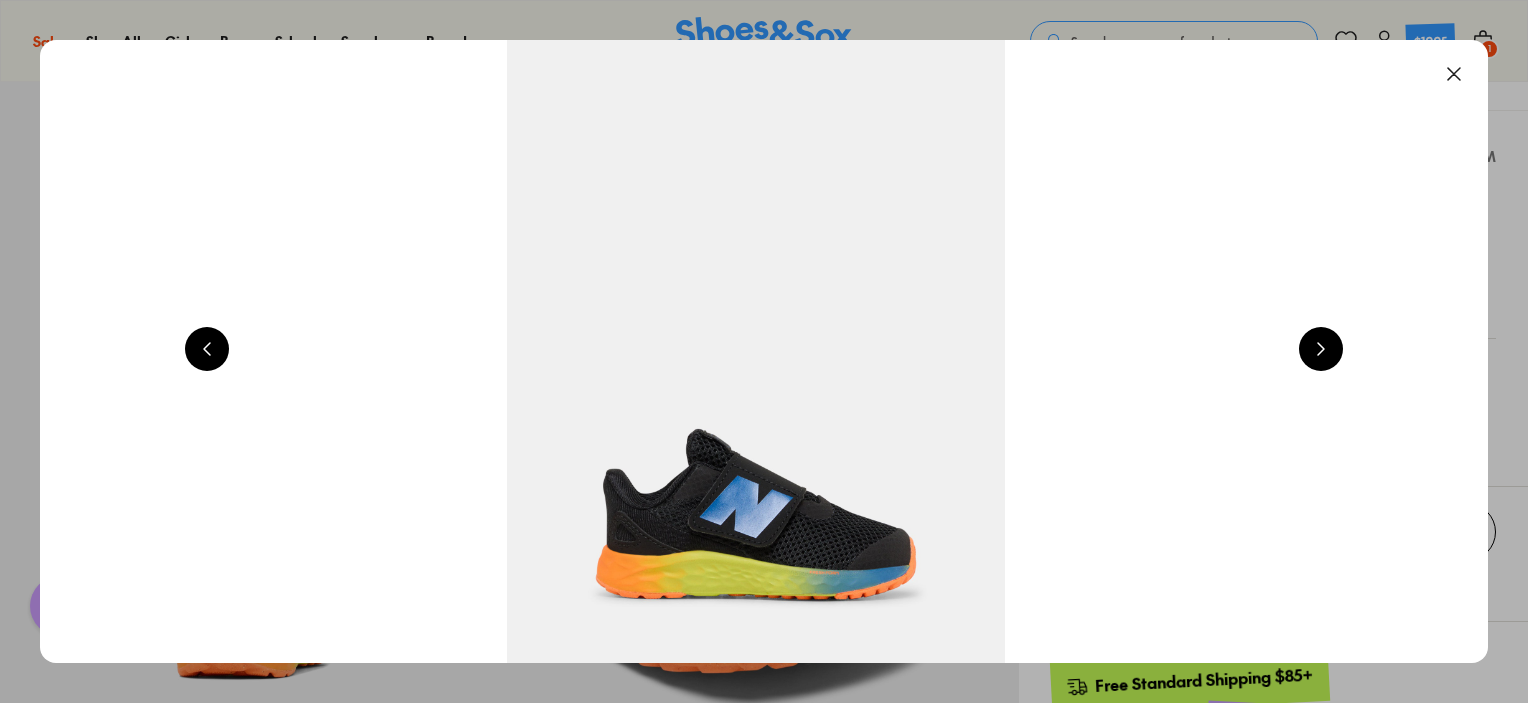 click at bounding box center [1321, 349] 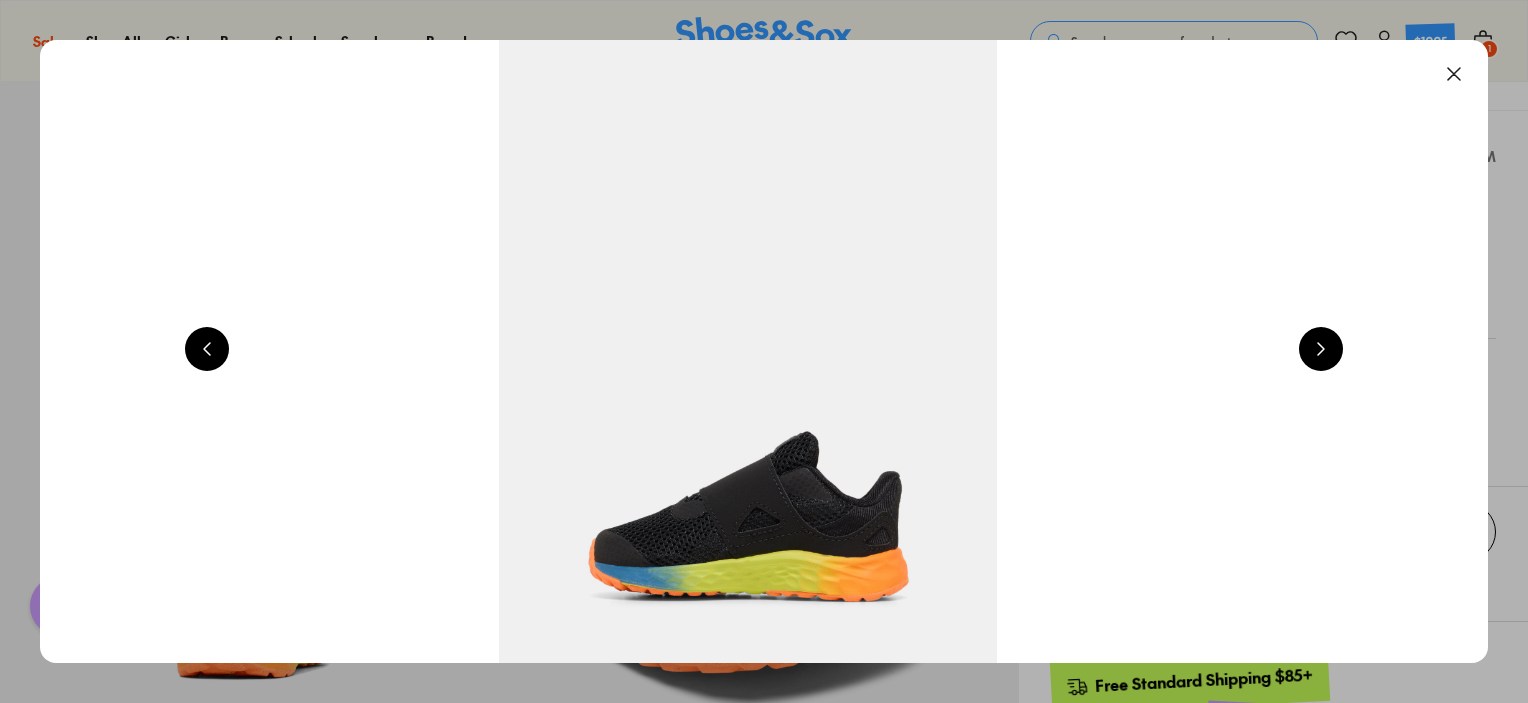 click at bounding box center (1321, 349) 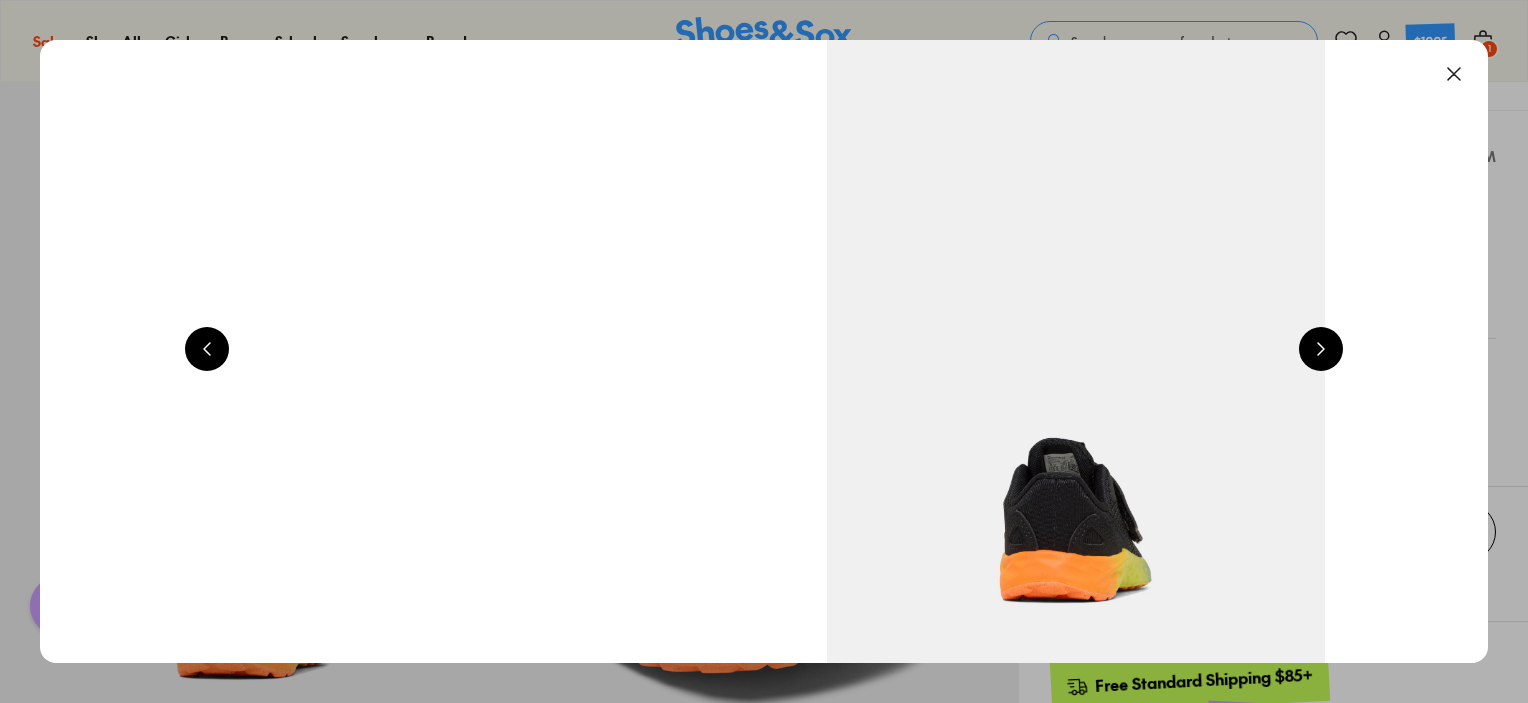 scroll, scrollTop: 0, scrollLeft: 4368, axis: horizontal 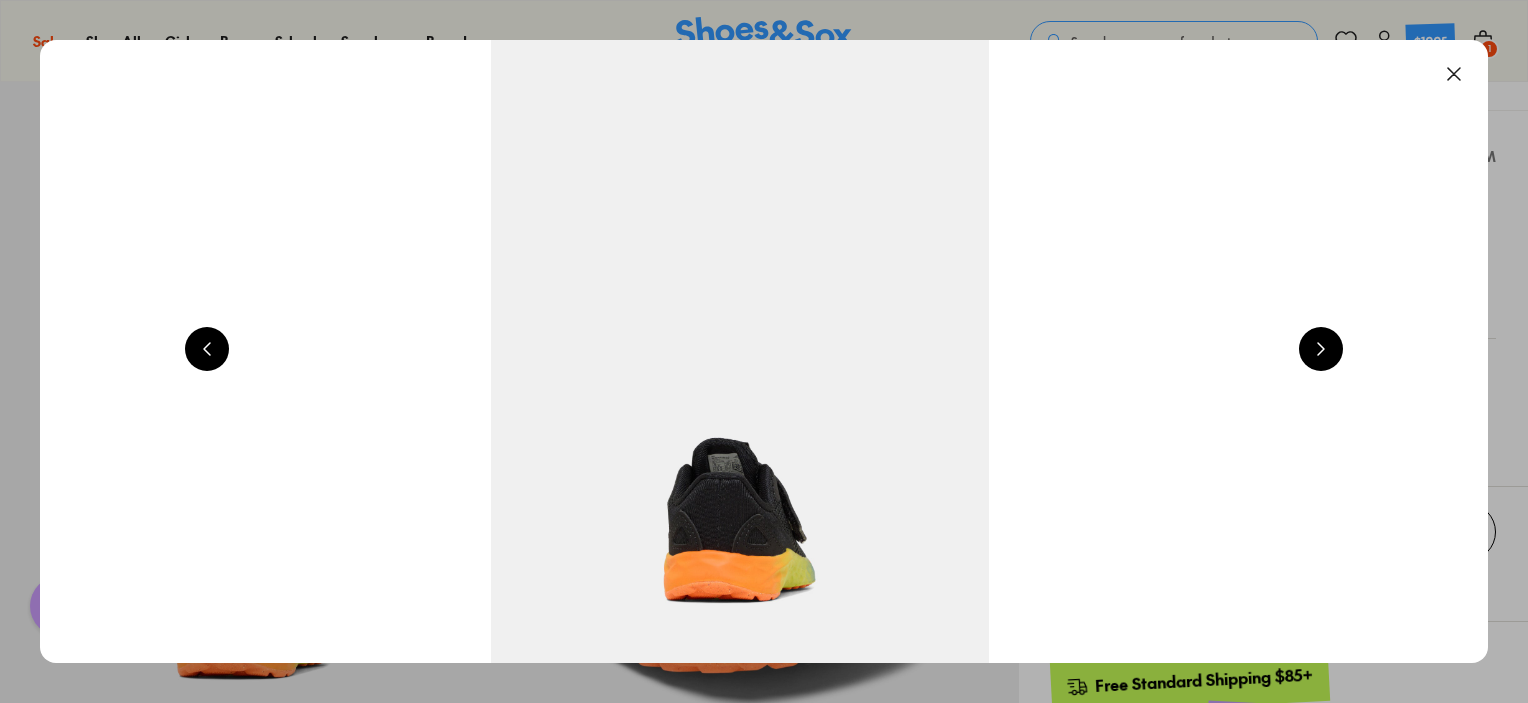 click at bounding box center (1321, 351) 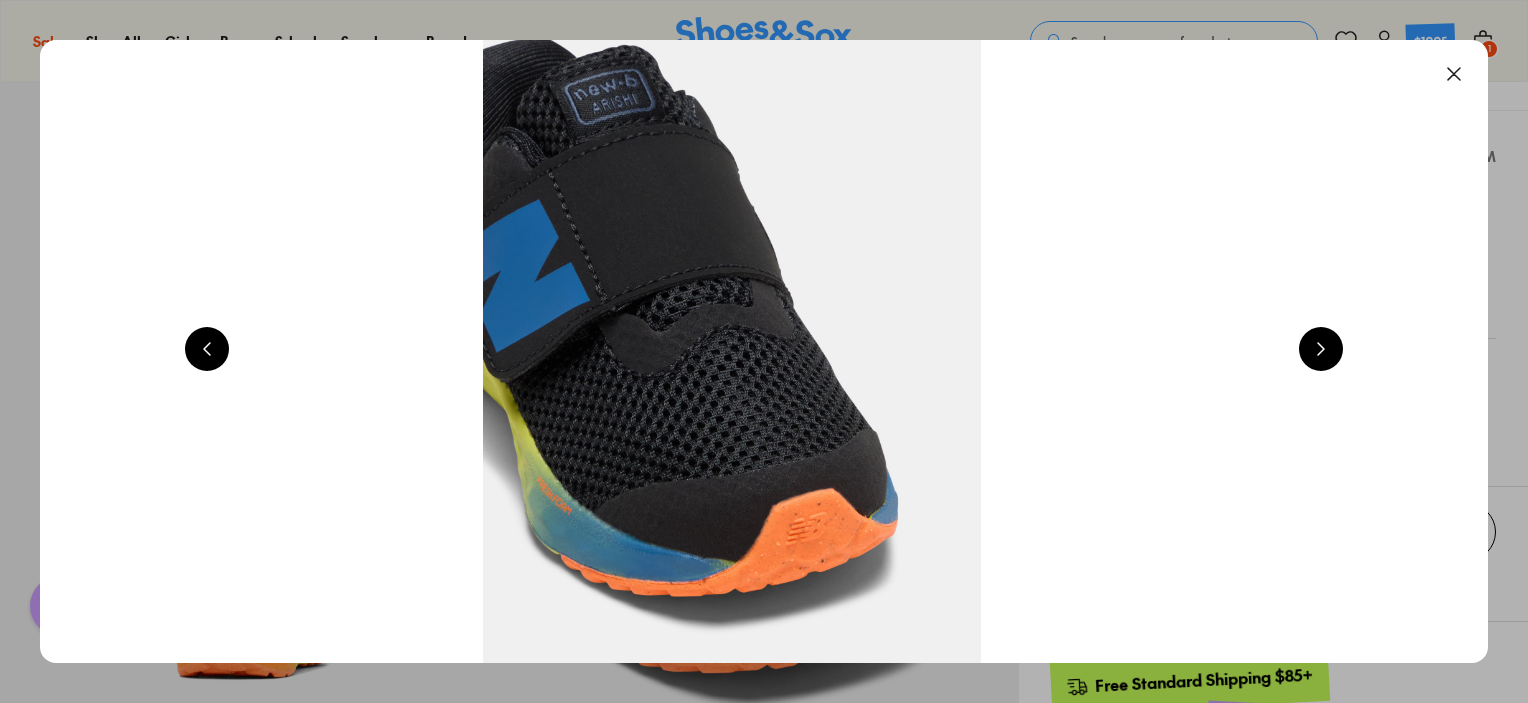 click at bounding box center [1321, 349] 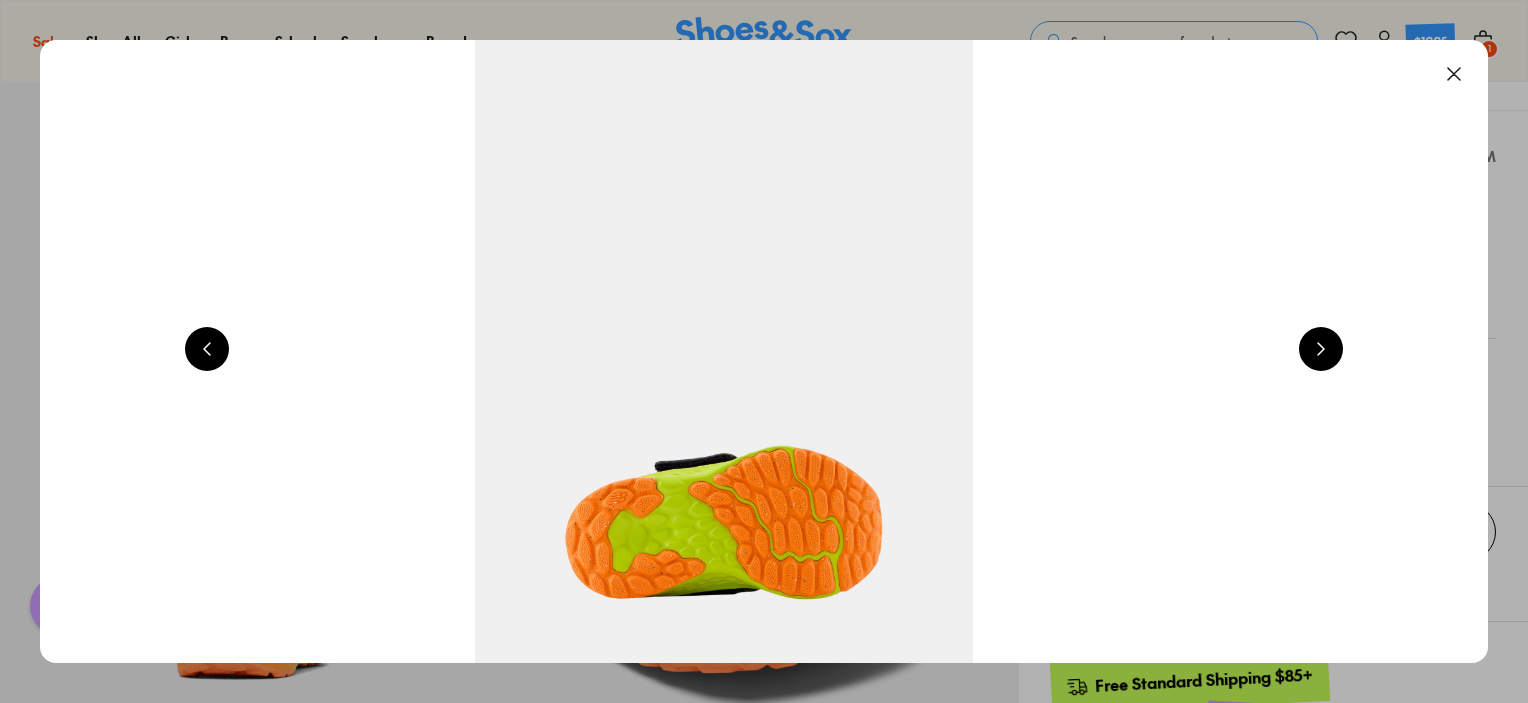 click at bounding box center [1321, 349] 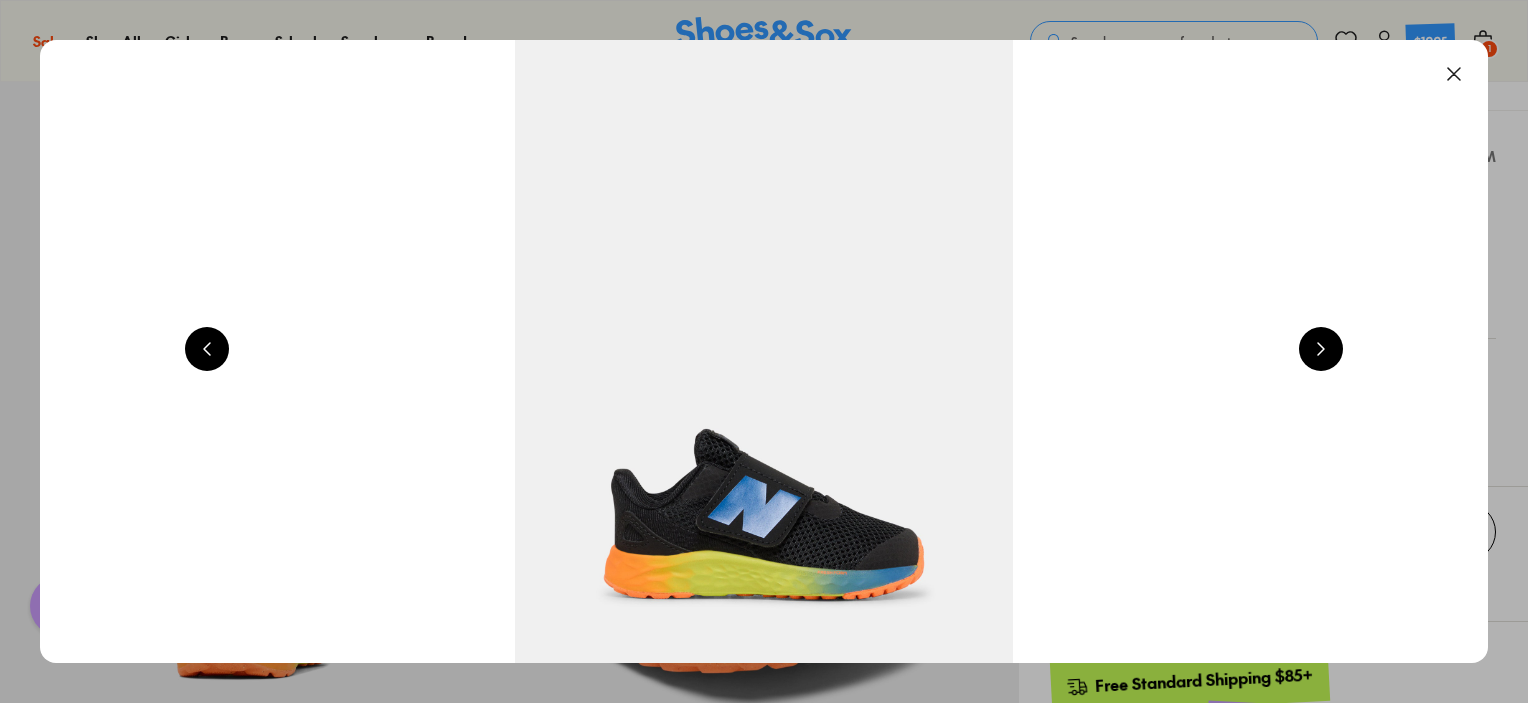 scroll, scrollTop: 0, scrollLeft: 1456, axis: horizontal 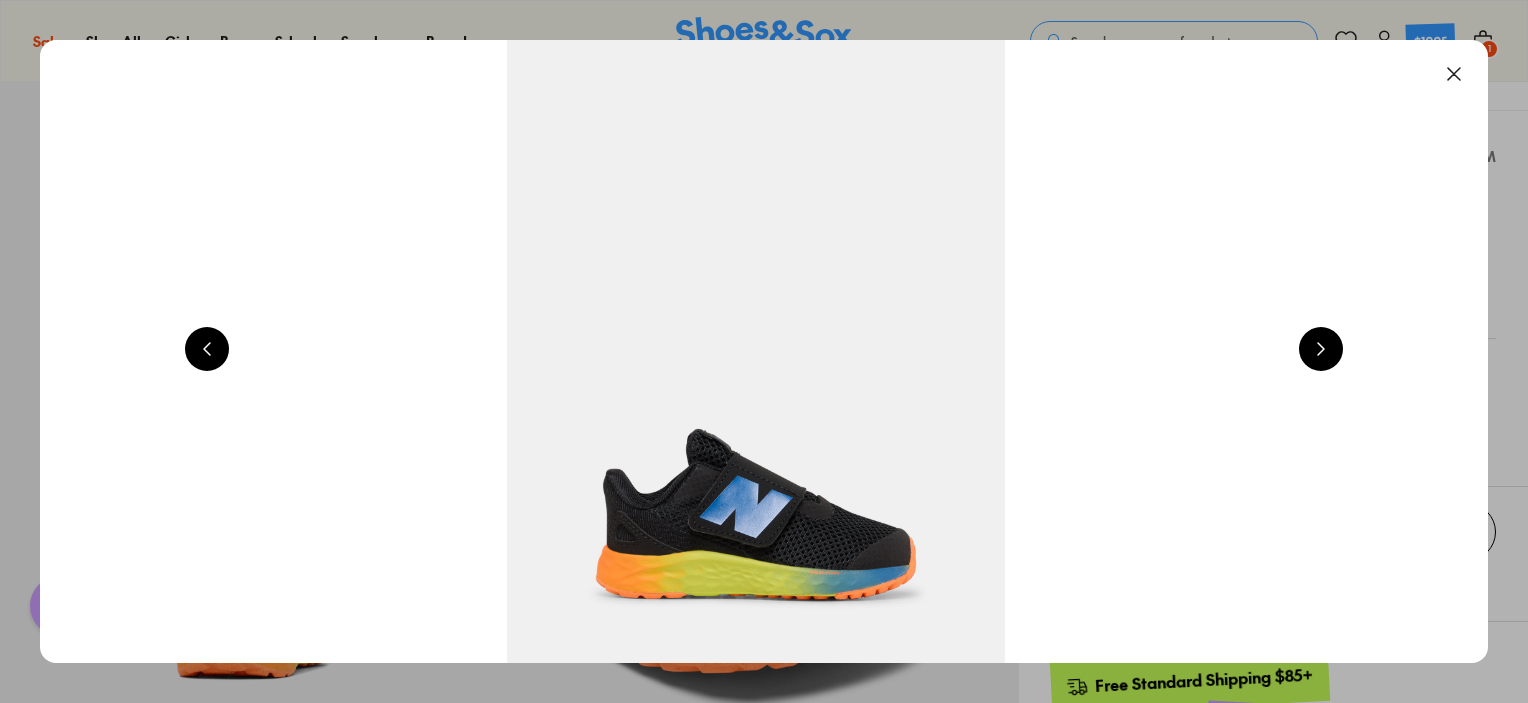 click at bounding box center [1321, 349] 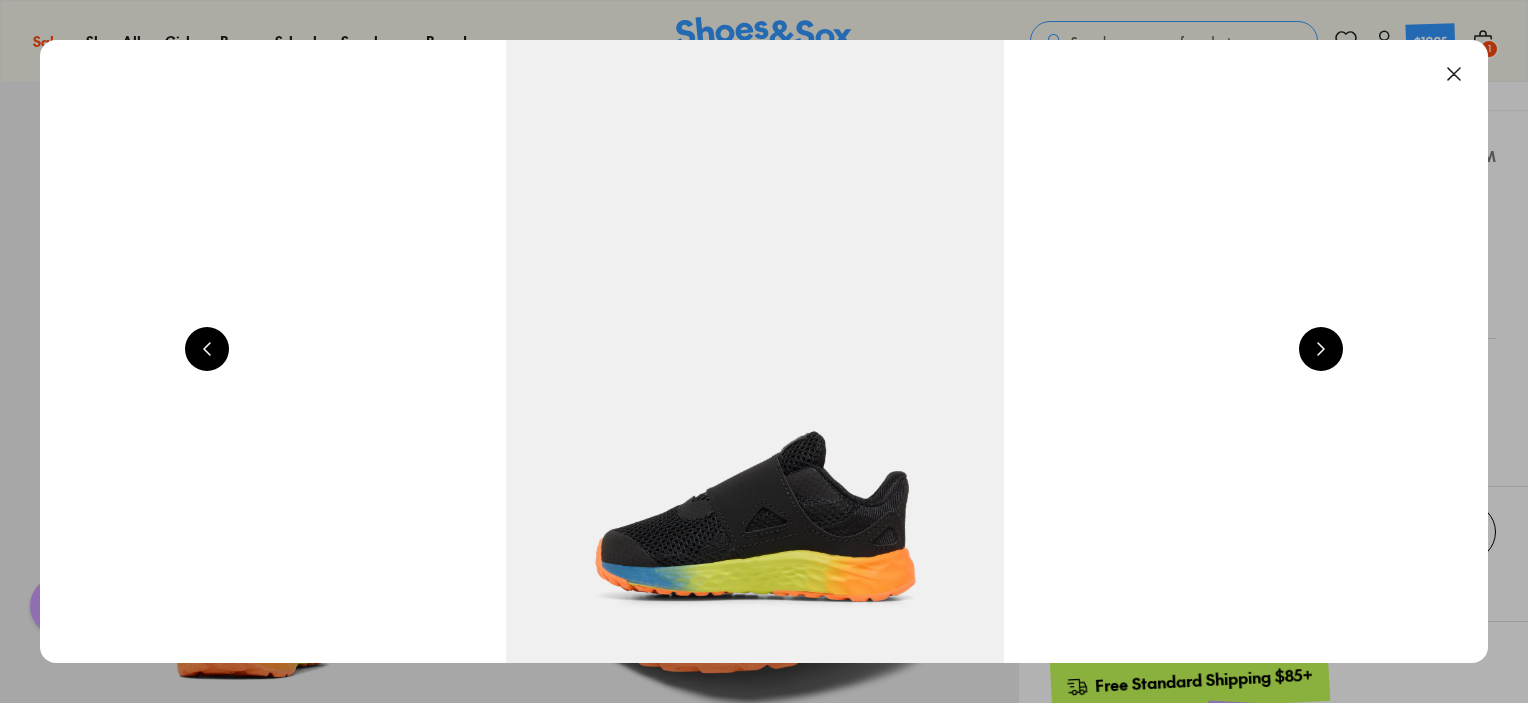 scroll, scrollTop: 0, scrollLeft: 2912, axis: horizontal 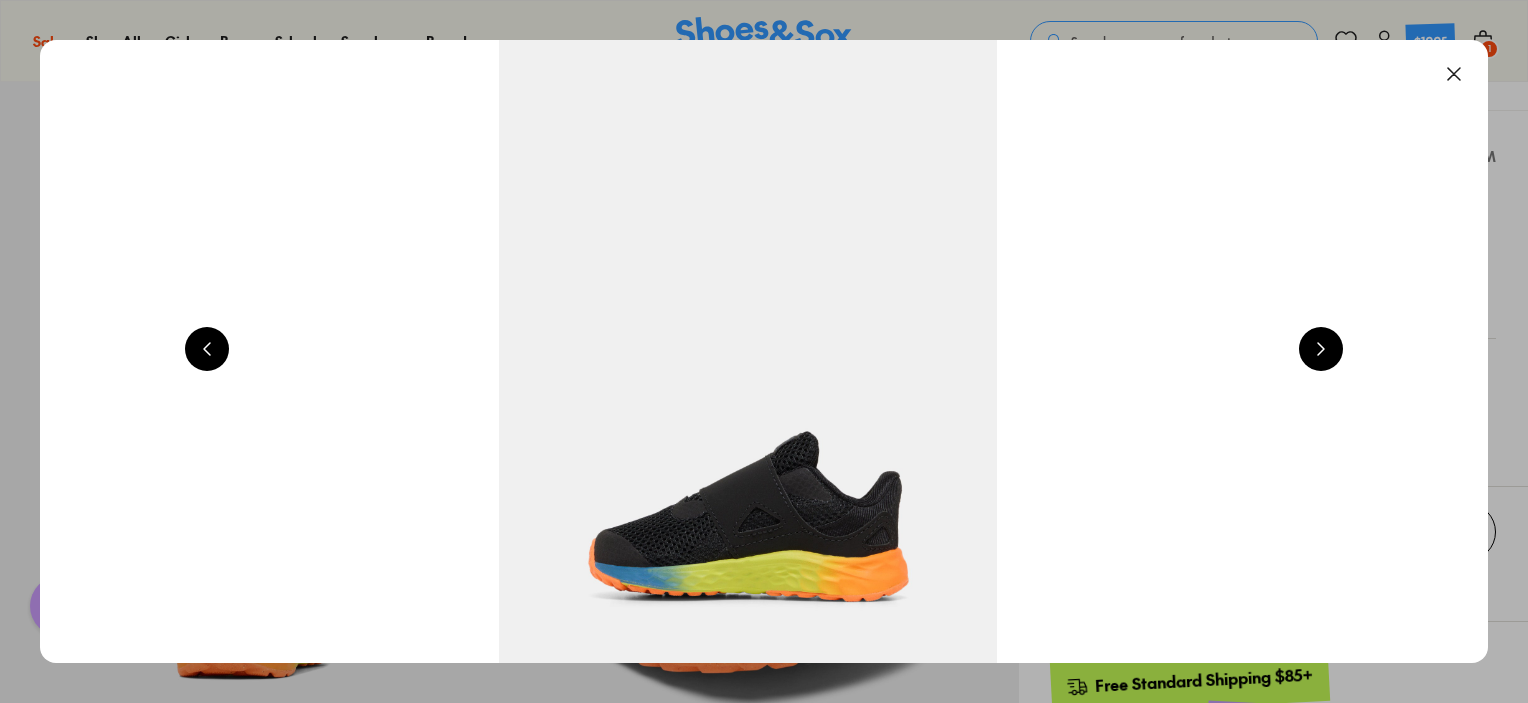 click at bounding box center (1321, 351) 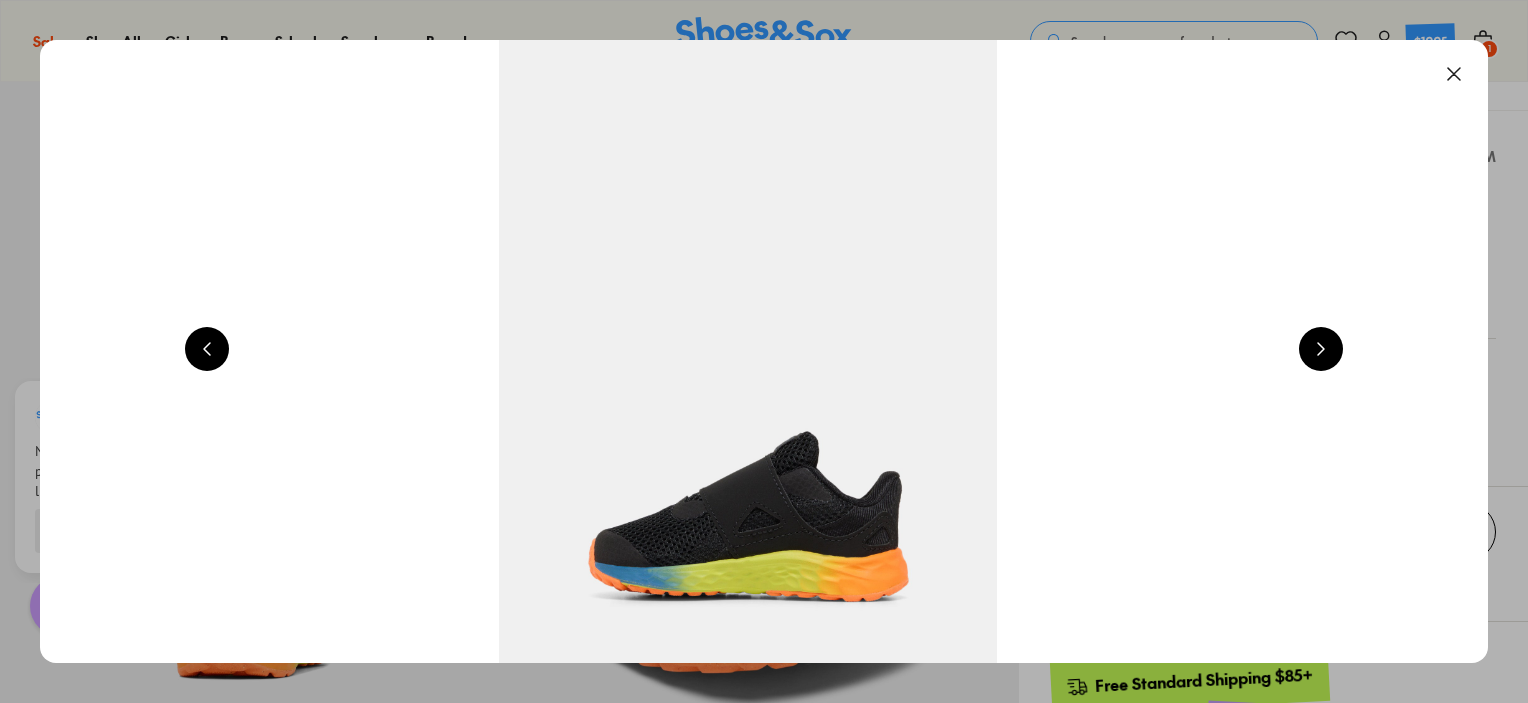 click at bounding box center [1321, 351] 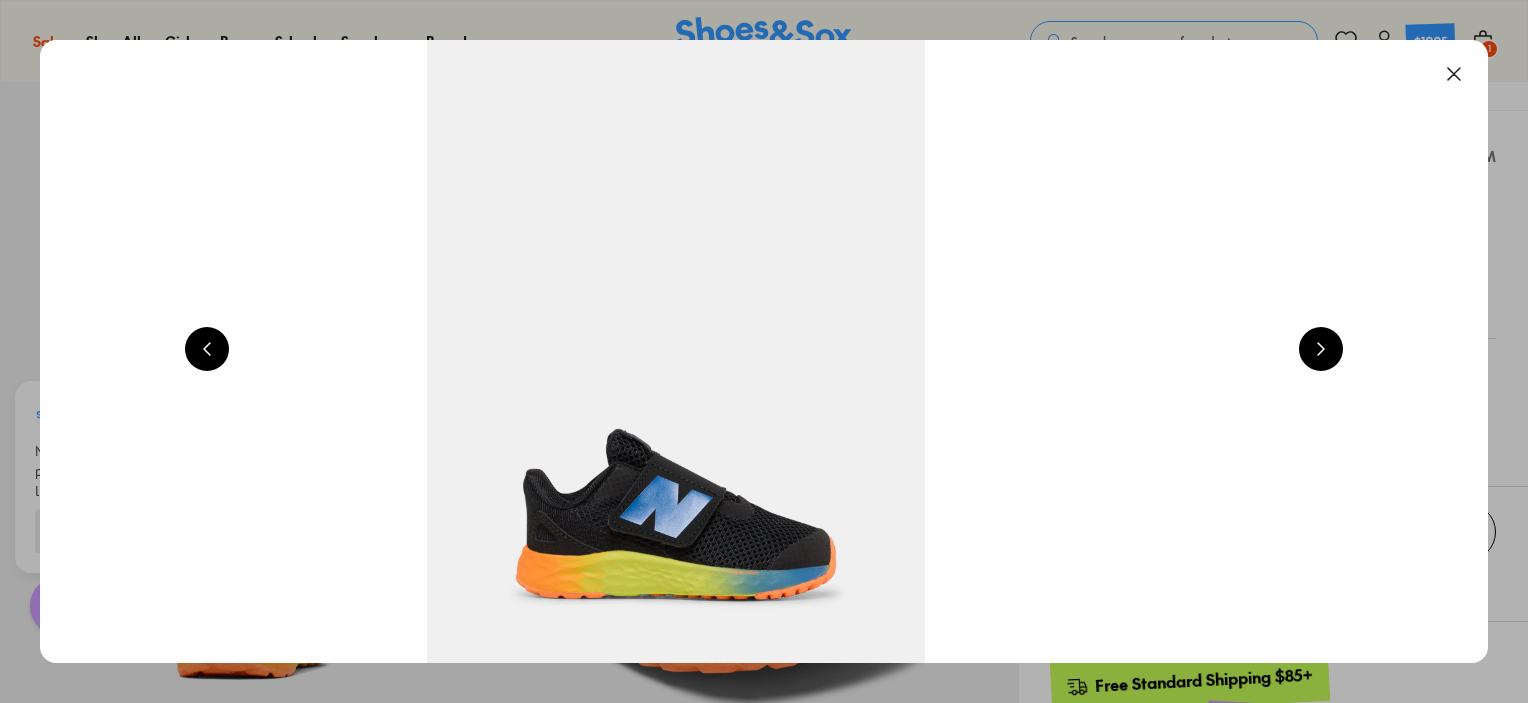 scroll, scrollTop: 0, scrollLeft: 1456, axis: horizontal 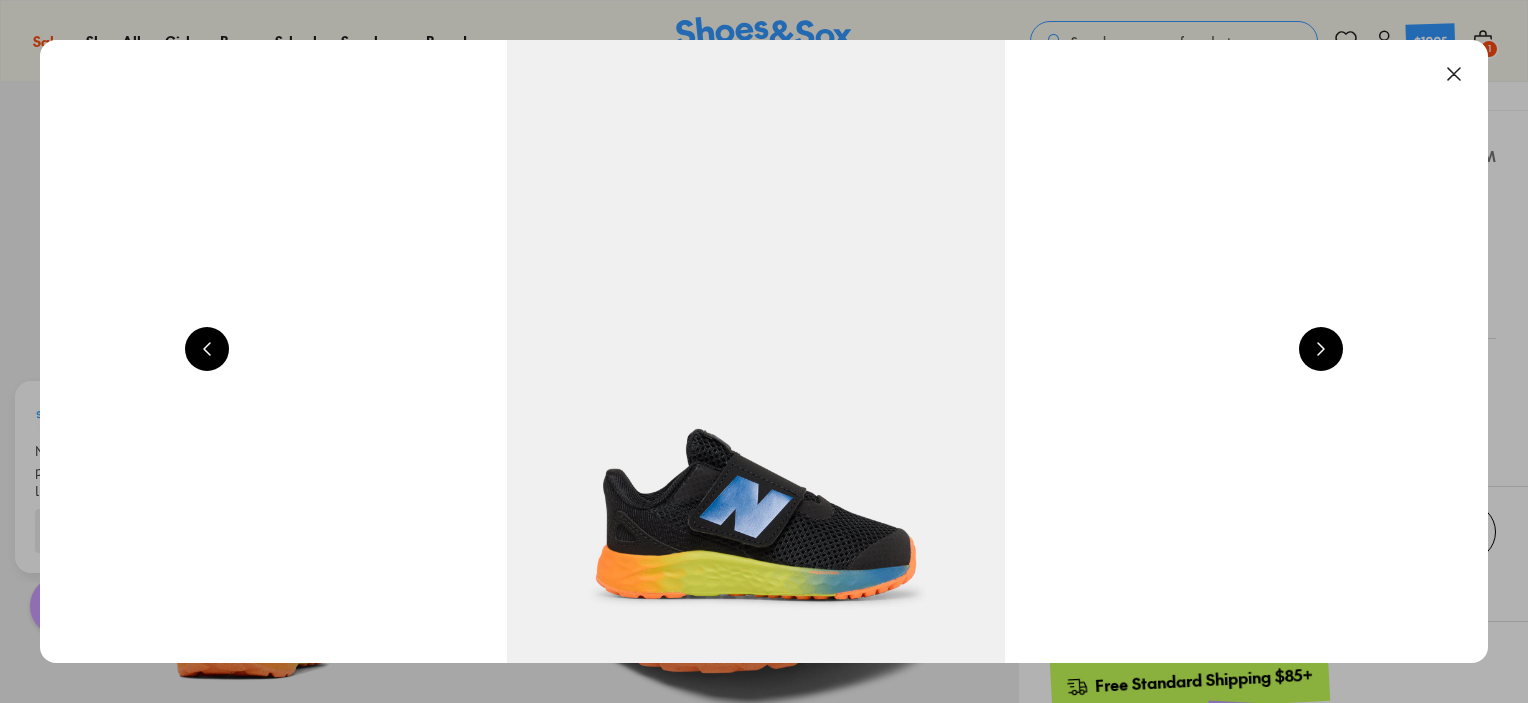 click at bounding box center [1454, 74] 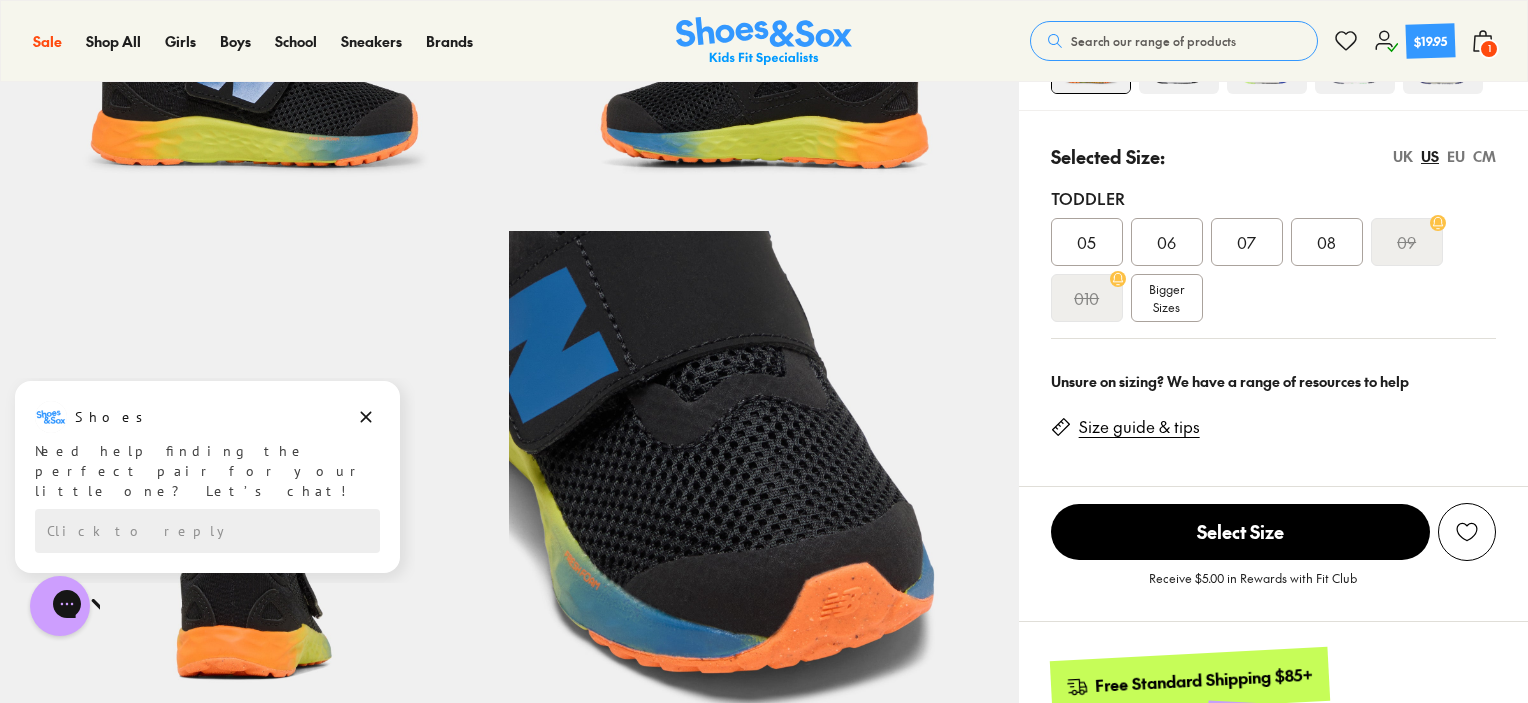 click on "08" at bounding box center [1326, 242] 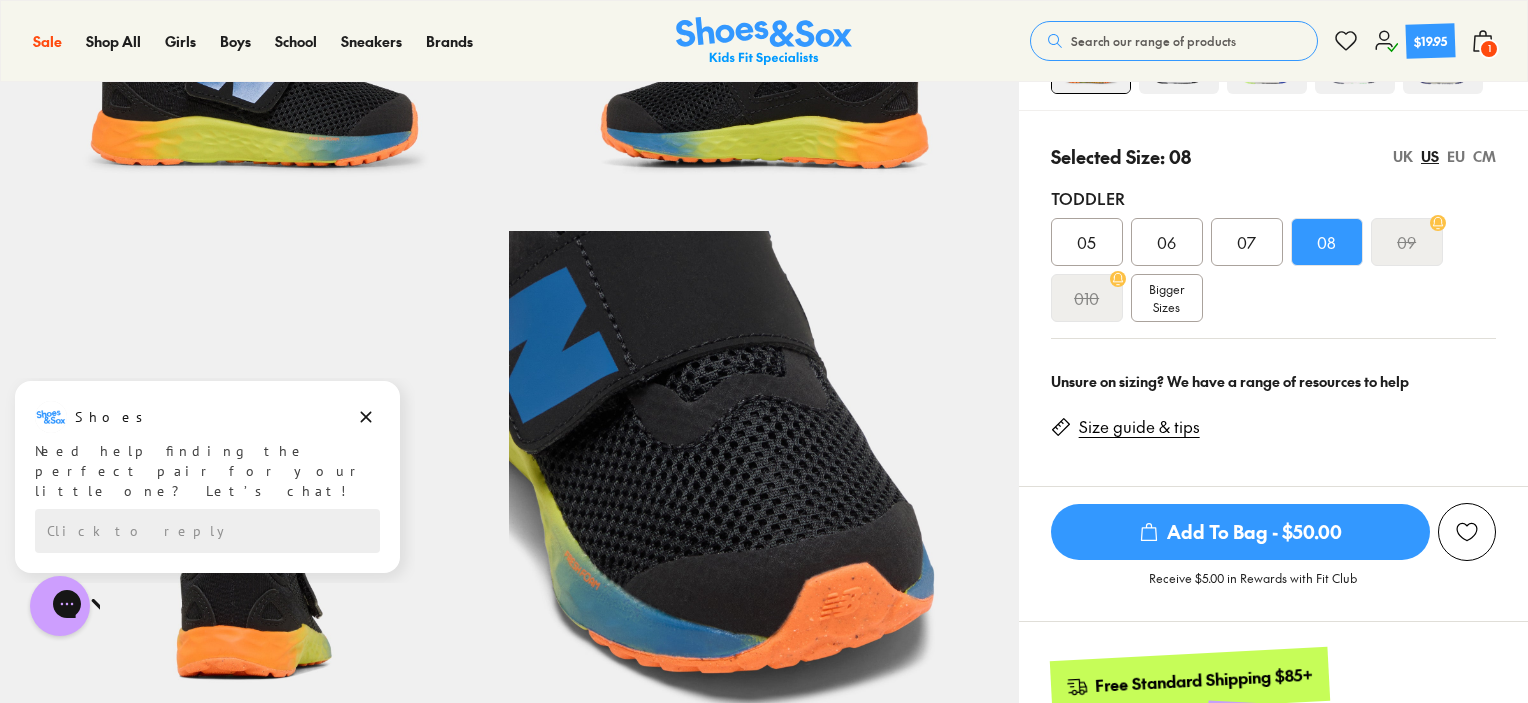 click on "Add To Bag - $50.00" at bounding box center [1240, 532] 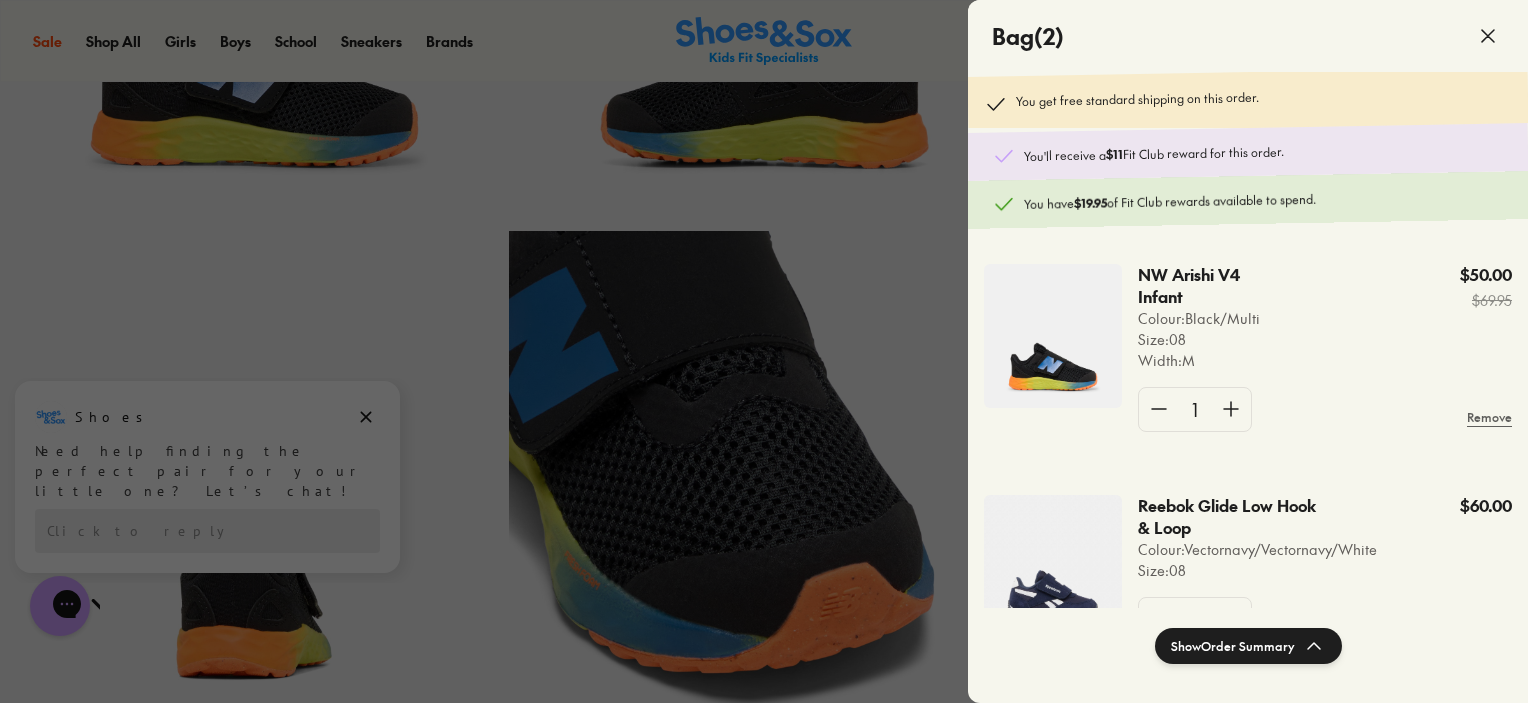 scroll, scrollTop: 80, scrollLeft: 0, axis: vertical 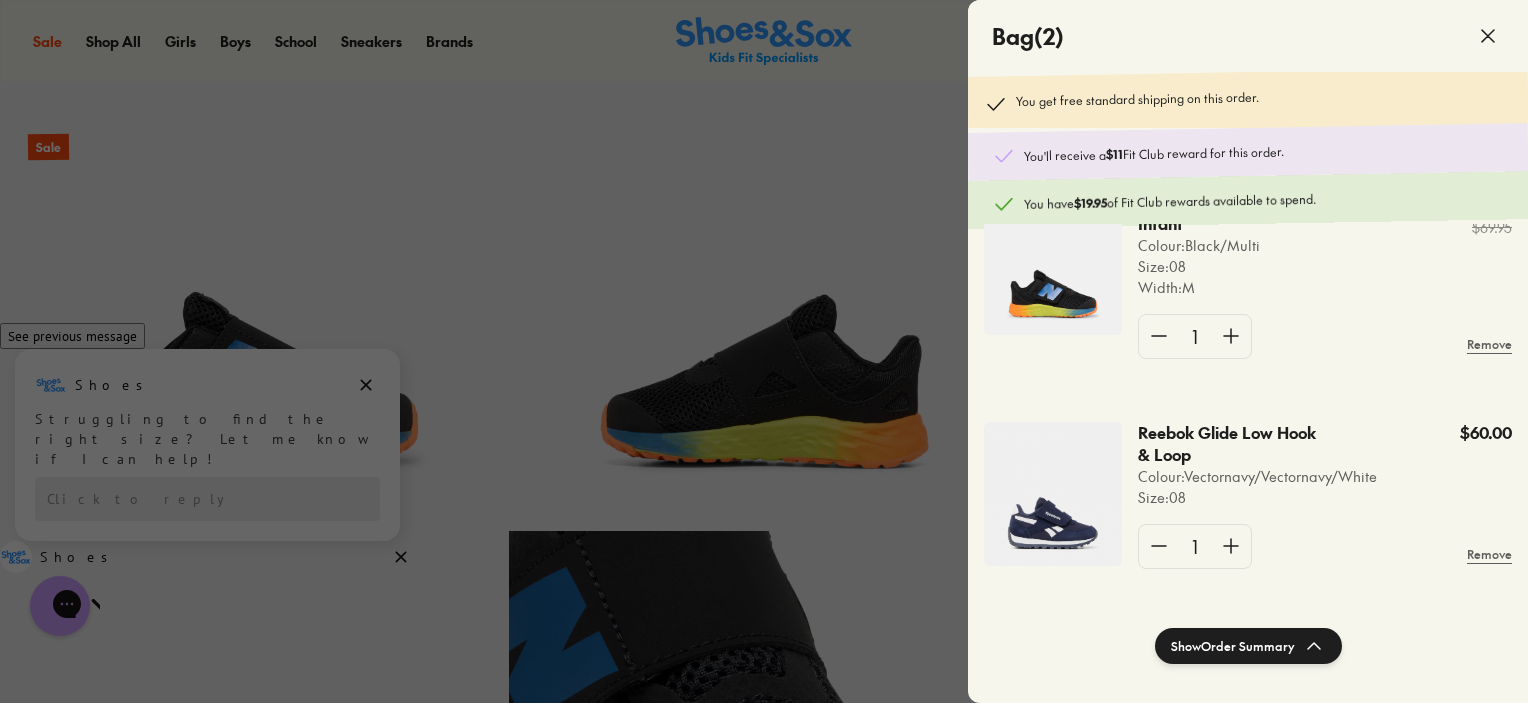 click 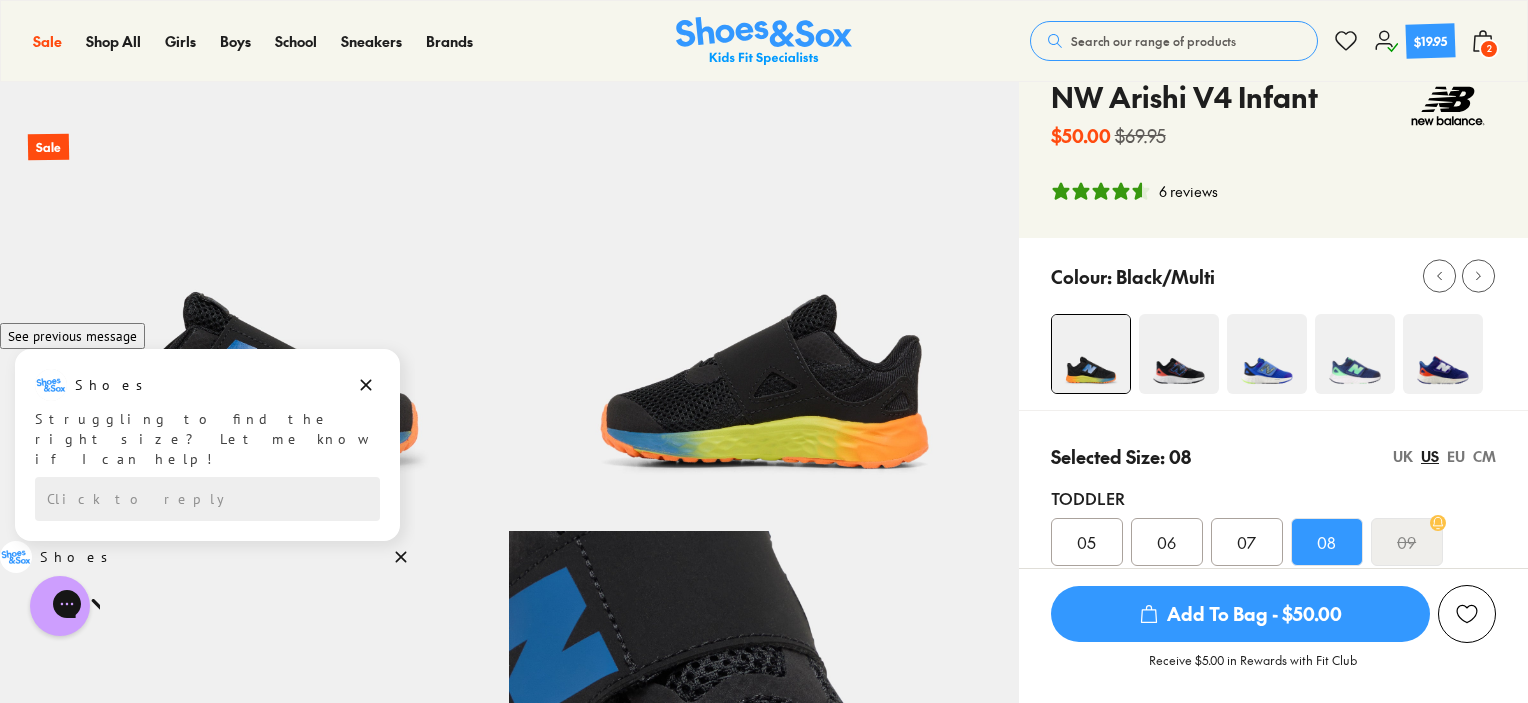 click at bounding box center (1179, 354) 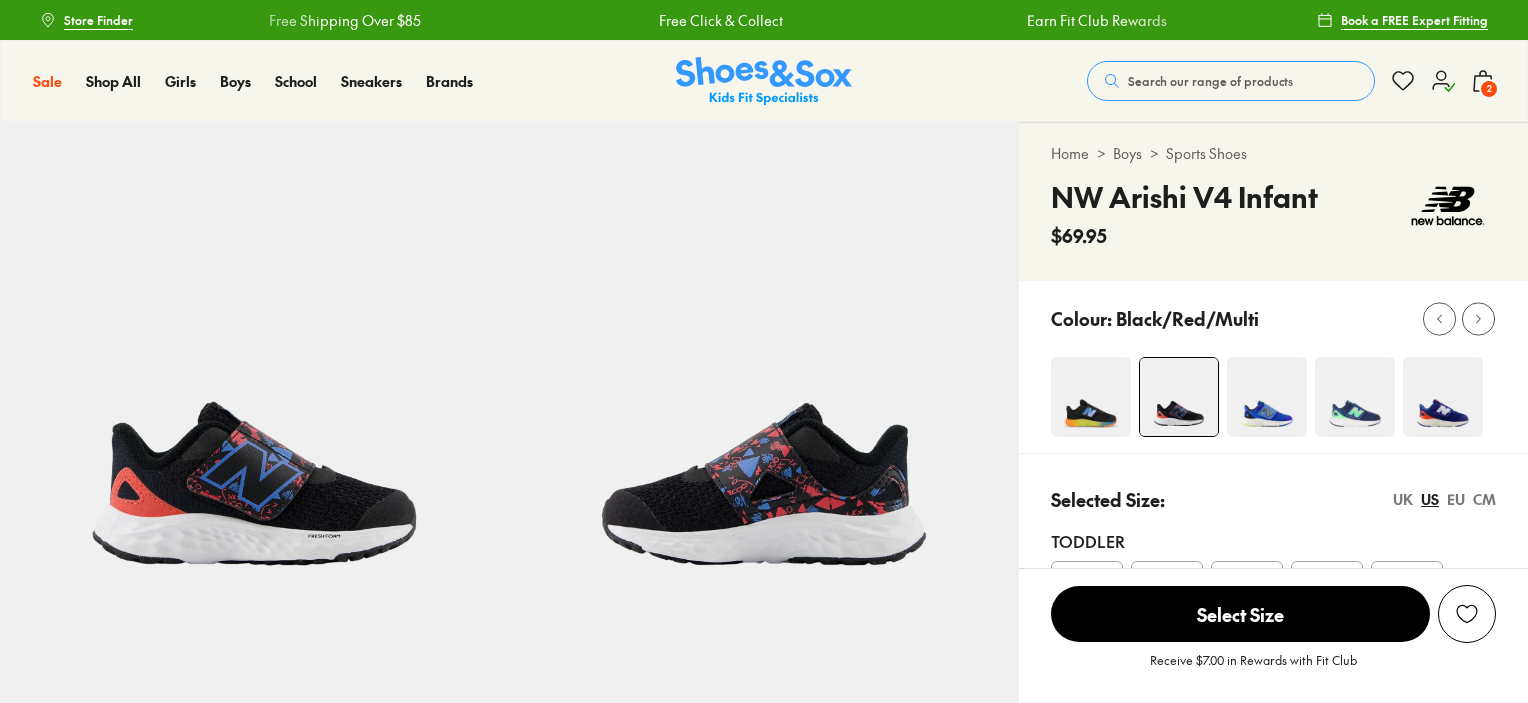 scroll, scrollTop: 0, scrollLeft: 0, axis: both 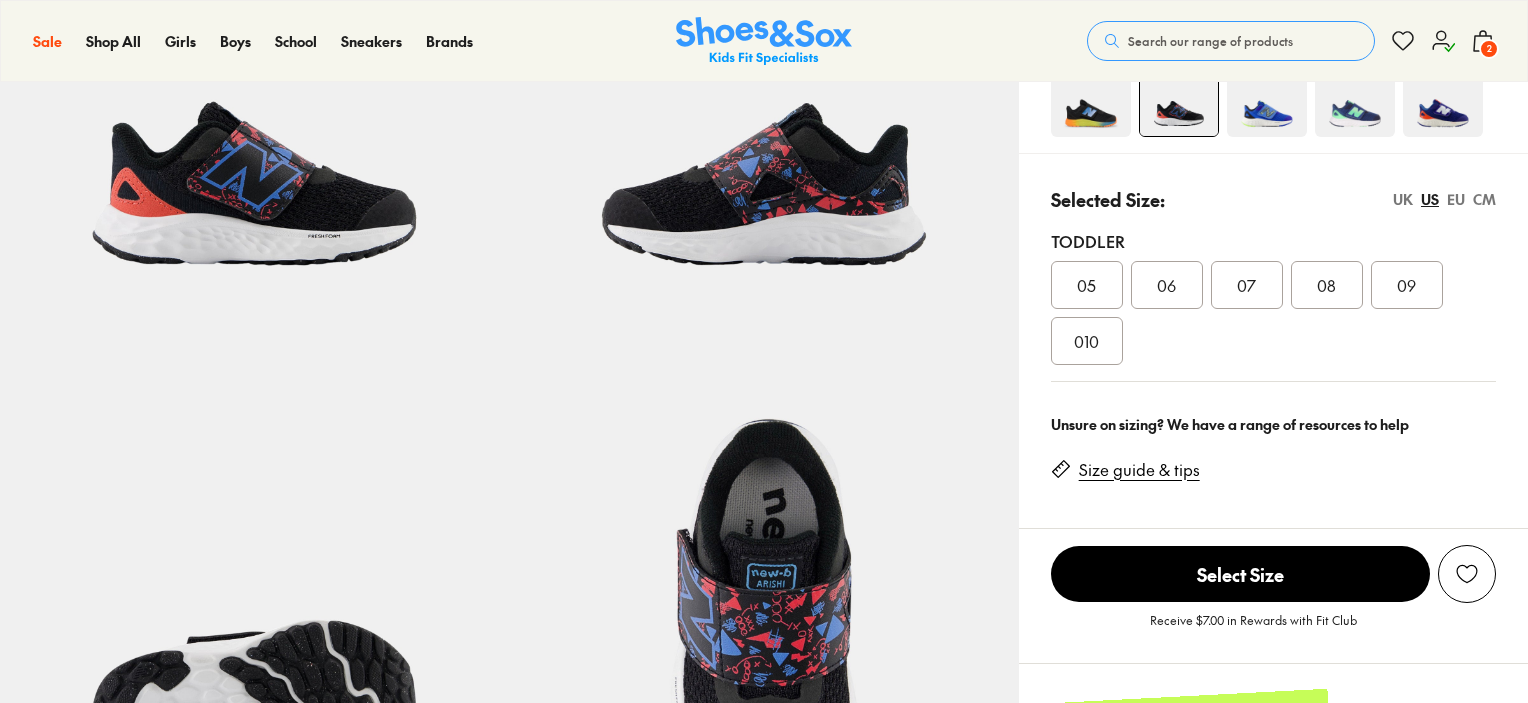 select on "*" 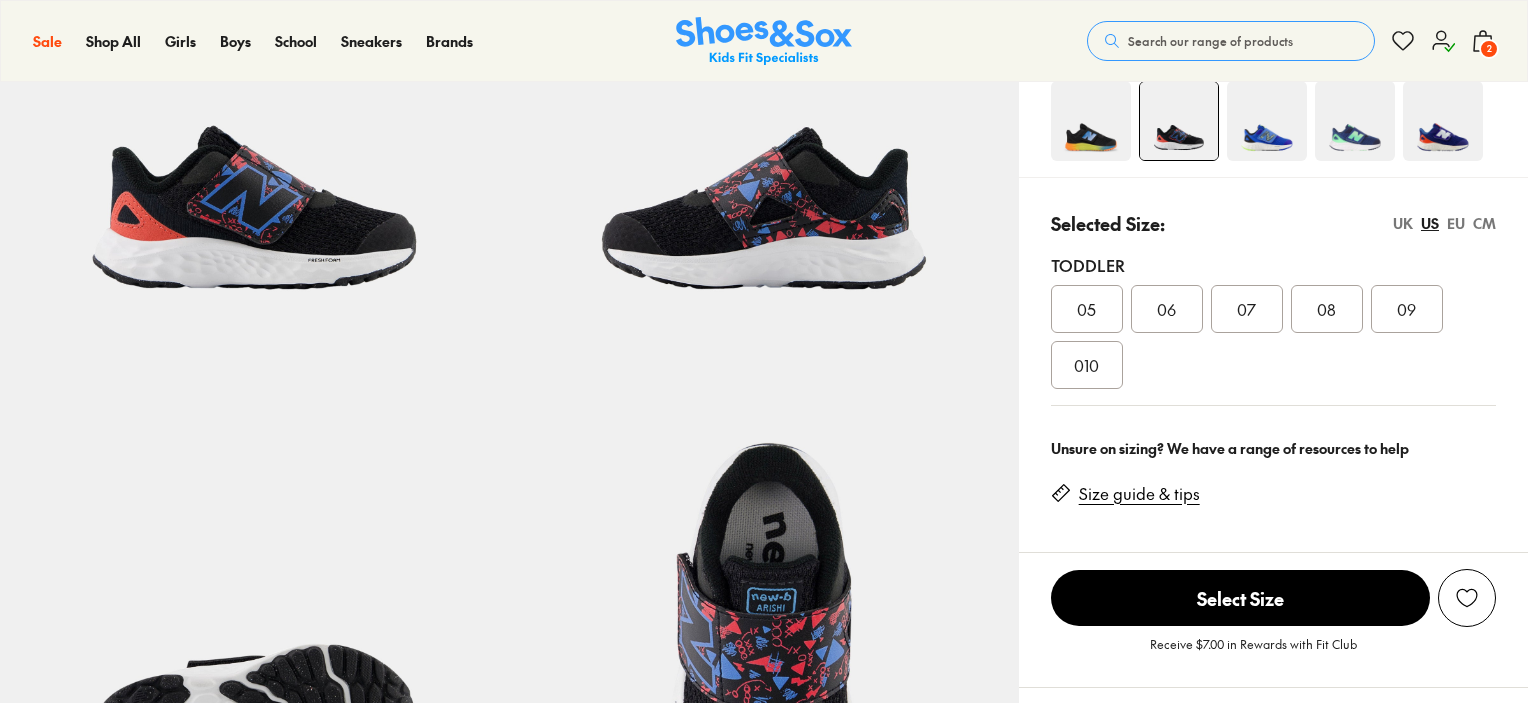 scroll, scrollTop: 100, scrollLeft: 0, axis: vertical 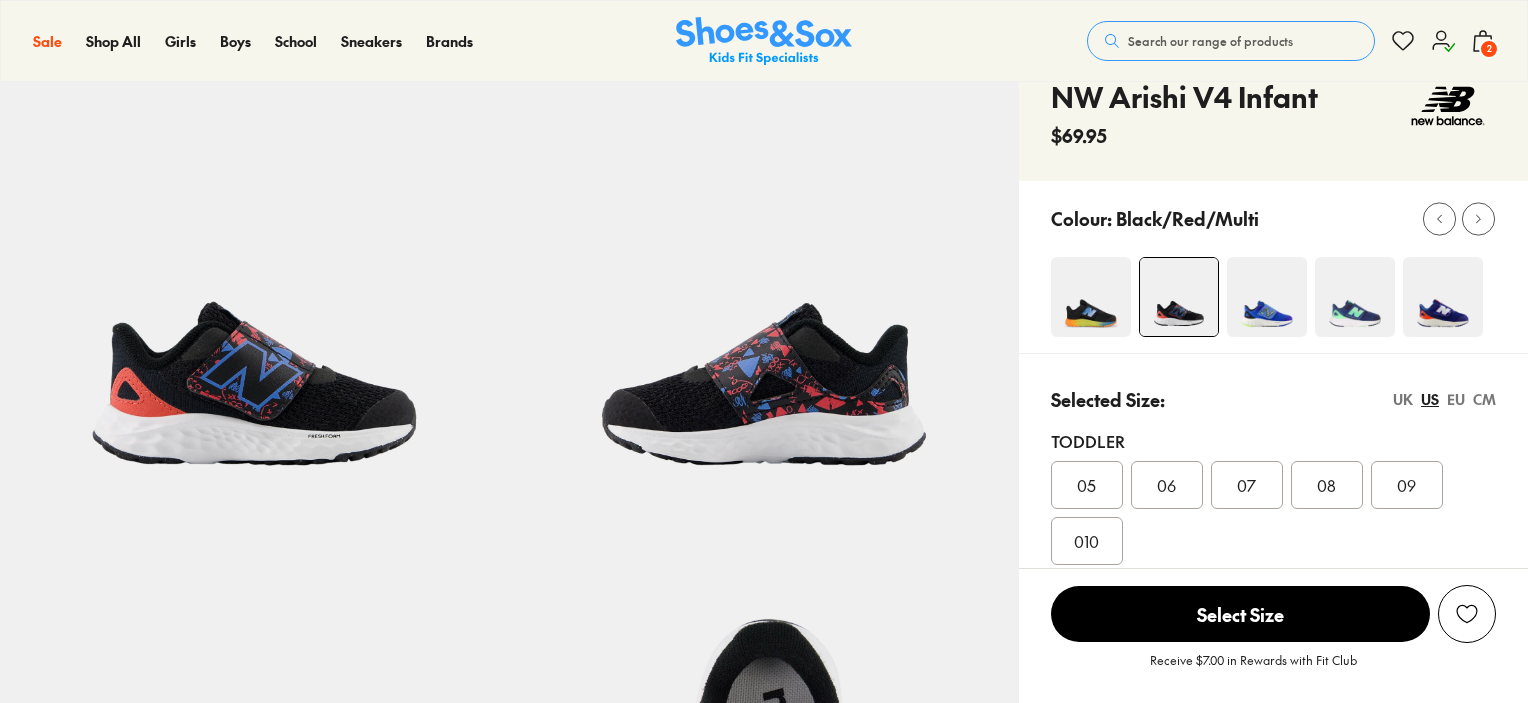 click at bounding box center (1267, 297) 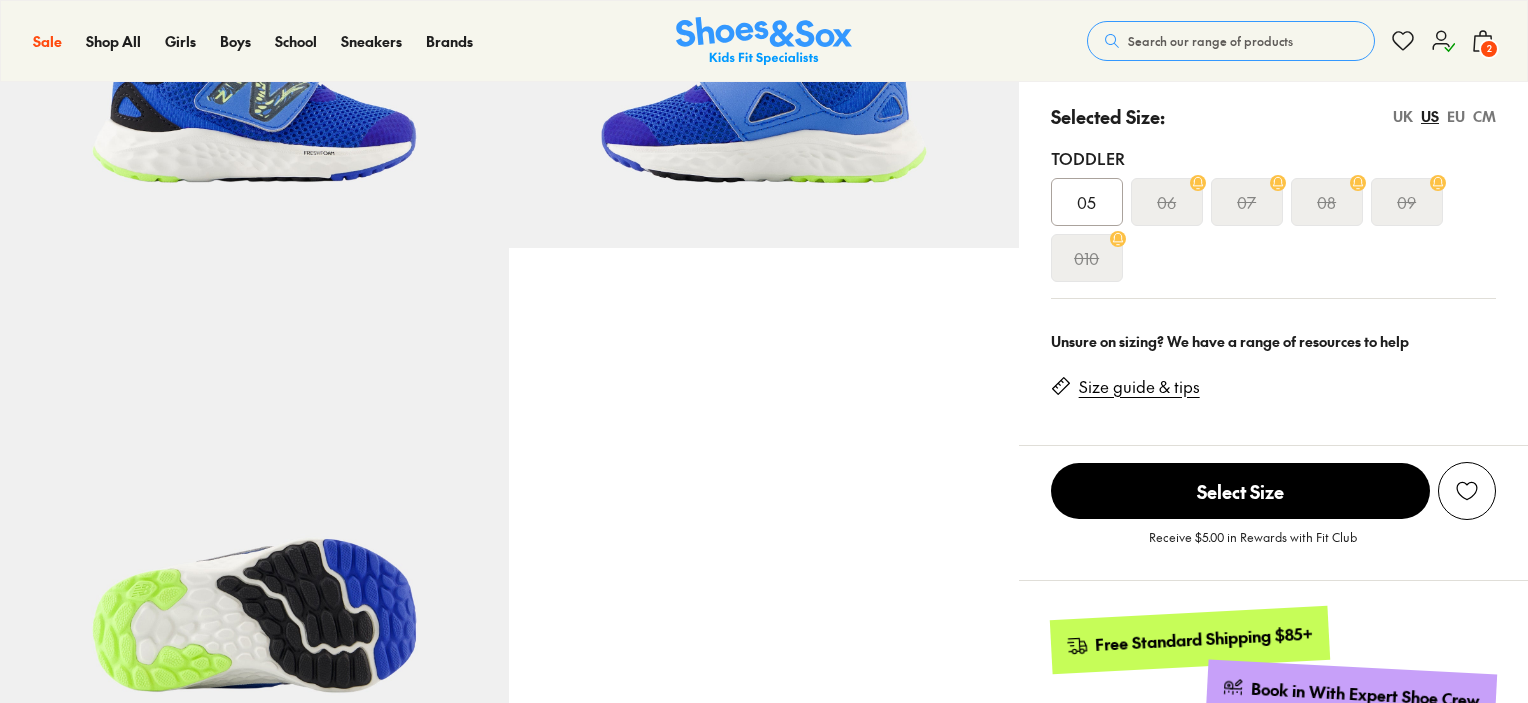scroll, scrollTop: 400, scrollLeft: 0, axis: vertical 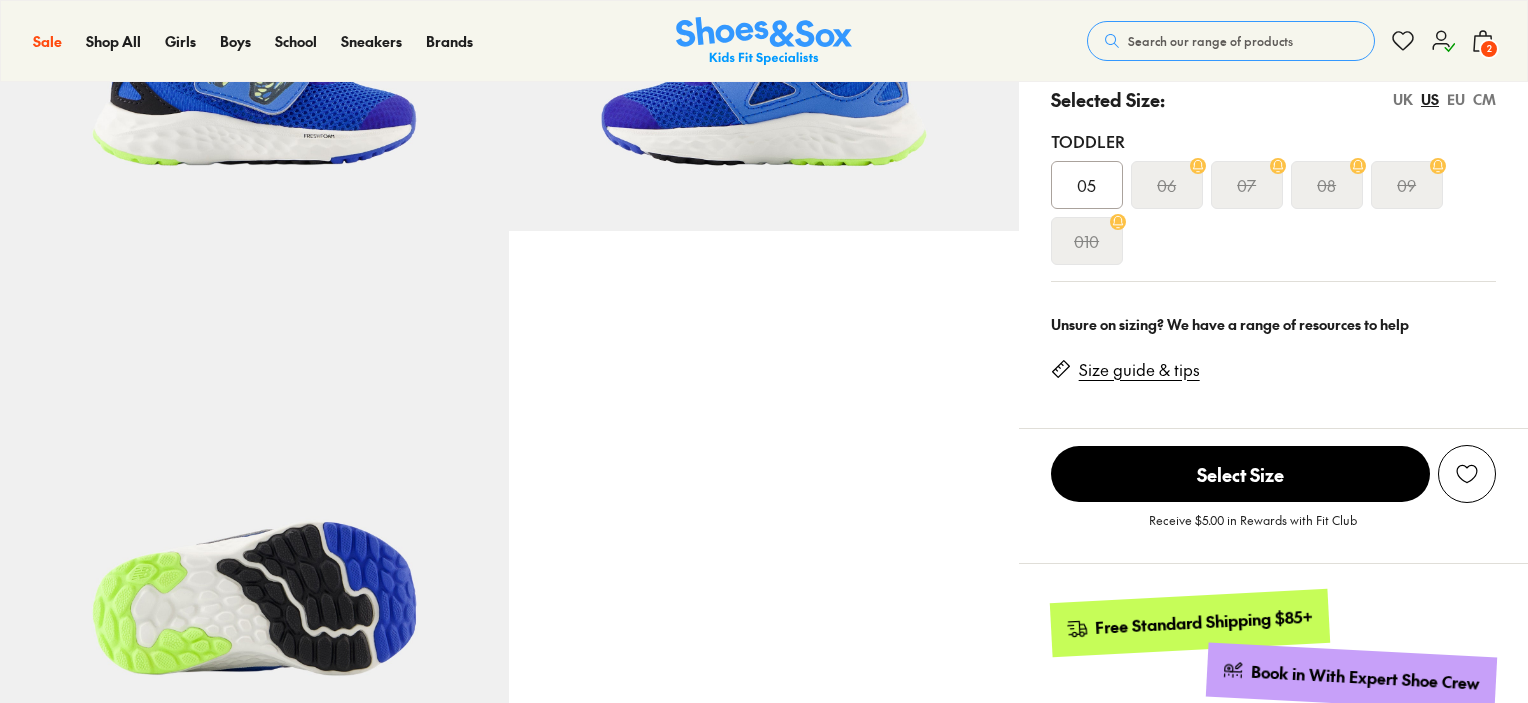 select on "*" 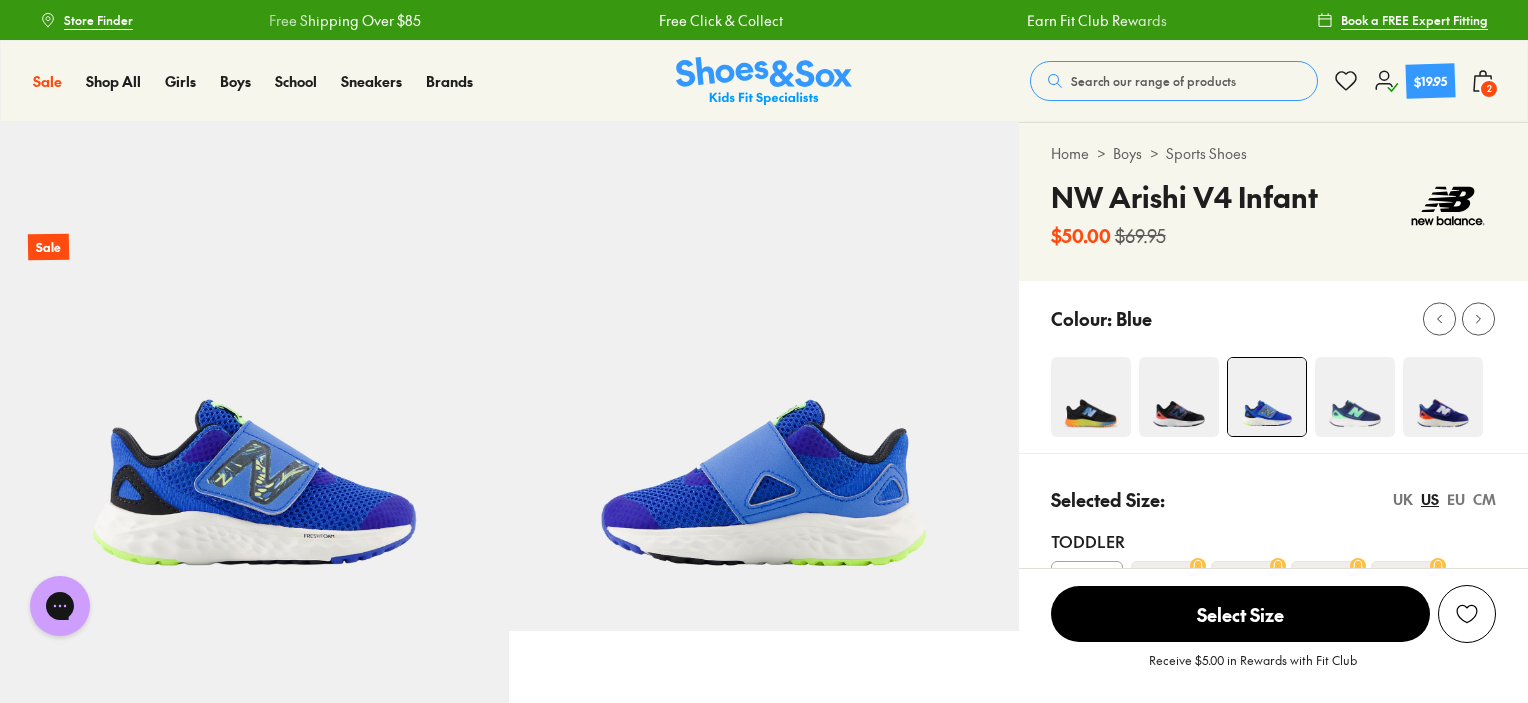 scroll, scrollTop: 0, scrollLeft: 0, axis: both 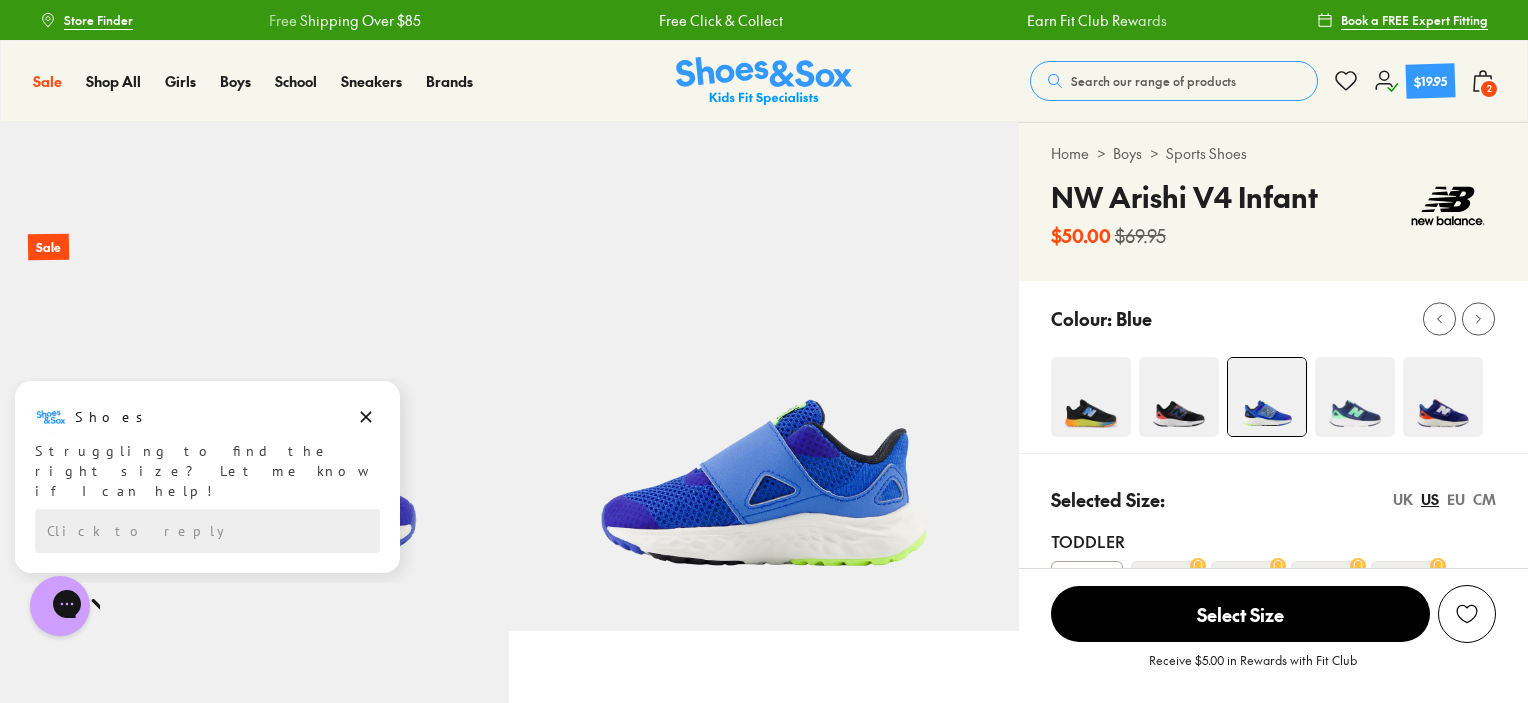 click at bounding box center [1355, 397] 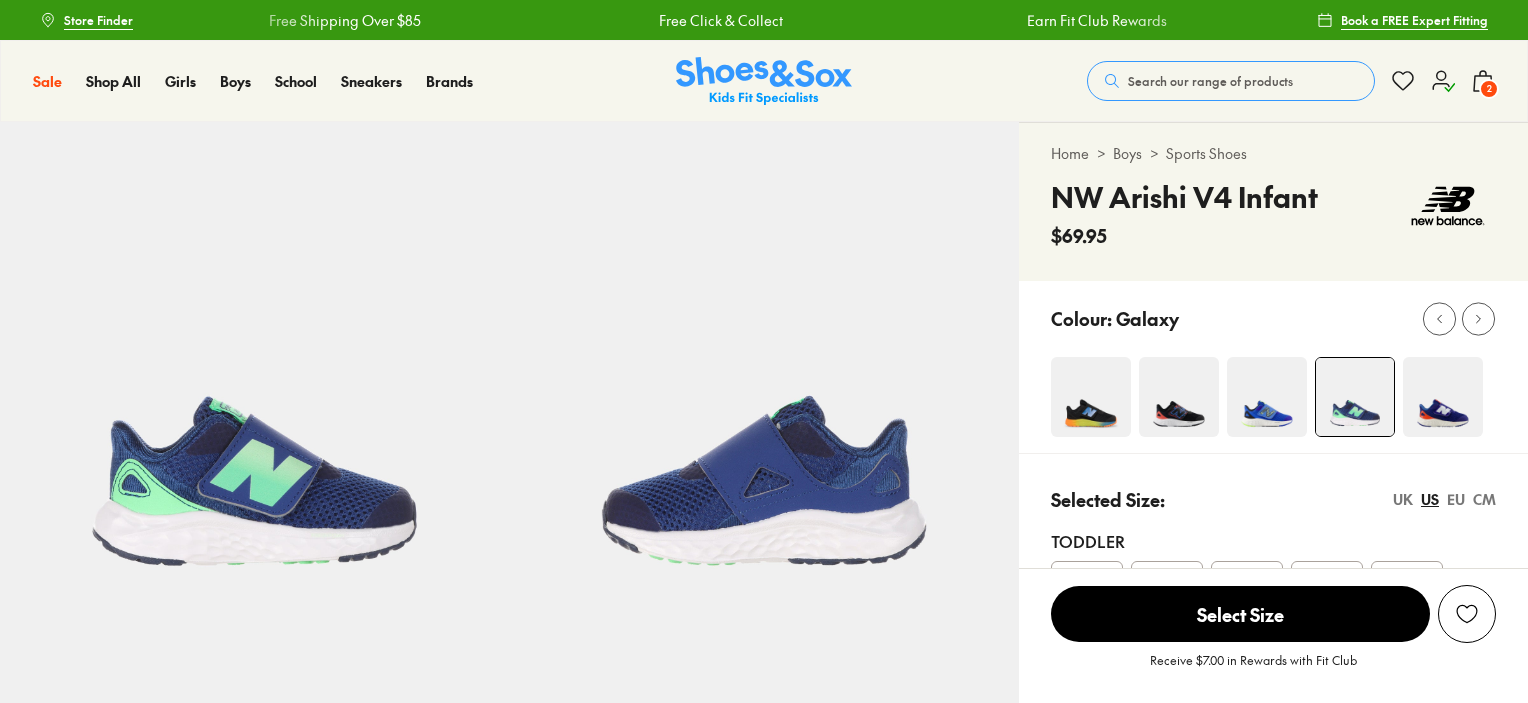 click at bounding box center [1443, 397] 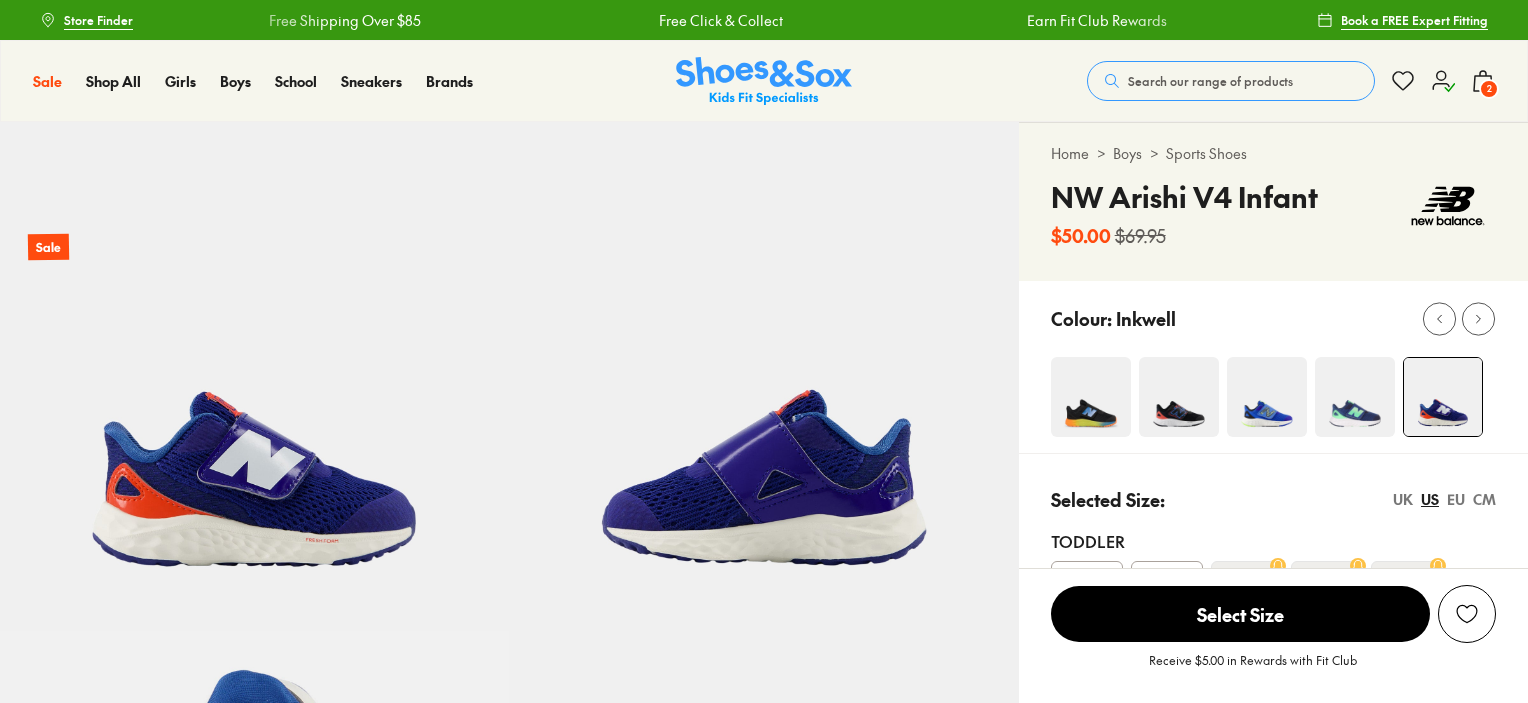 scroll, scrollTop: 0, scrollLeft: 0, axis: both 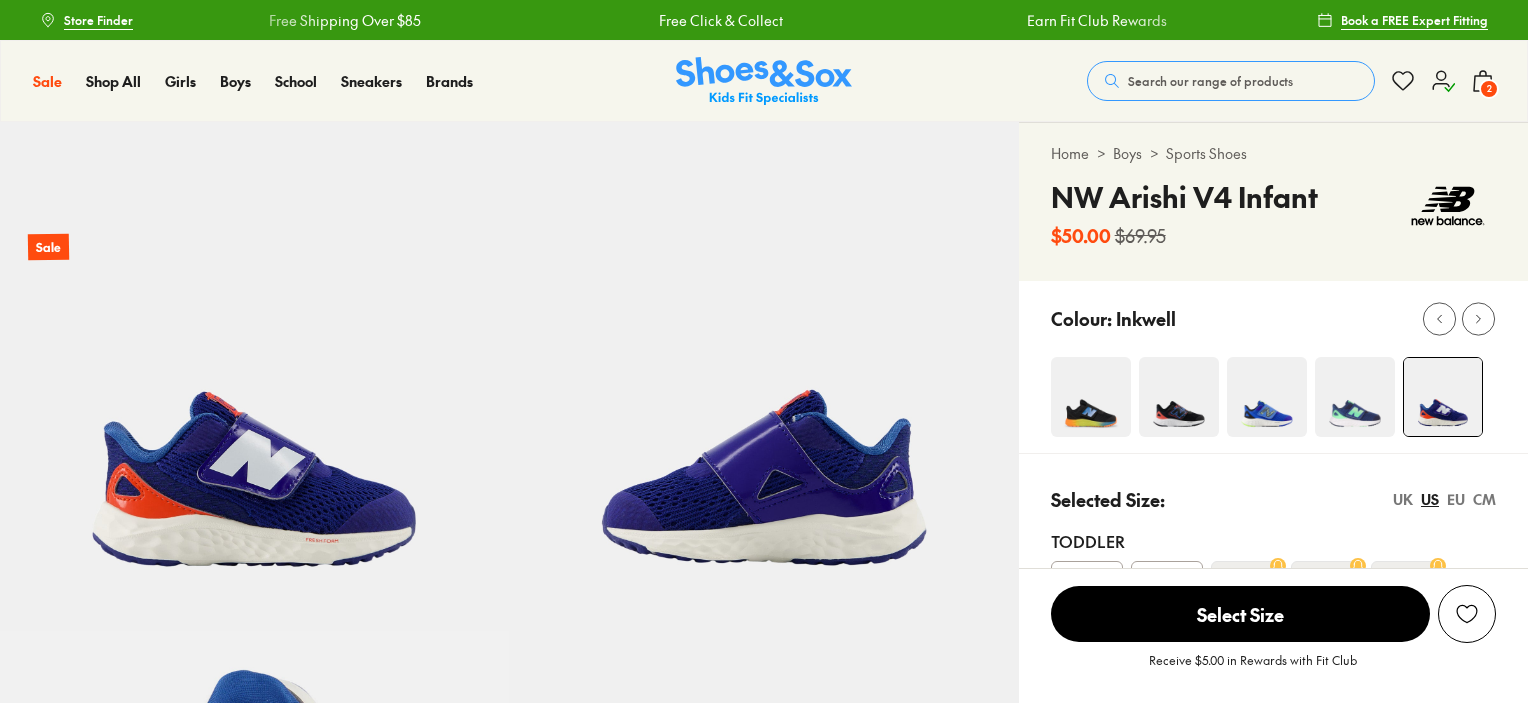select on "*" 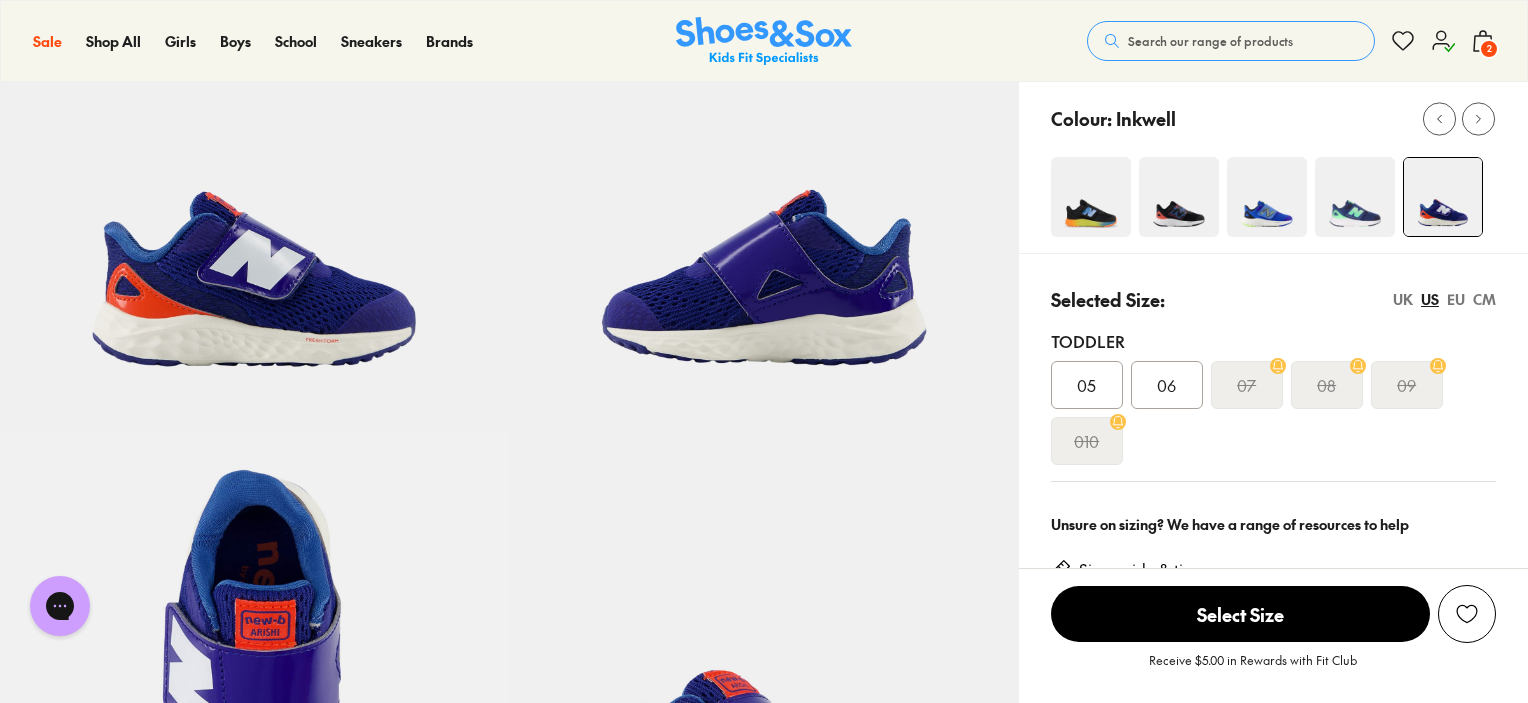 scroll, scrollTop: 0, scrollLeft: 0, axis: both 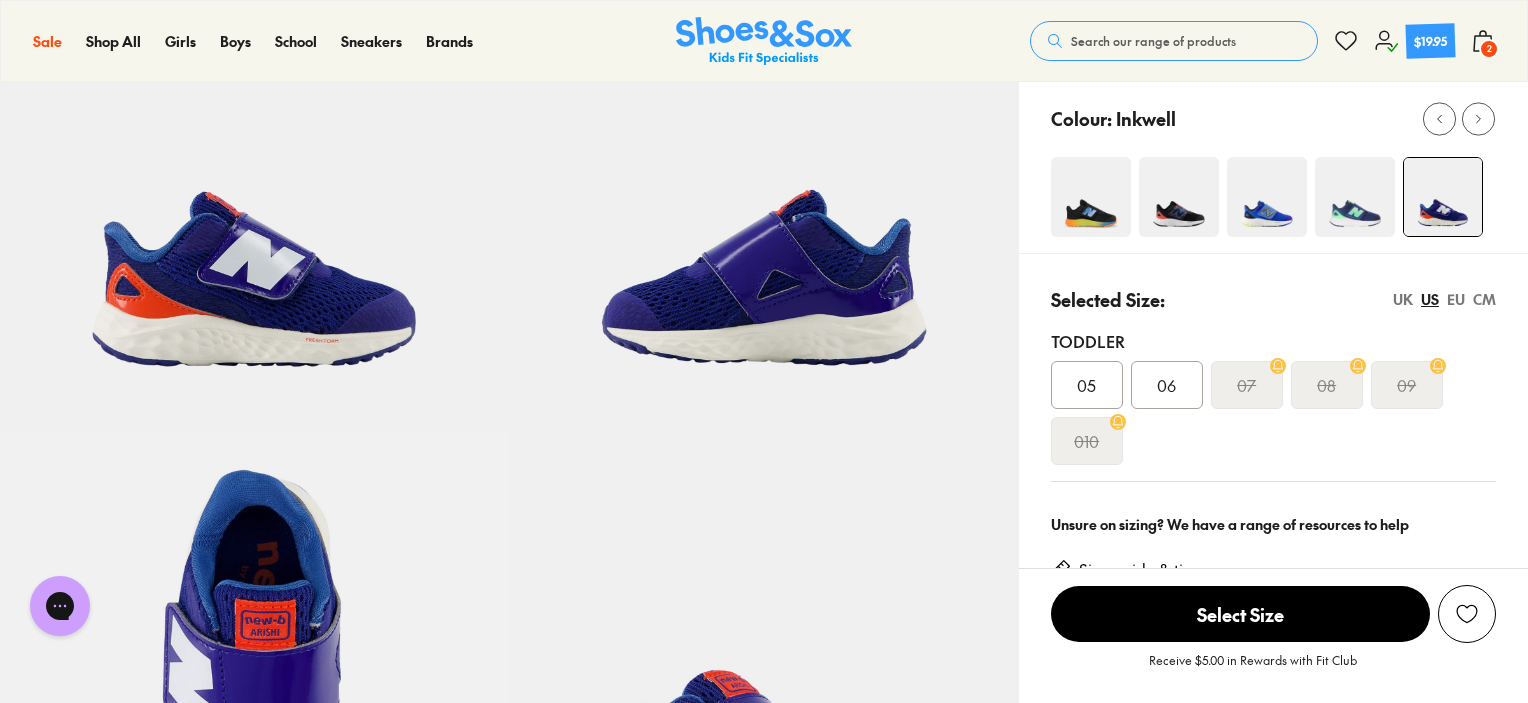 click on "2" 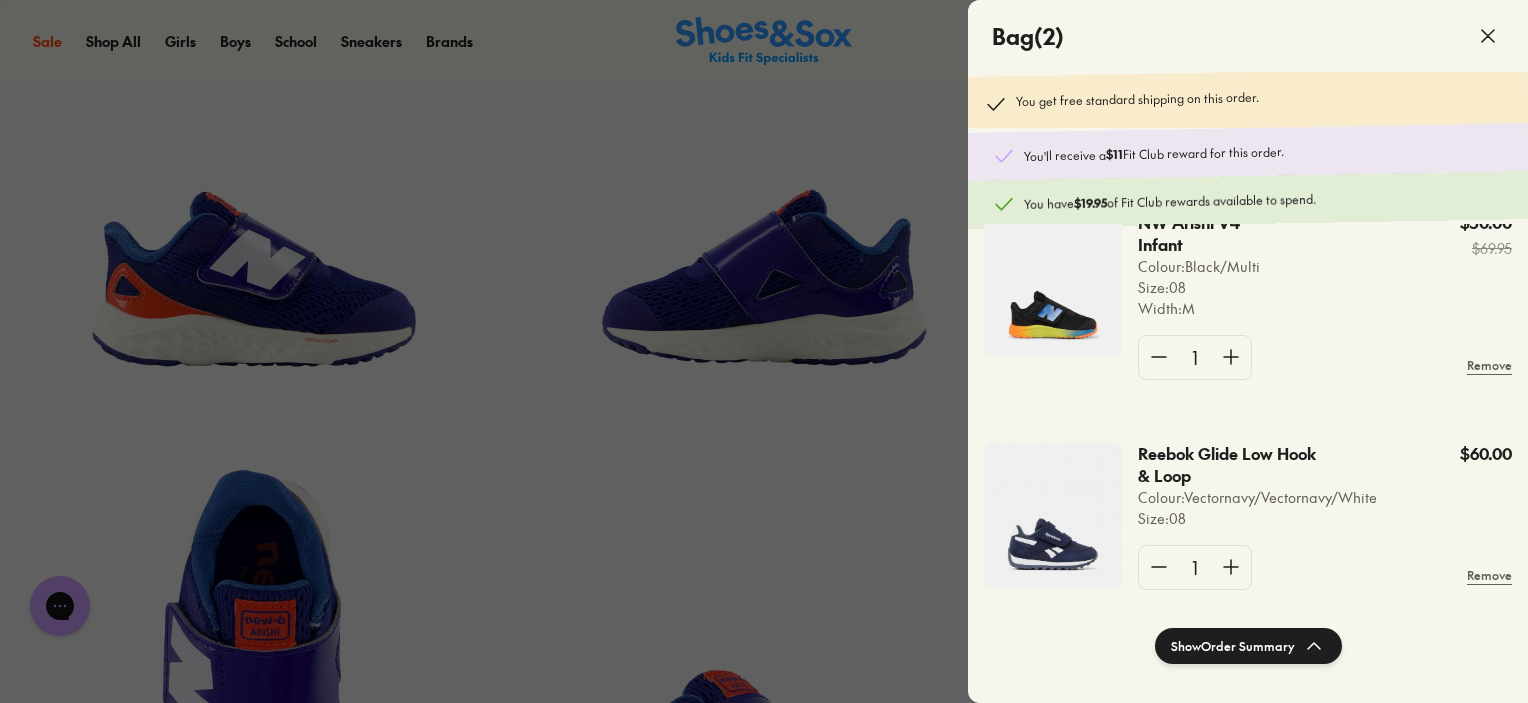 scroll, scrollTop: 80, scrollLeft: 0, axis: vertical 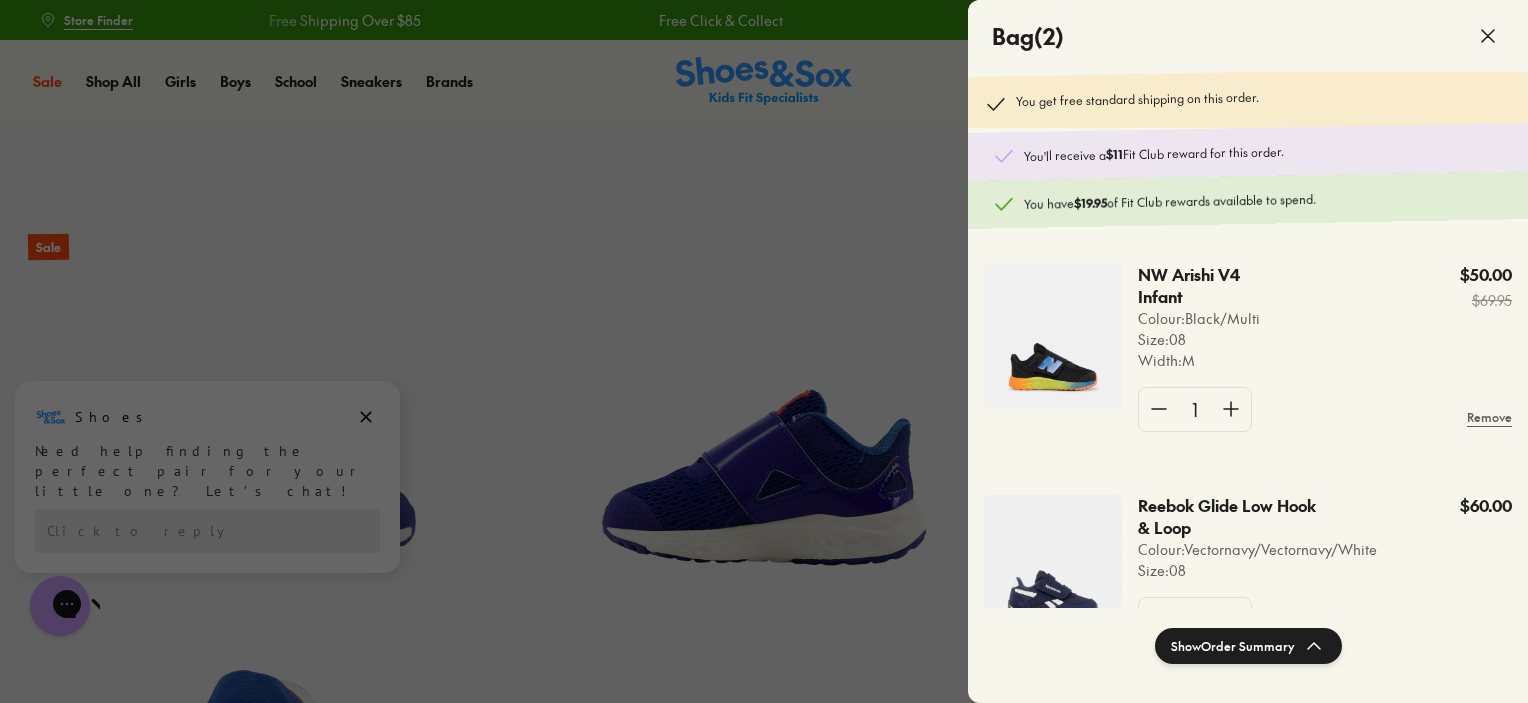 click 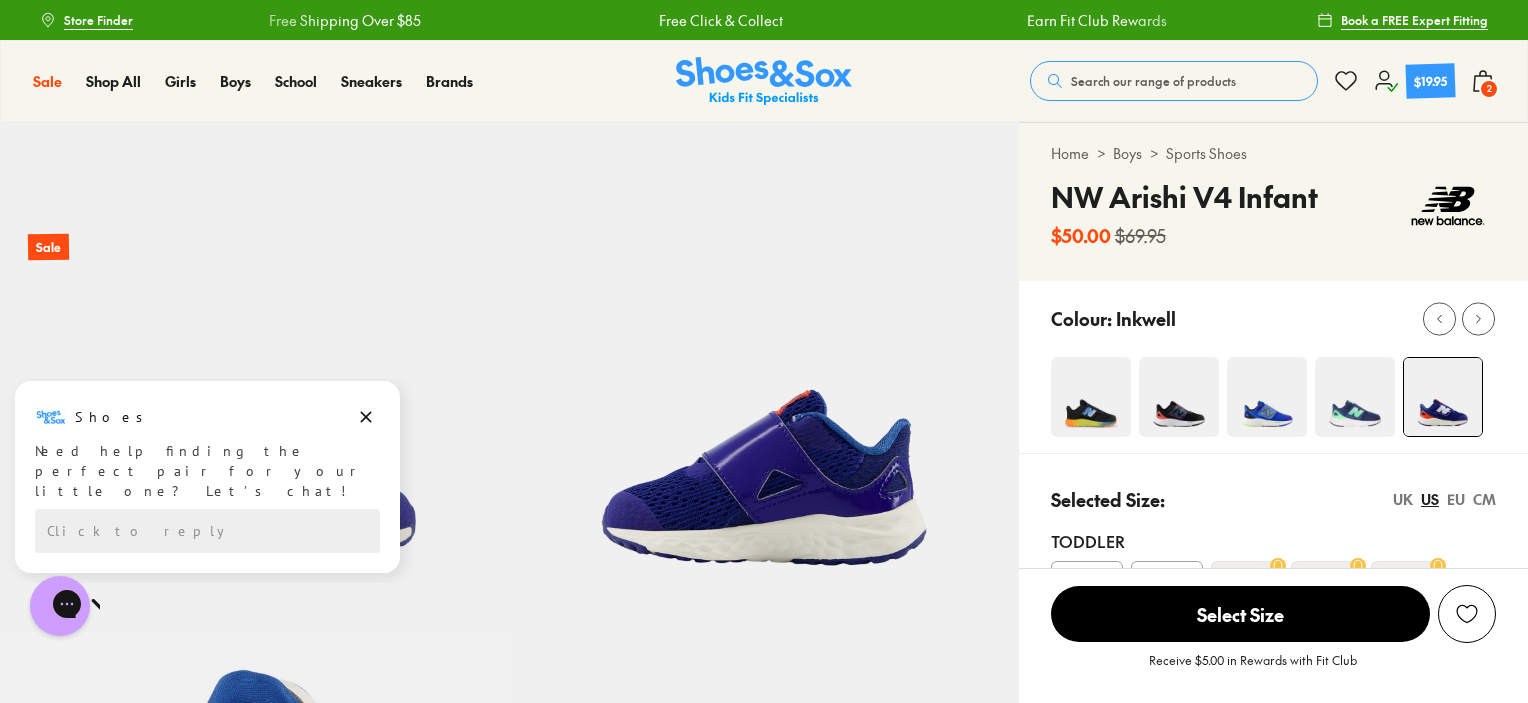 click at bounding box center [1355, 397] 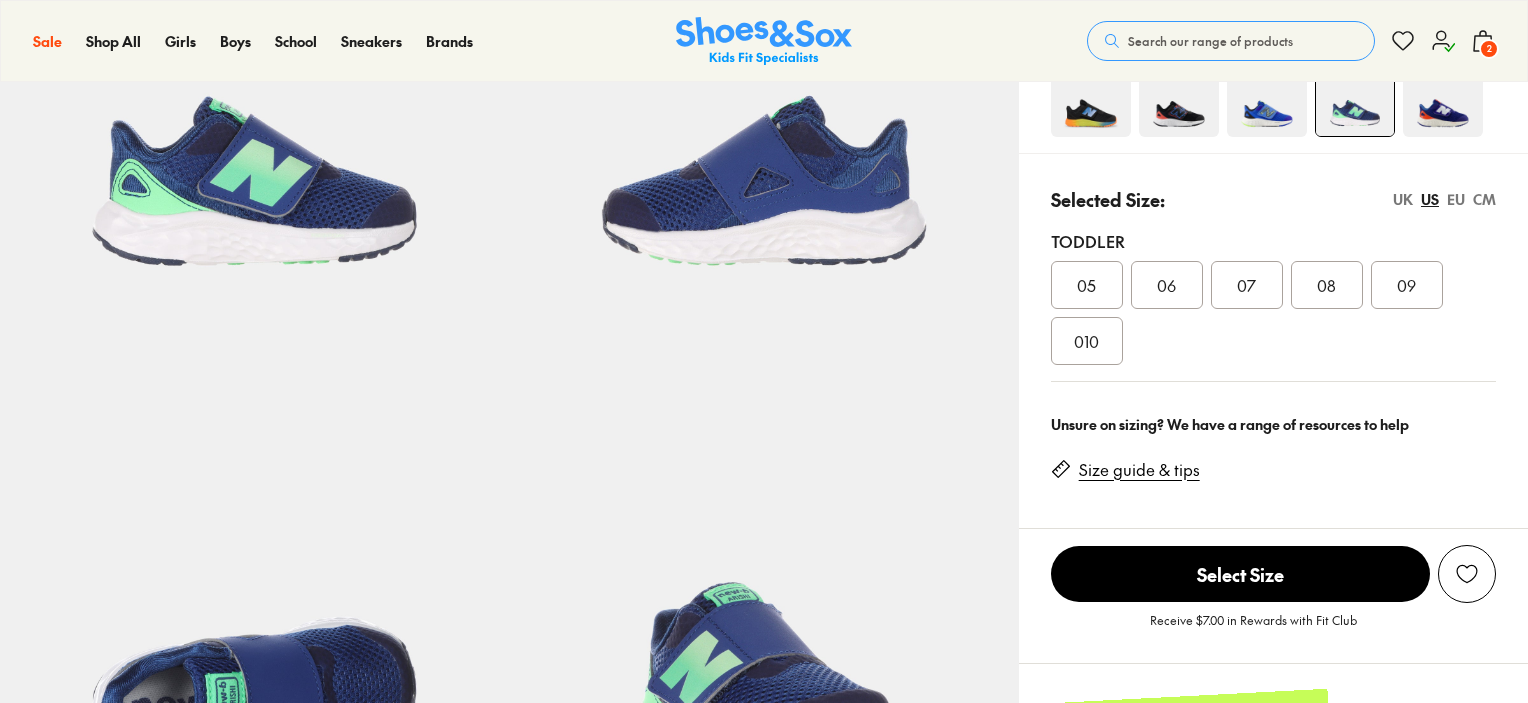 scroll, scrollTop: 300, scrollLeft: 0, axis: vertical 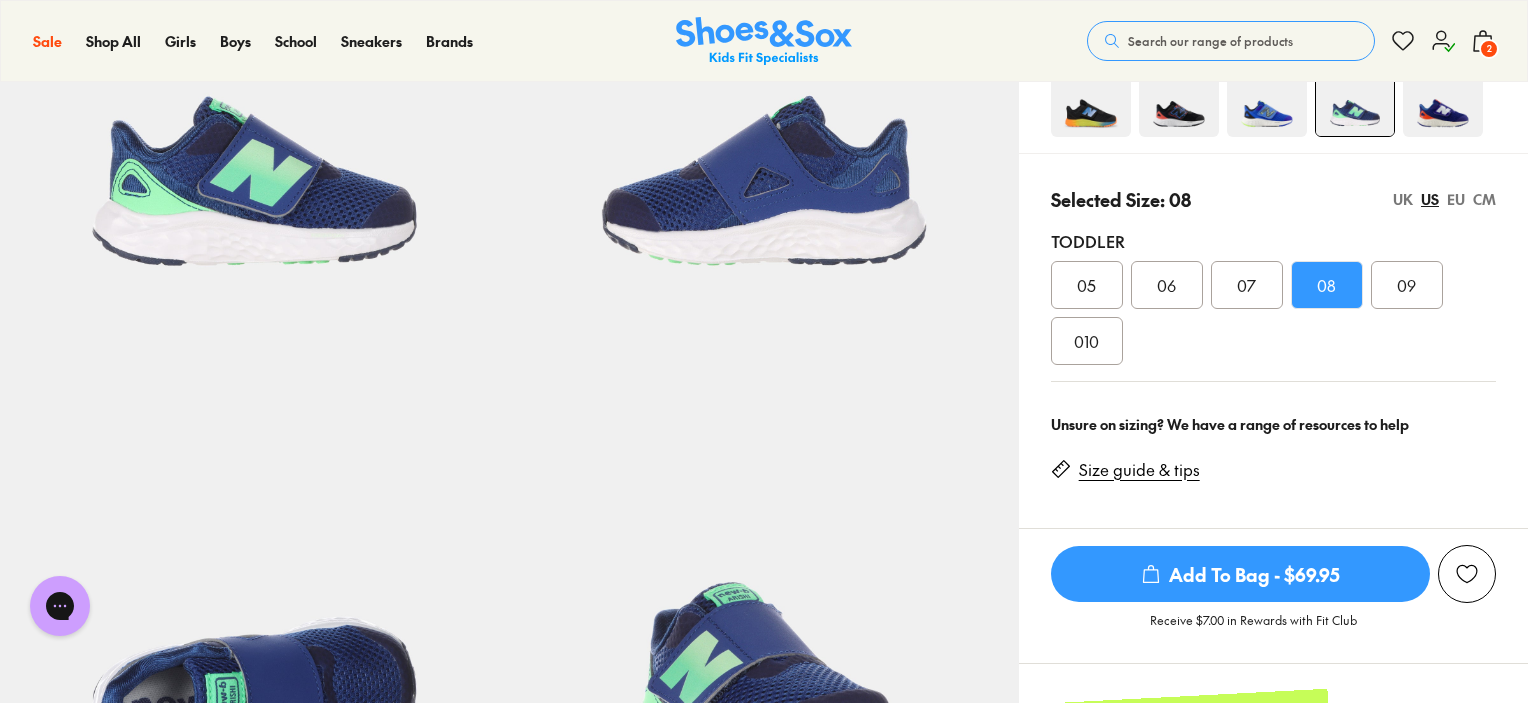 drag, startPoint x: 1357, startPoint y: 555, endPoint x: 1373, endPoint y: 541, distance: 21.260292 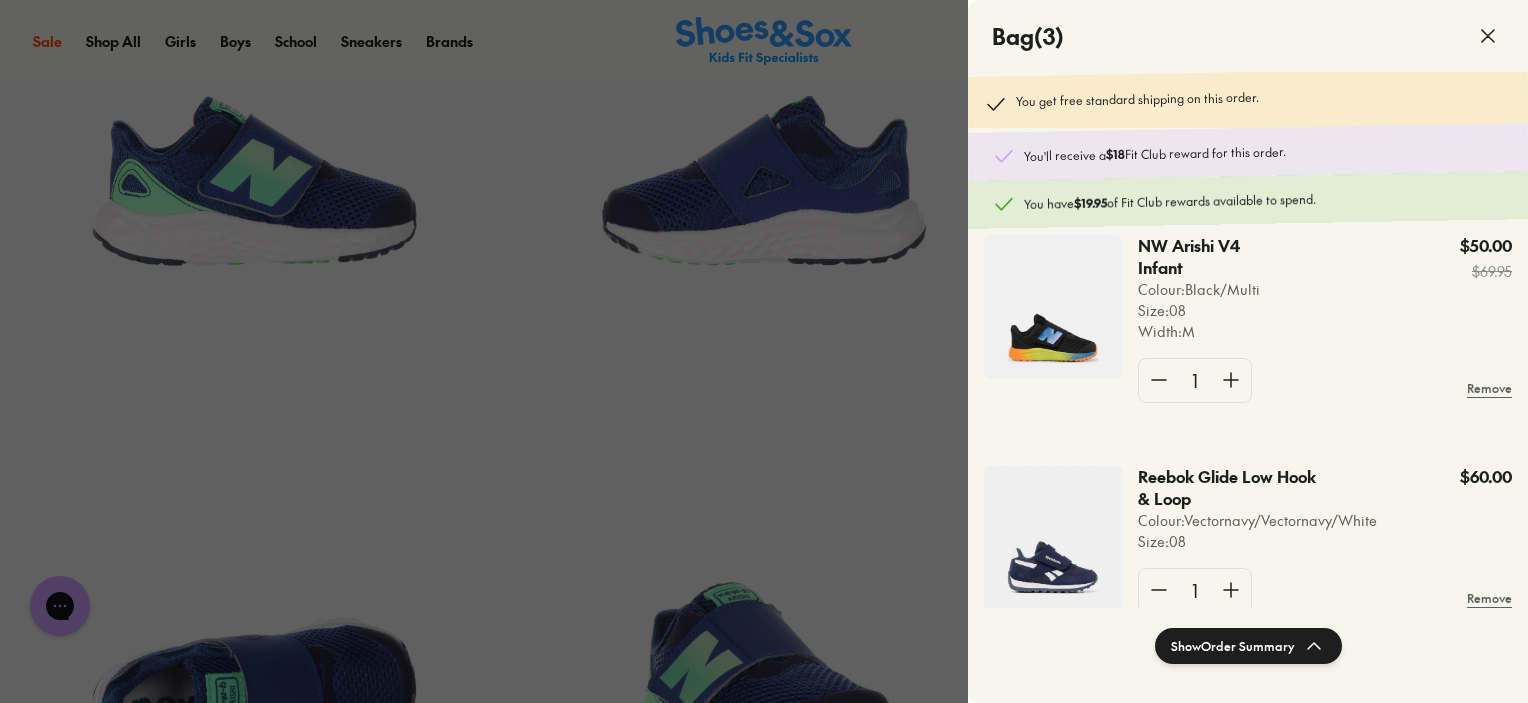 scroll, scrollTop: 311, scrollLeft: 0, axis: vertical 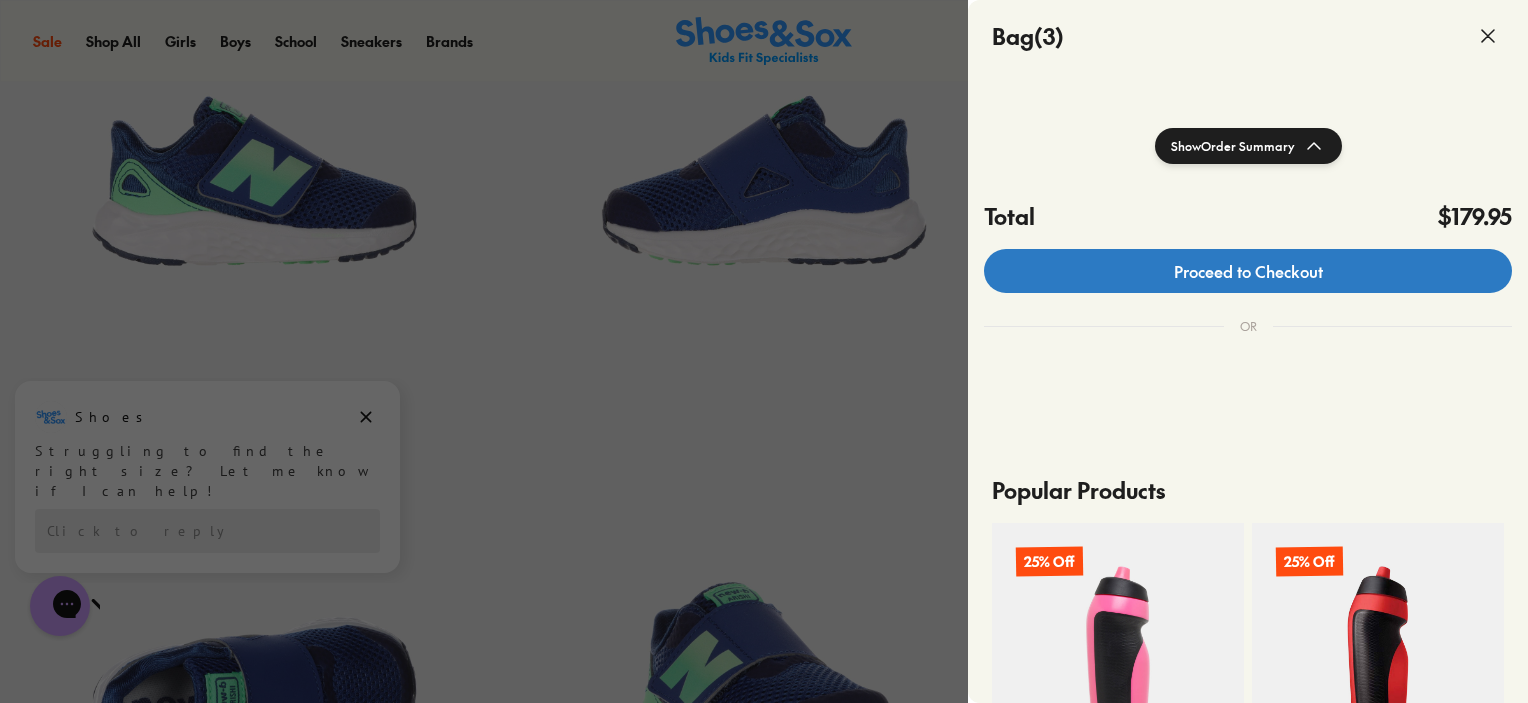 click on "Proceed to Checkout" 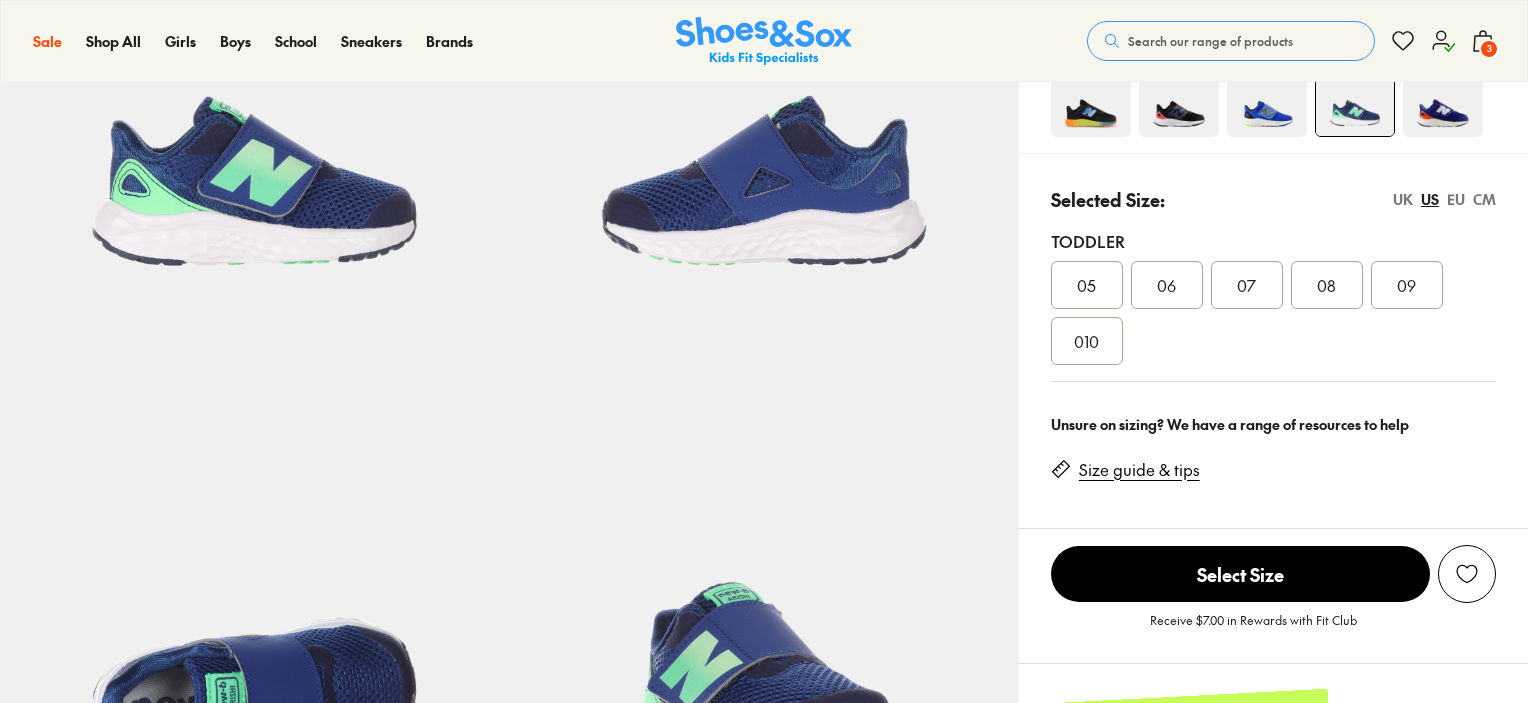 select on "*" 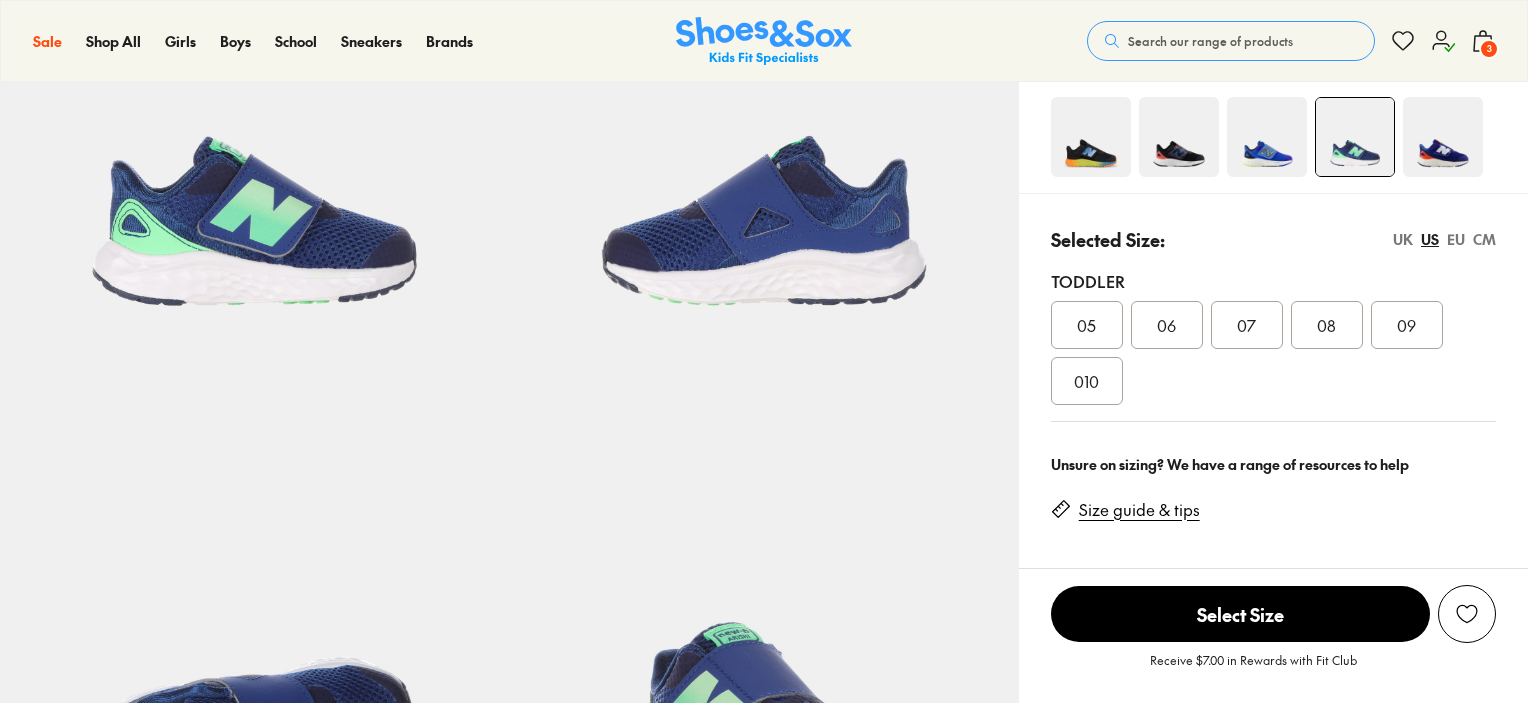 scroll, scrollTop: 0, scrollLeft: 0, axis: both 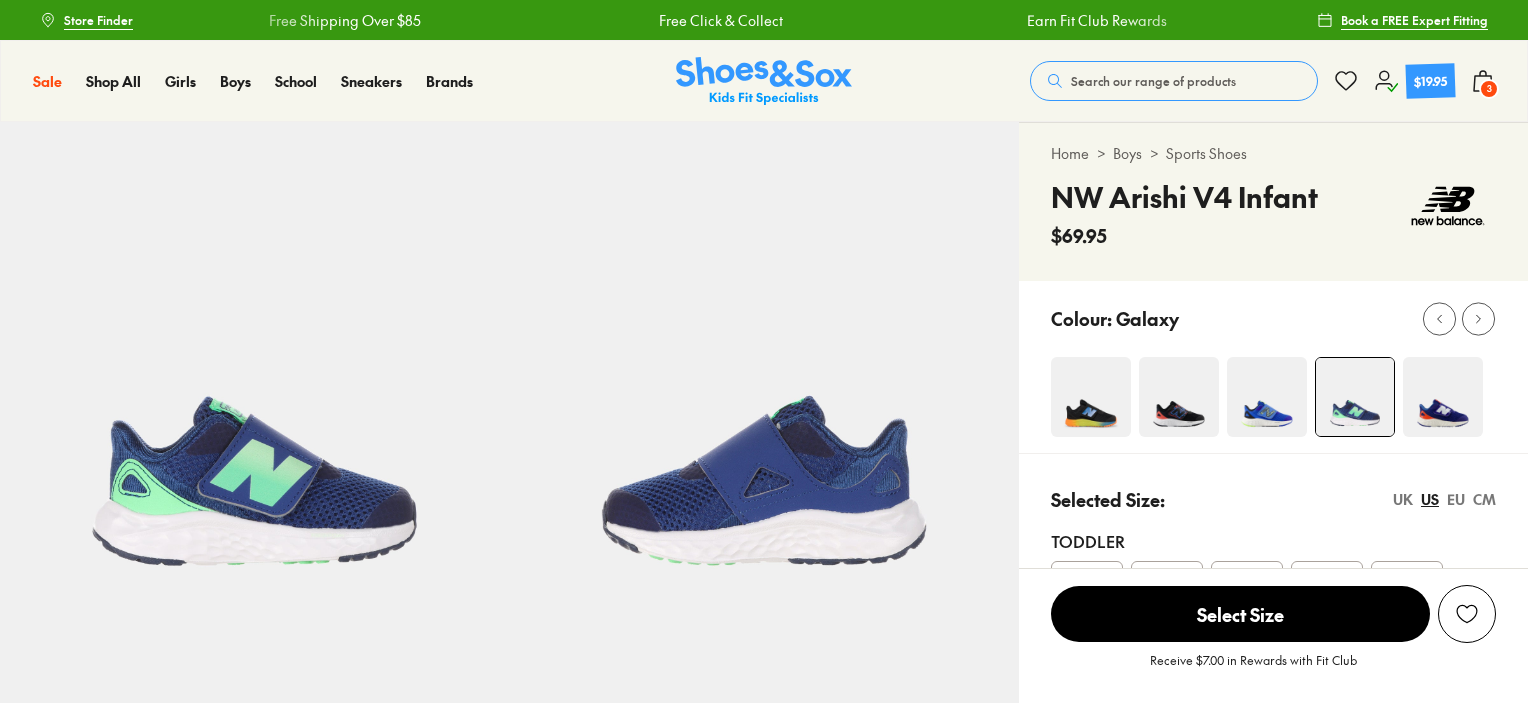 click on "3" at bounding box center (1489, 89) 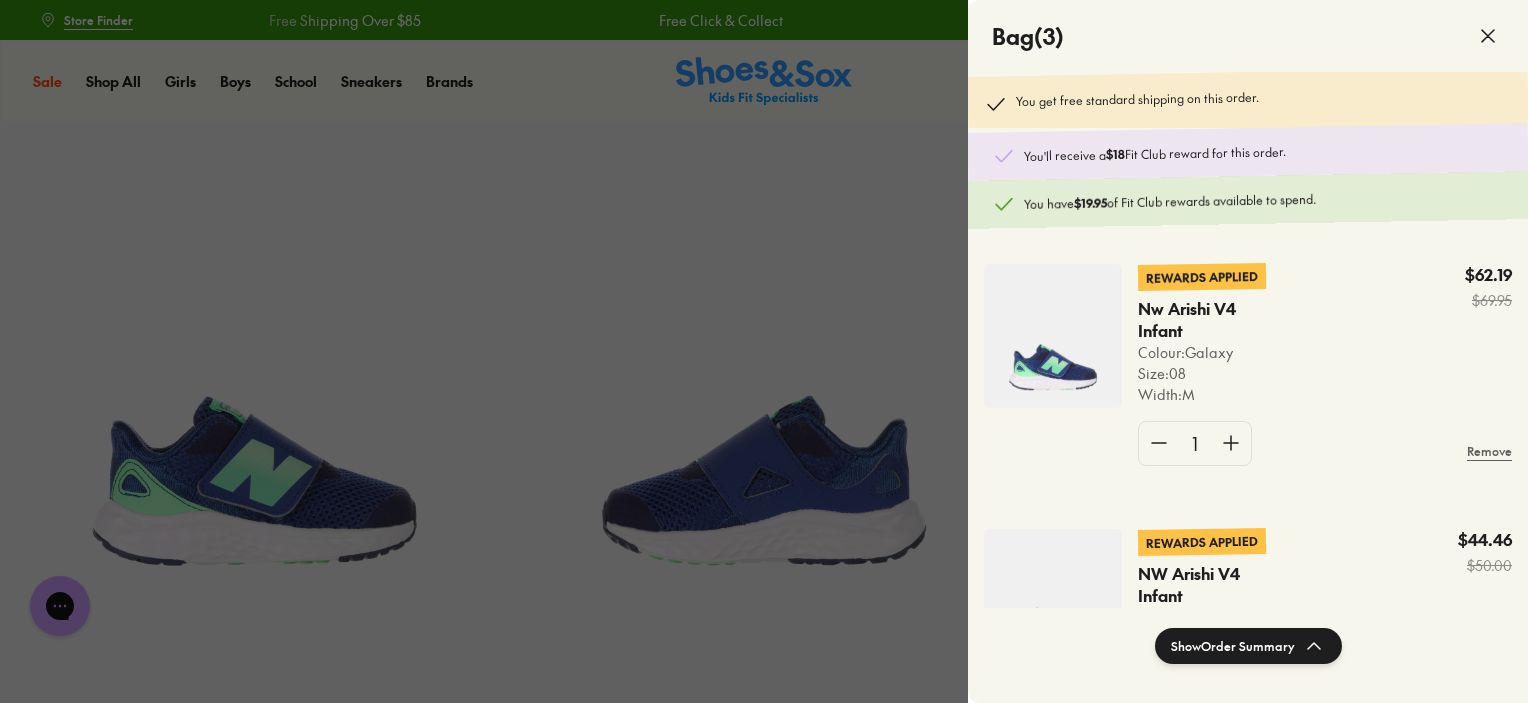 scroll, scrollTop: 0, scrollLeft: 0, axis: both 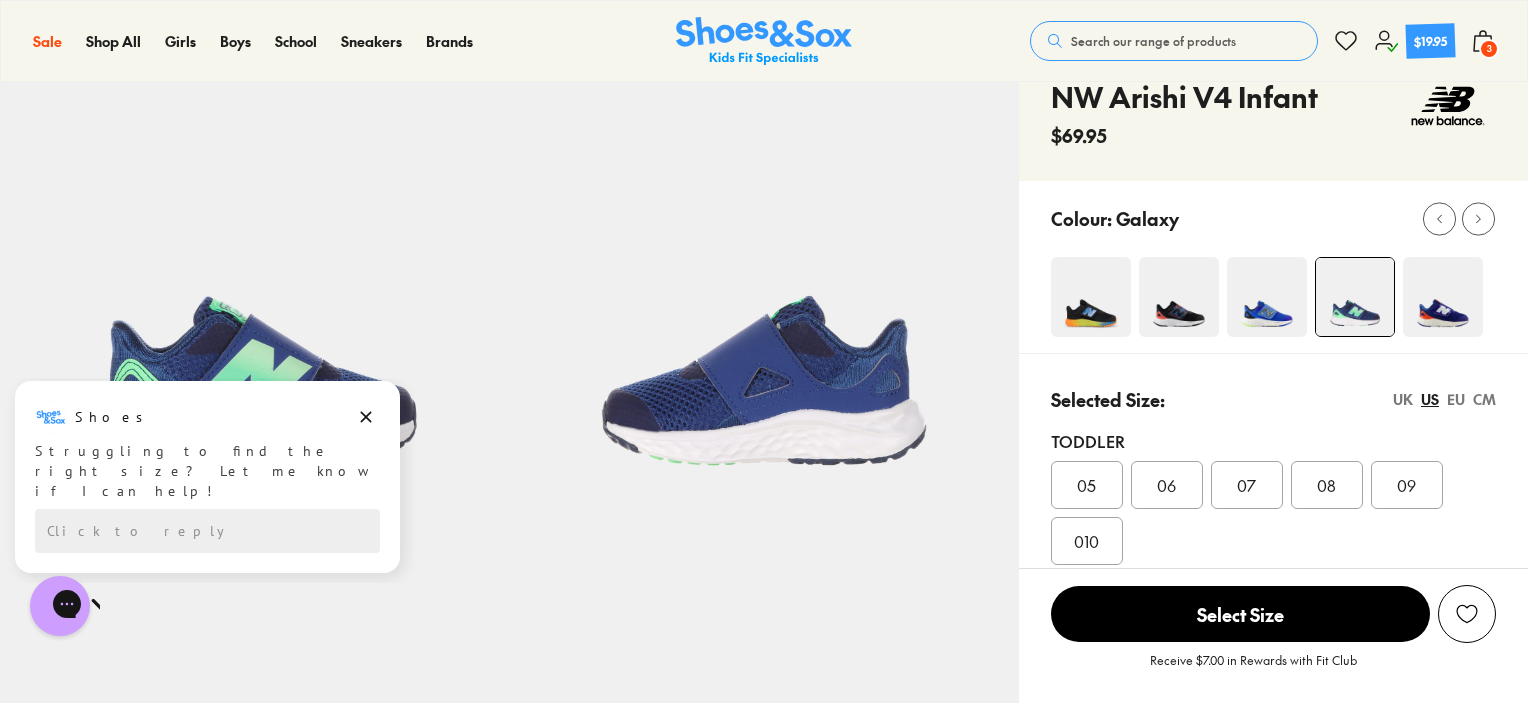 click 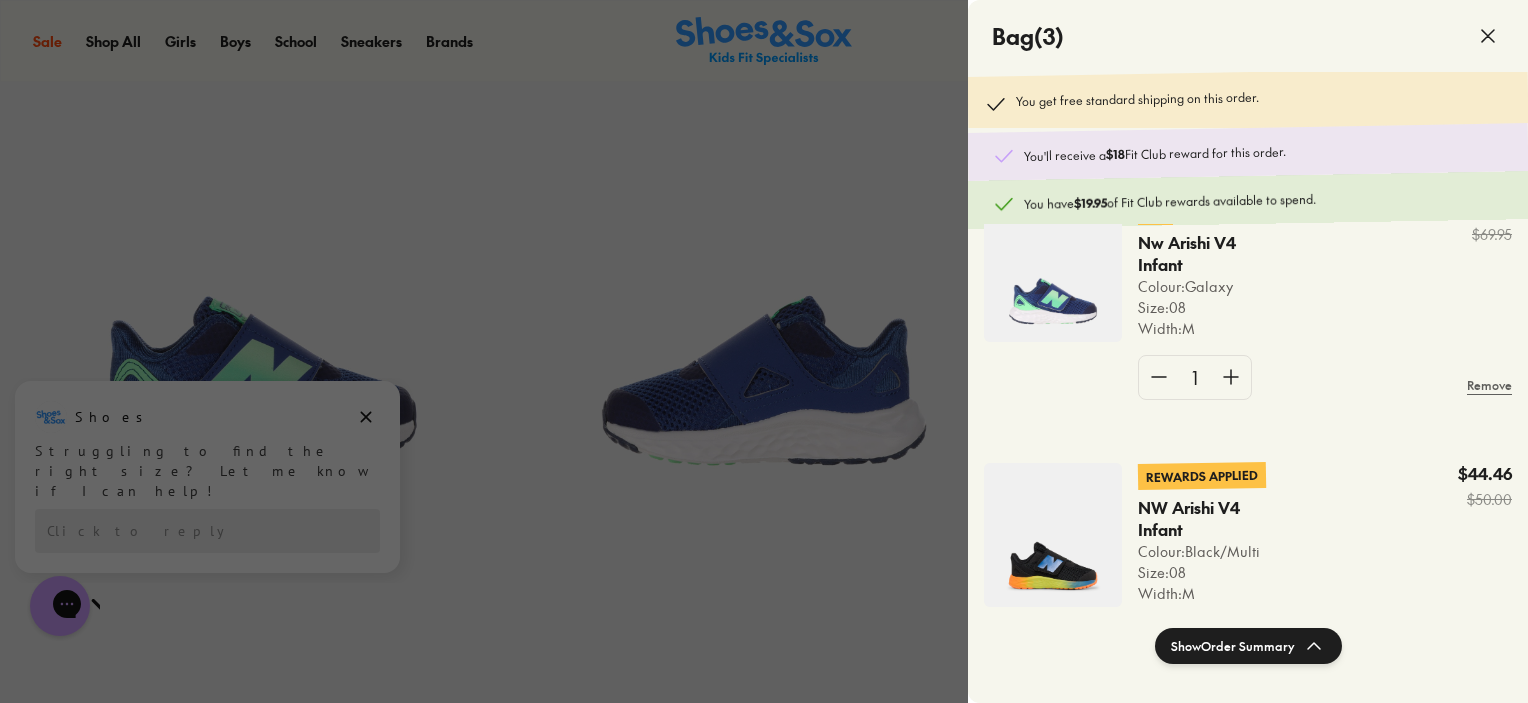 scroll, scrollTop: 200, scrollLeft: 0, axis: vertical 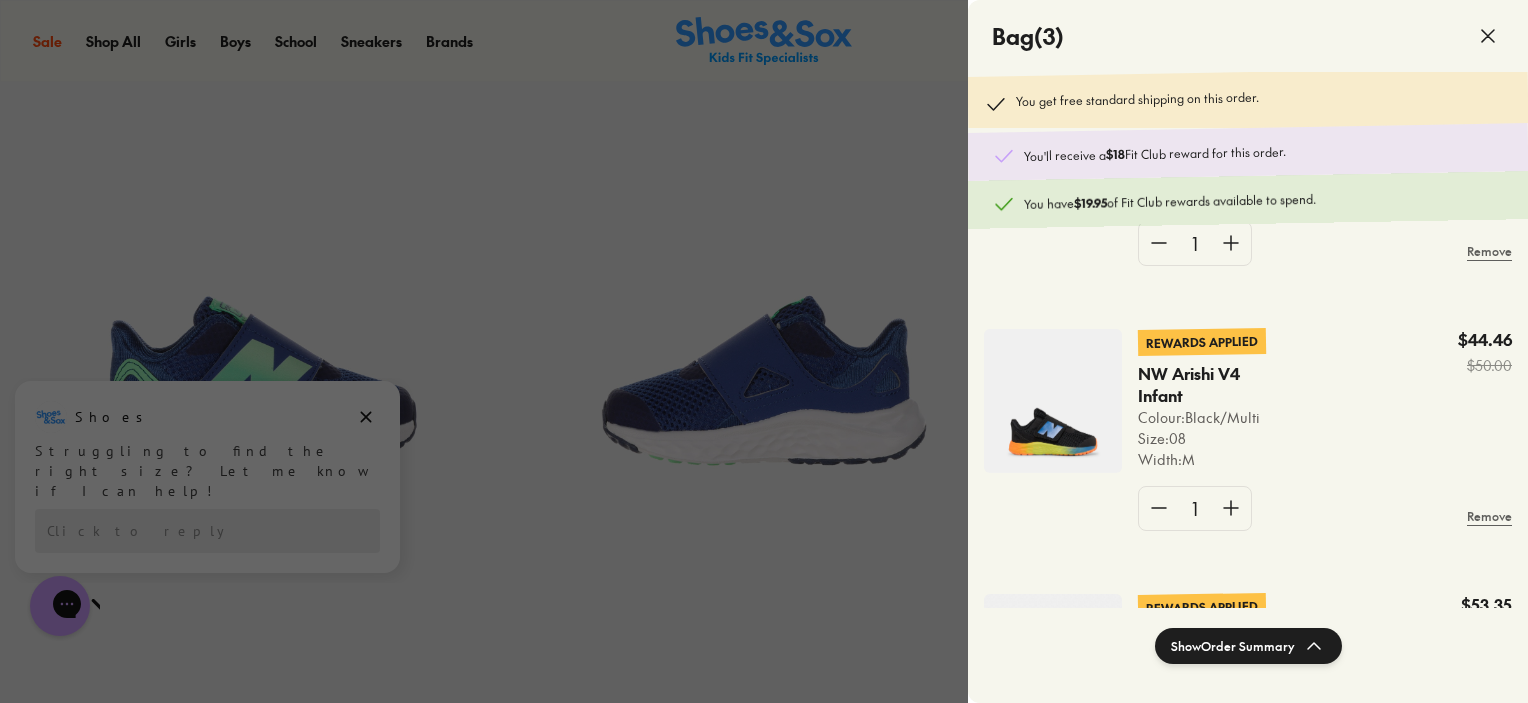 click 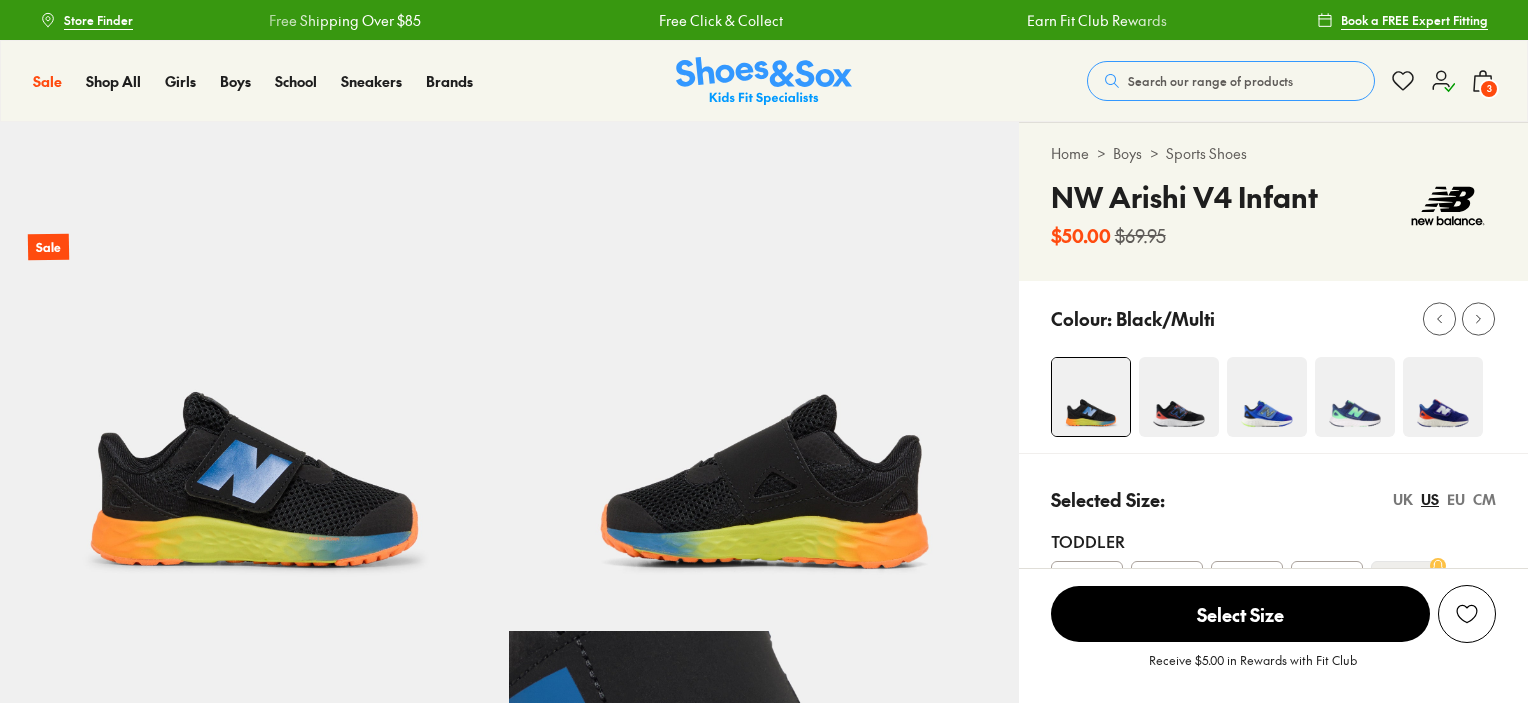 scroll, scrollTop: 0, scrollLeft: 0, axis: both 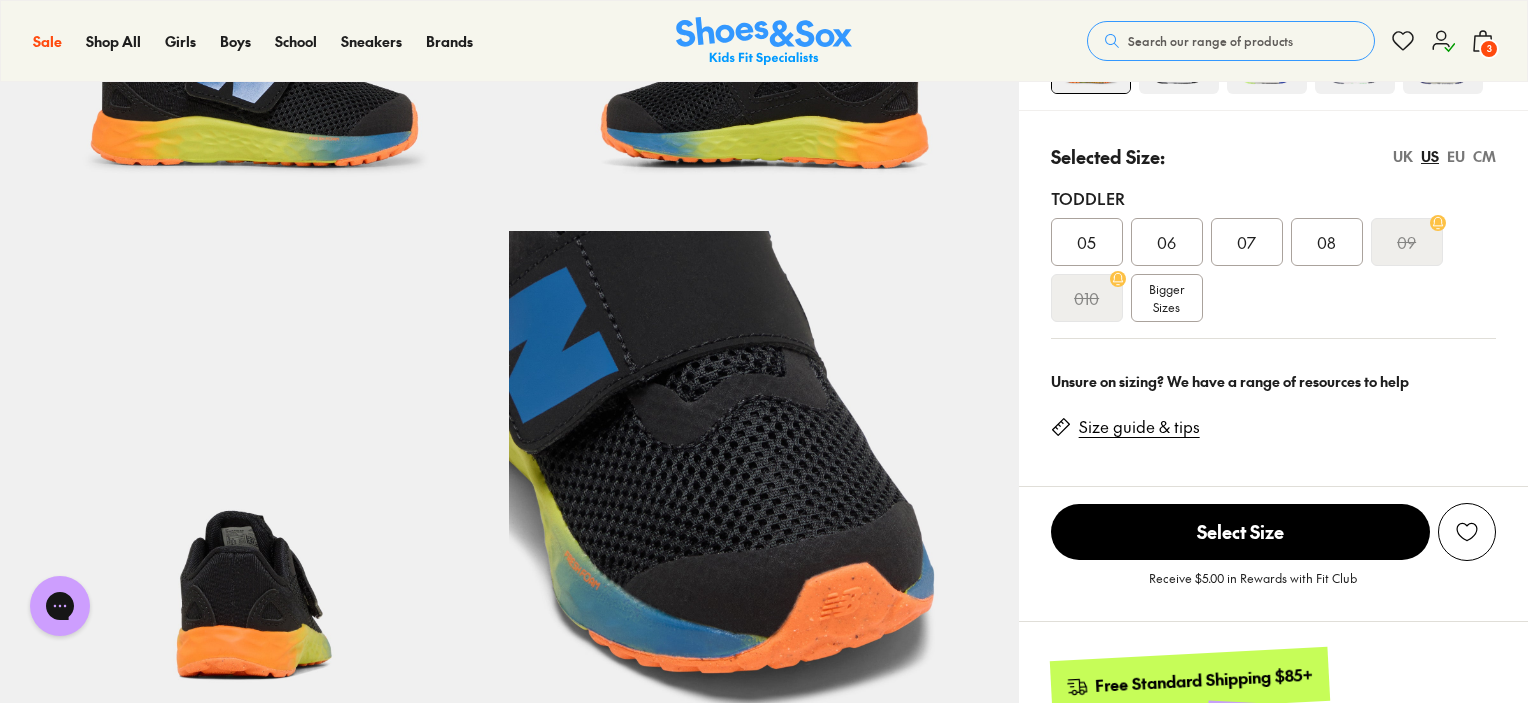 select on "*" 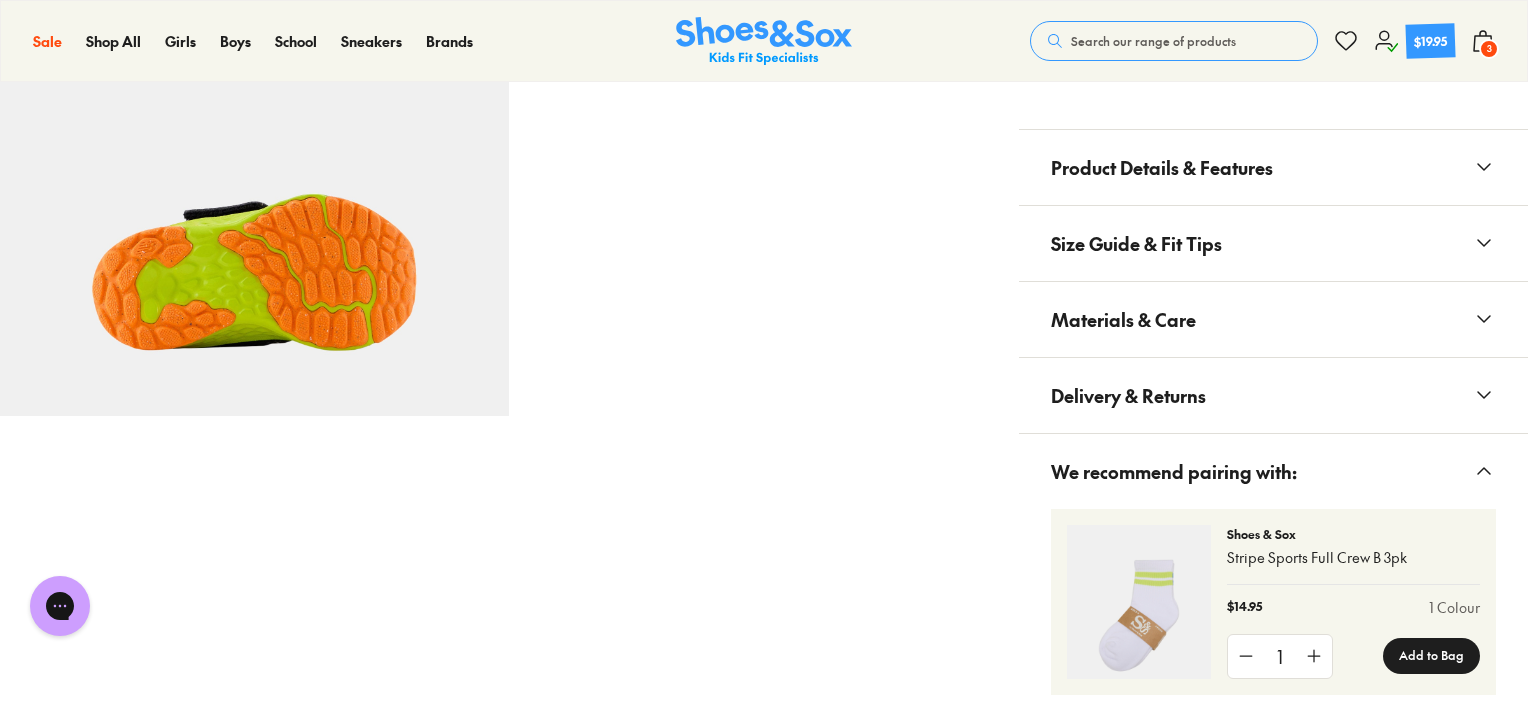scroll, scrollTop: 1200, scrollLeft: 0, axis: vertical 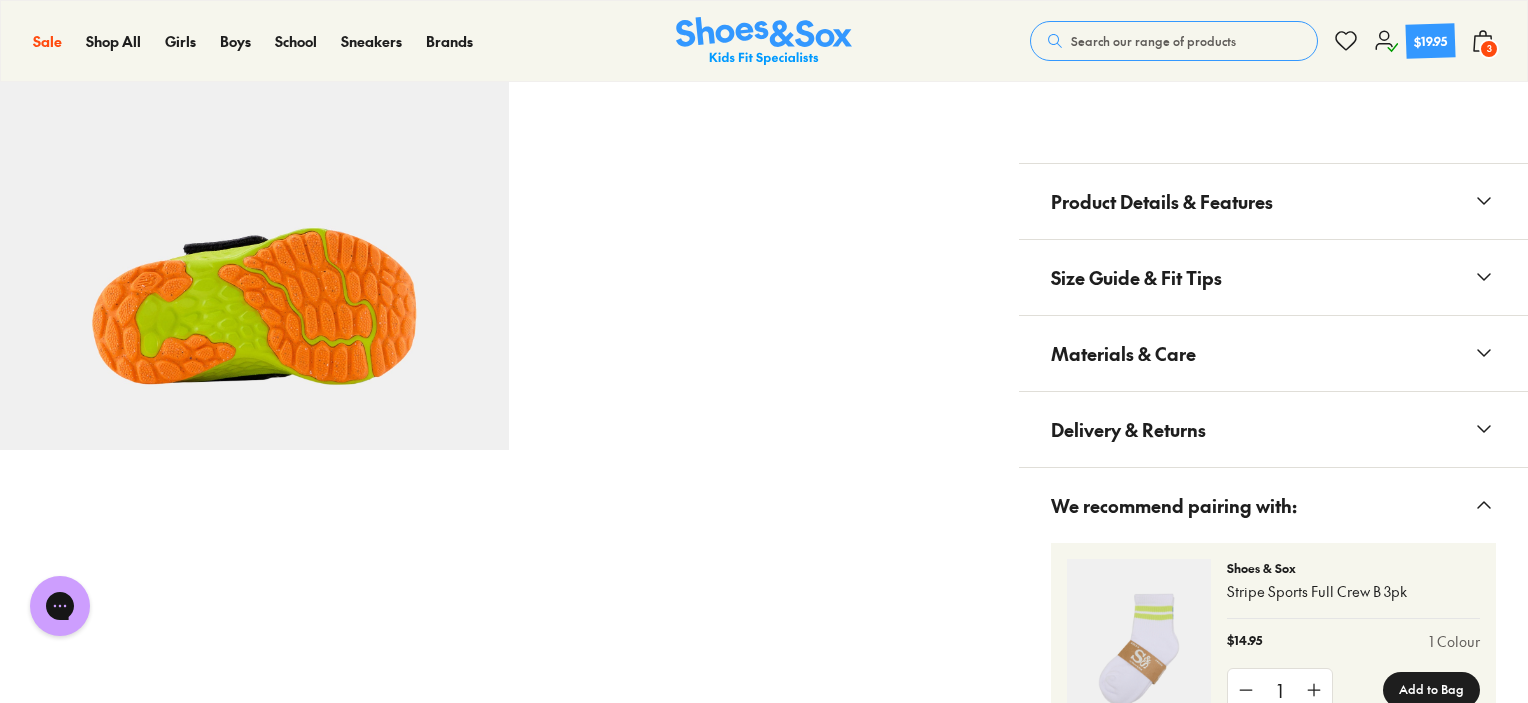 click on "Product Details & Features" at bounding box center (1273, 201) 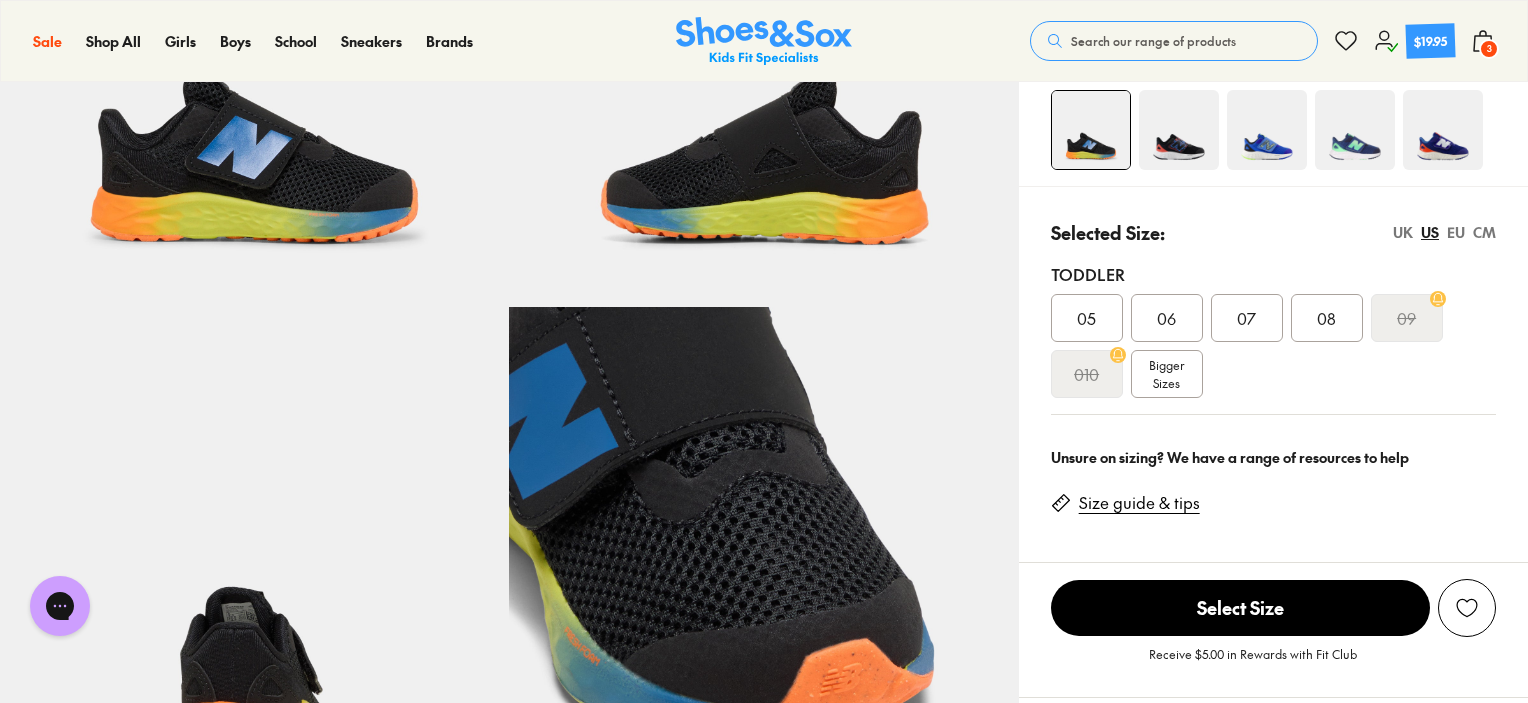 scroll, scrollTop: 300, scrollLeft: 0, axis: vertical 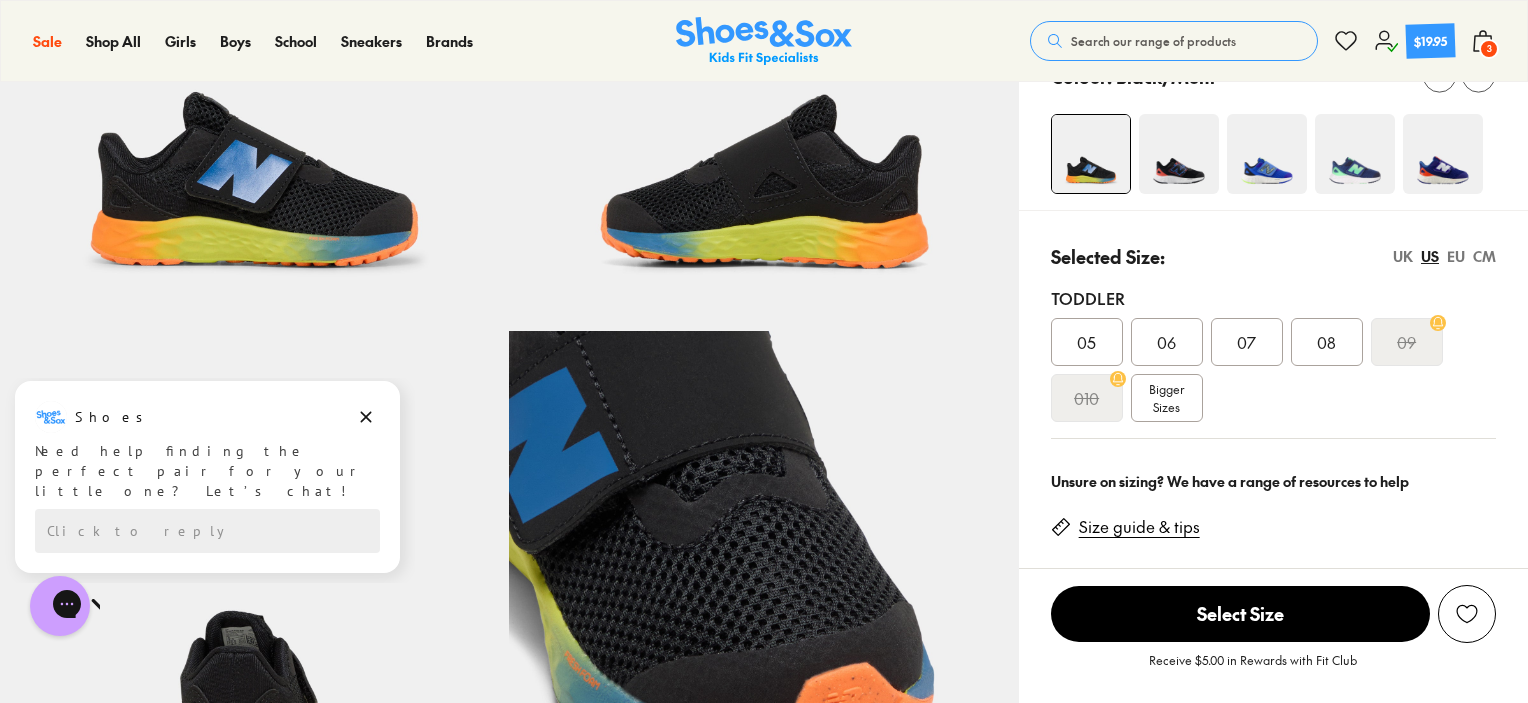 click 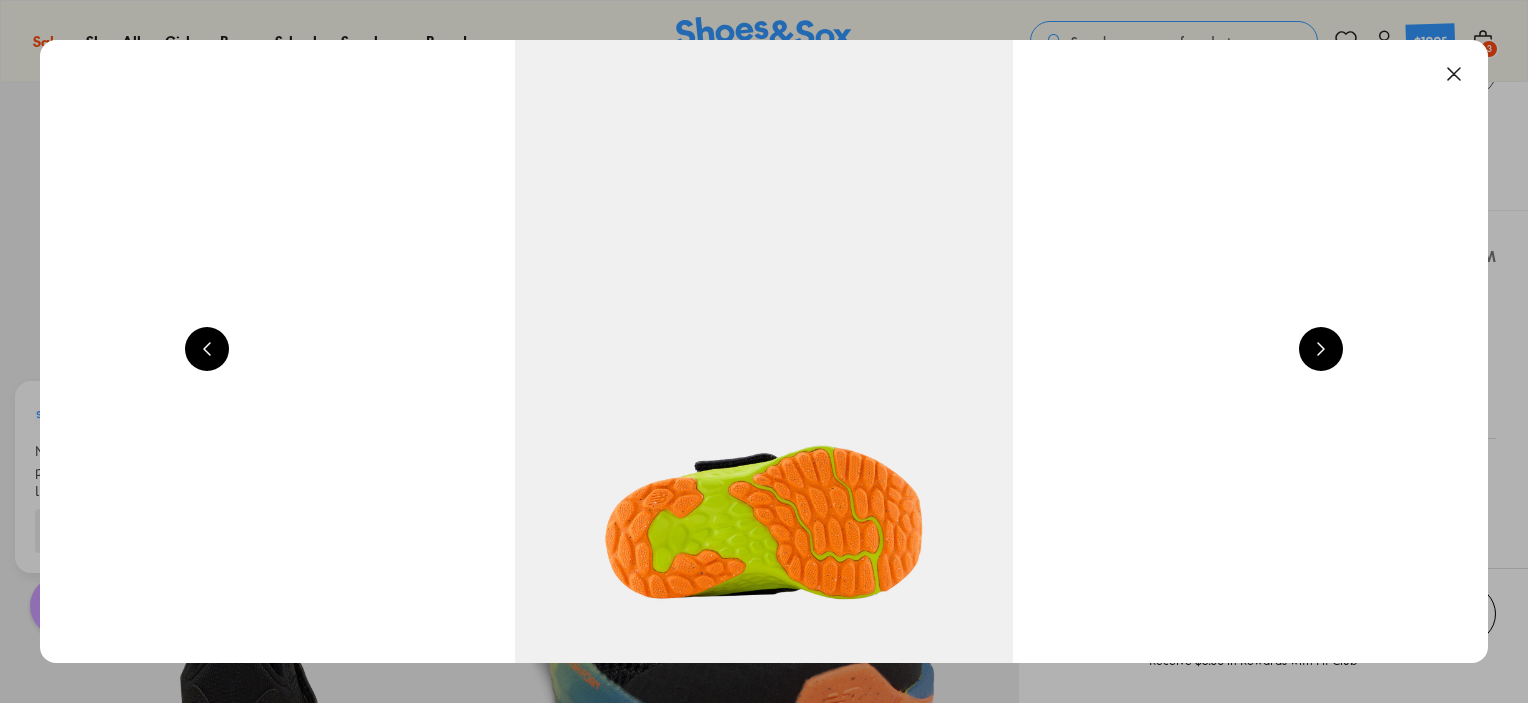 scroll, scrollTop: 0, scrollLeft: 1456, axis: horizontal 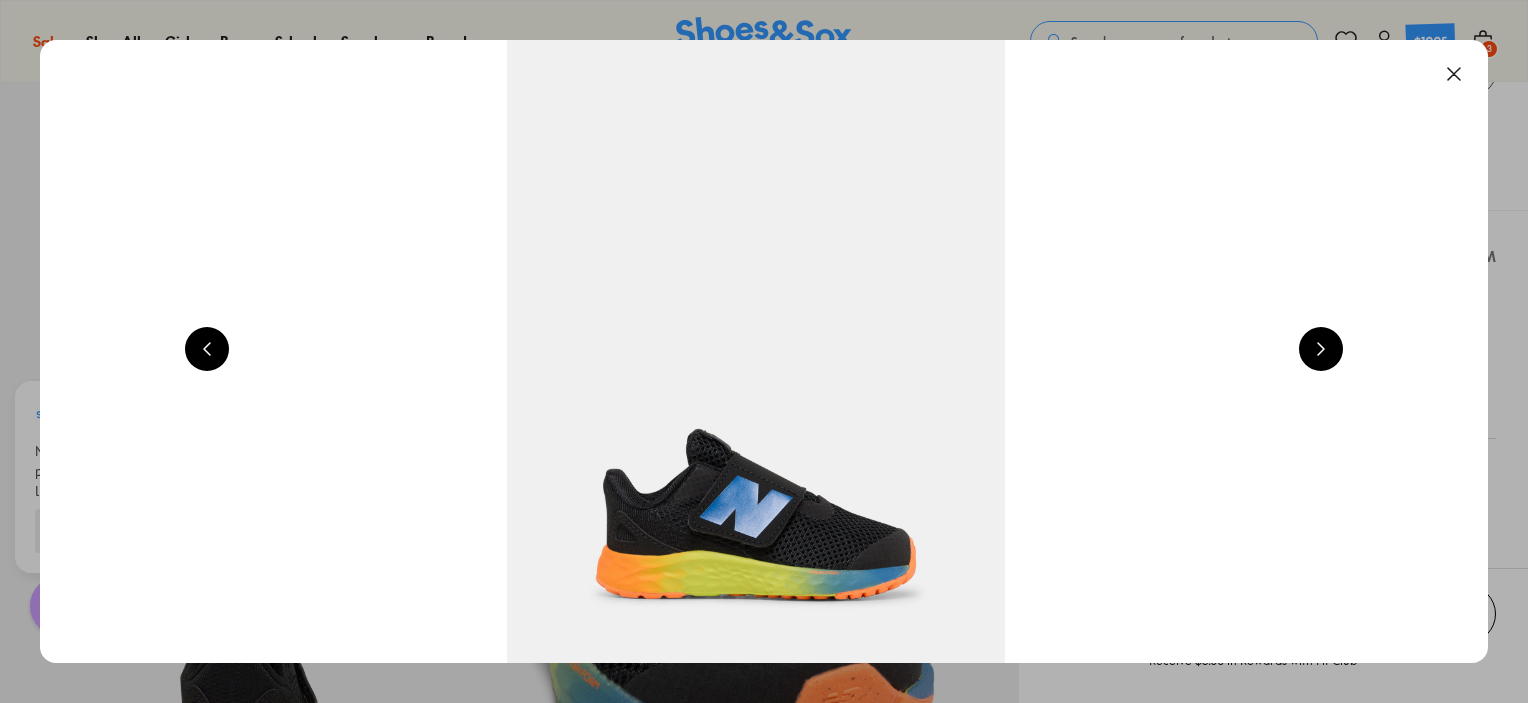 click at bounding box center [1321, 349] 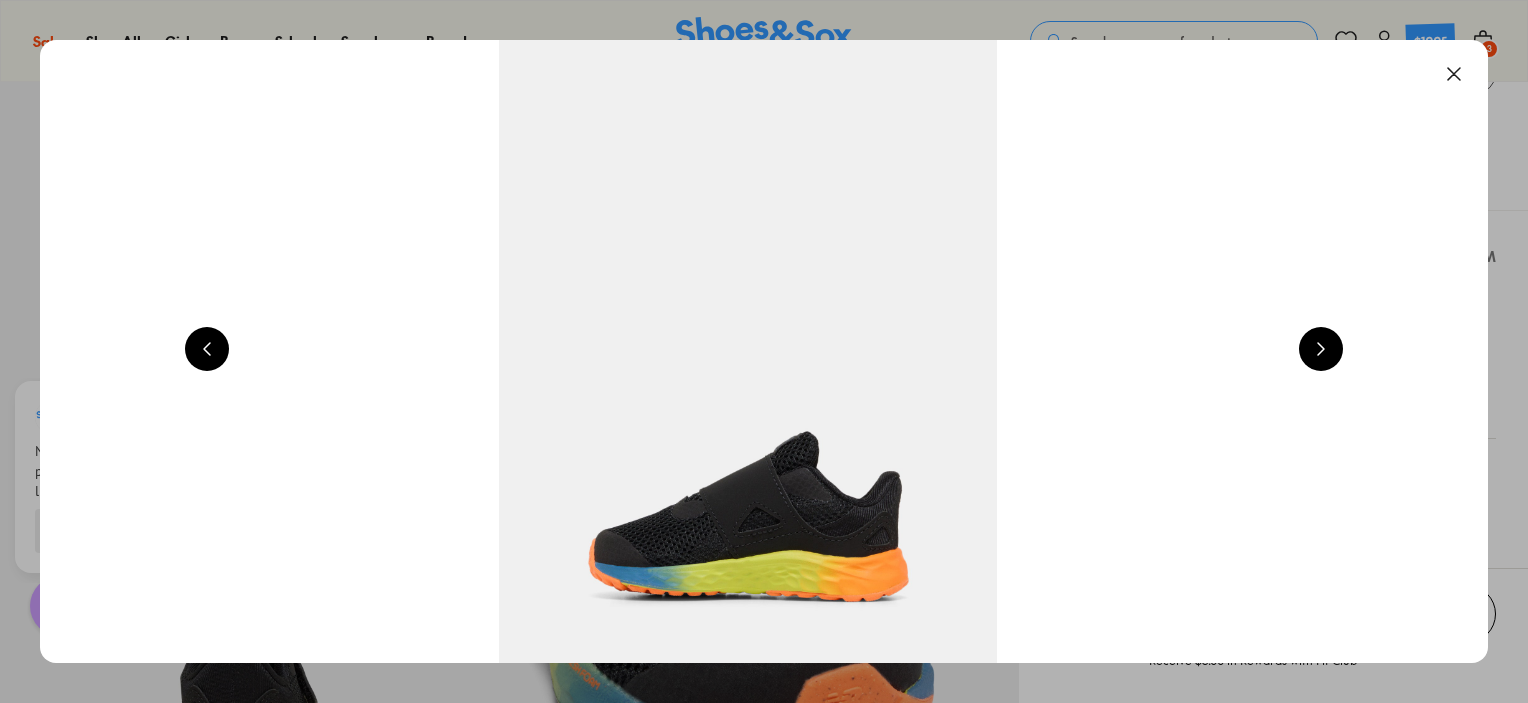 click at bounding box center (1321, 349) 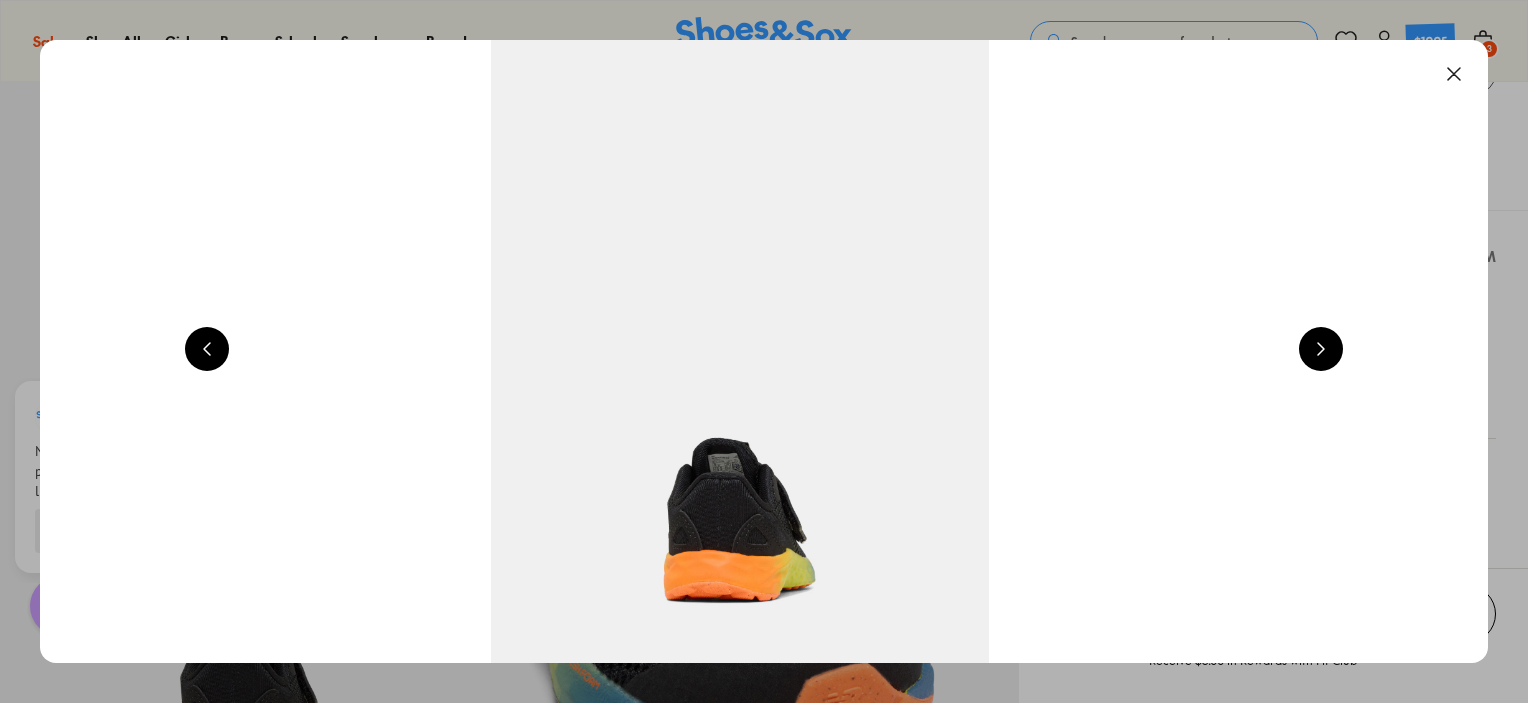 click at bounding box center (1321, 349) 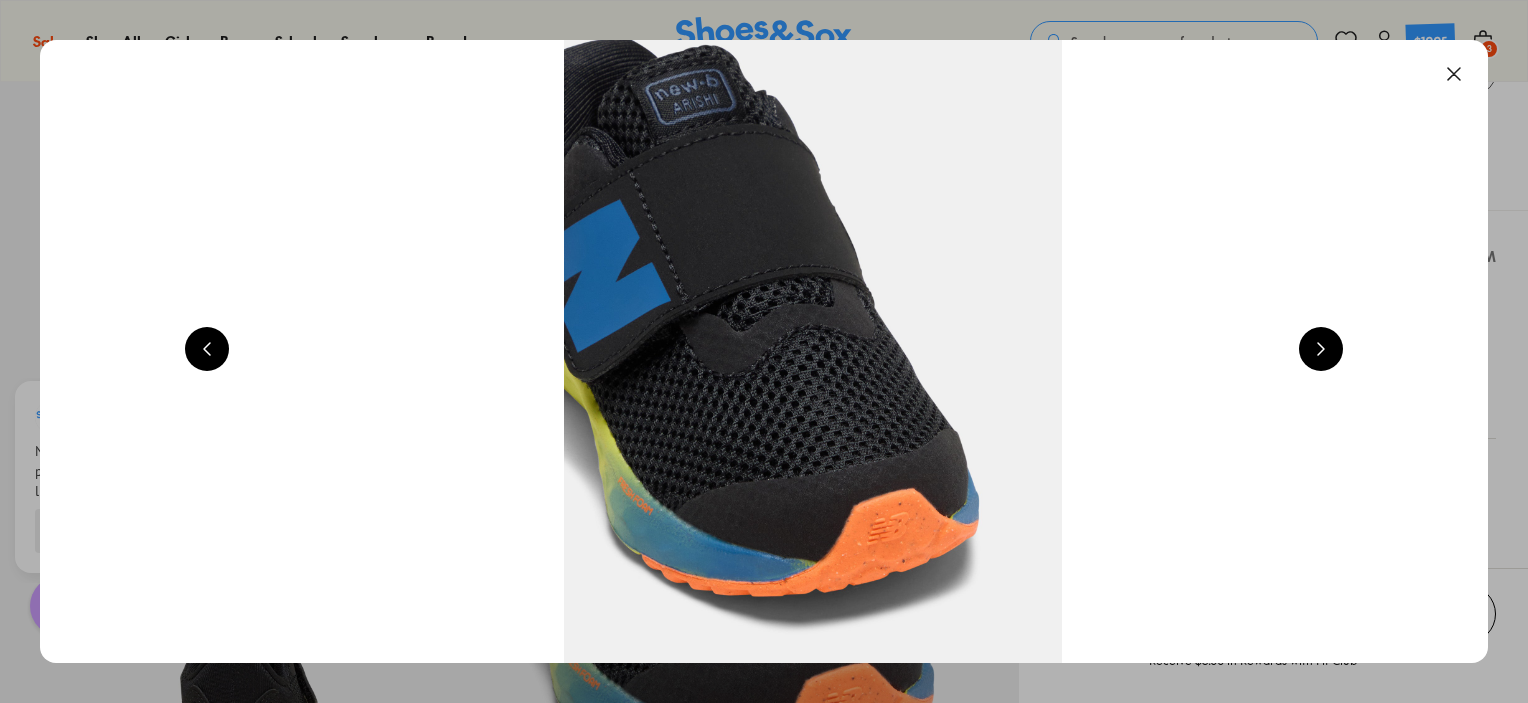scroll, scrollTop: 0, scrollLeft: 5824, axis: horizontal 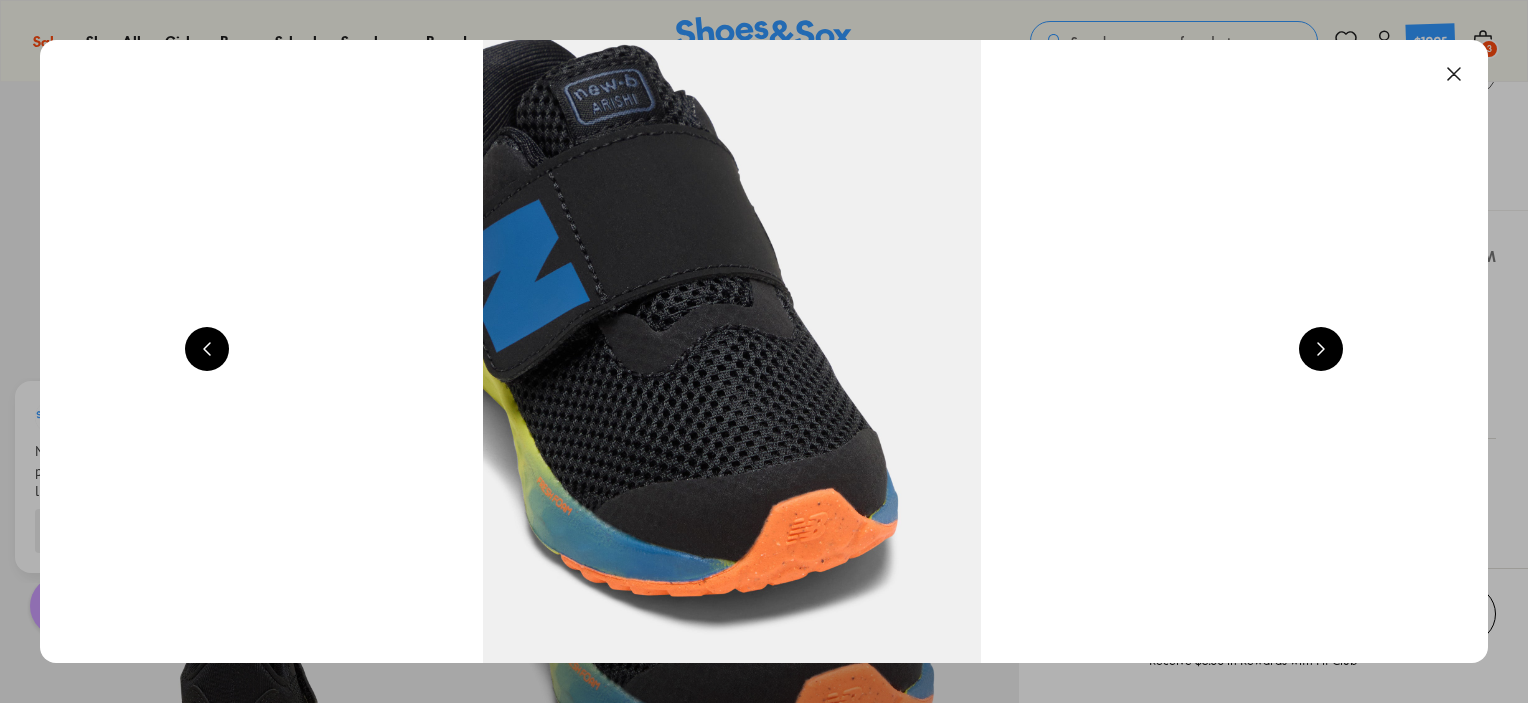 click at bounding box center [1321, 349] 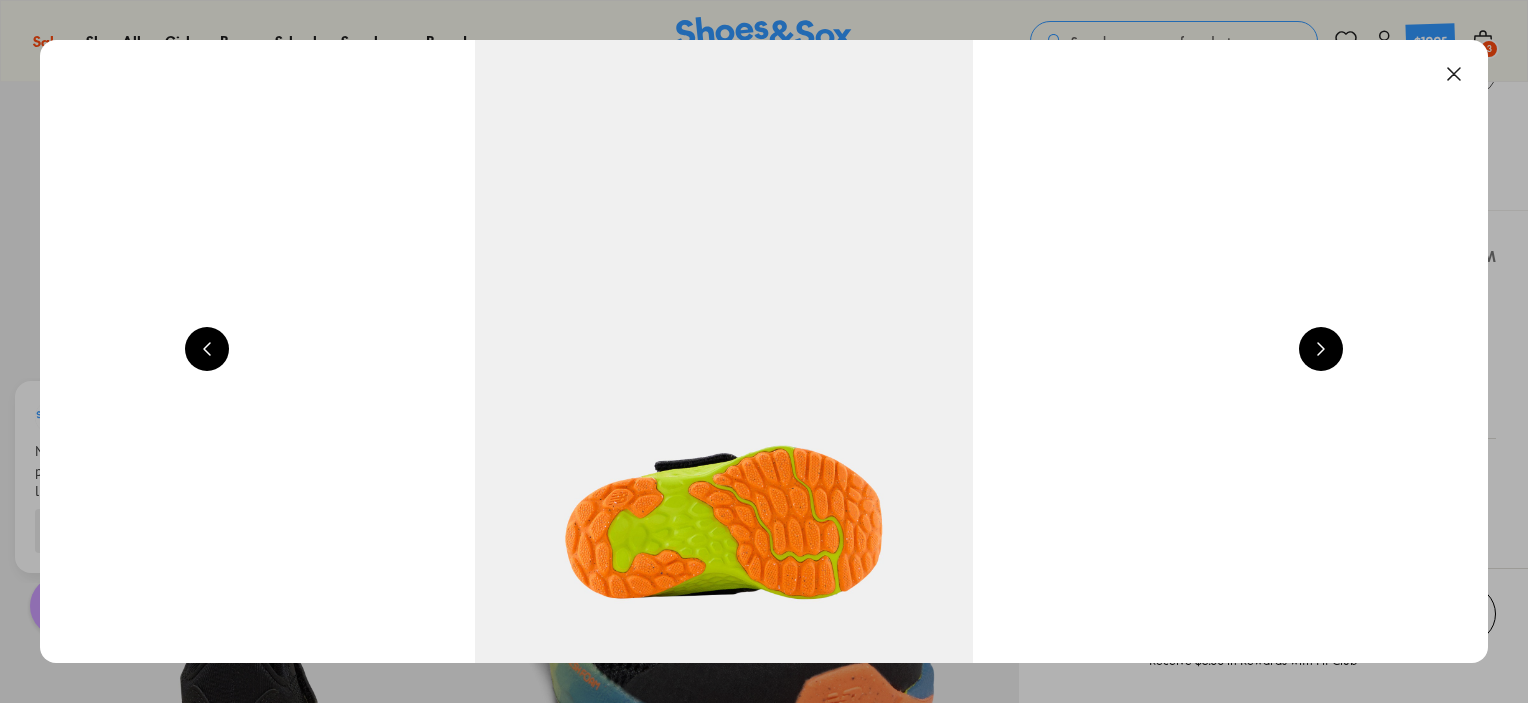 click at bounding box center [1321, 349] 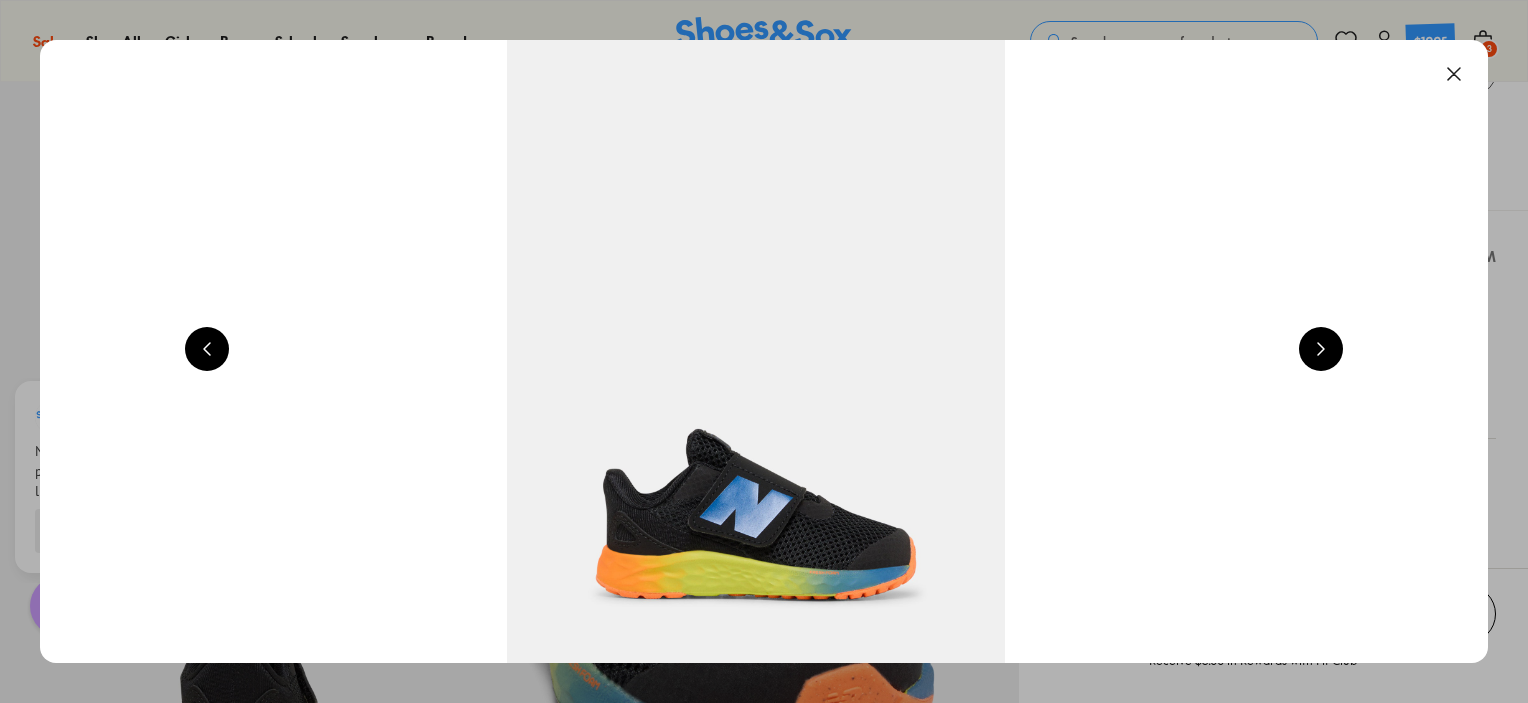 click at bounding box center (1321, 349) 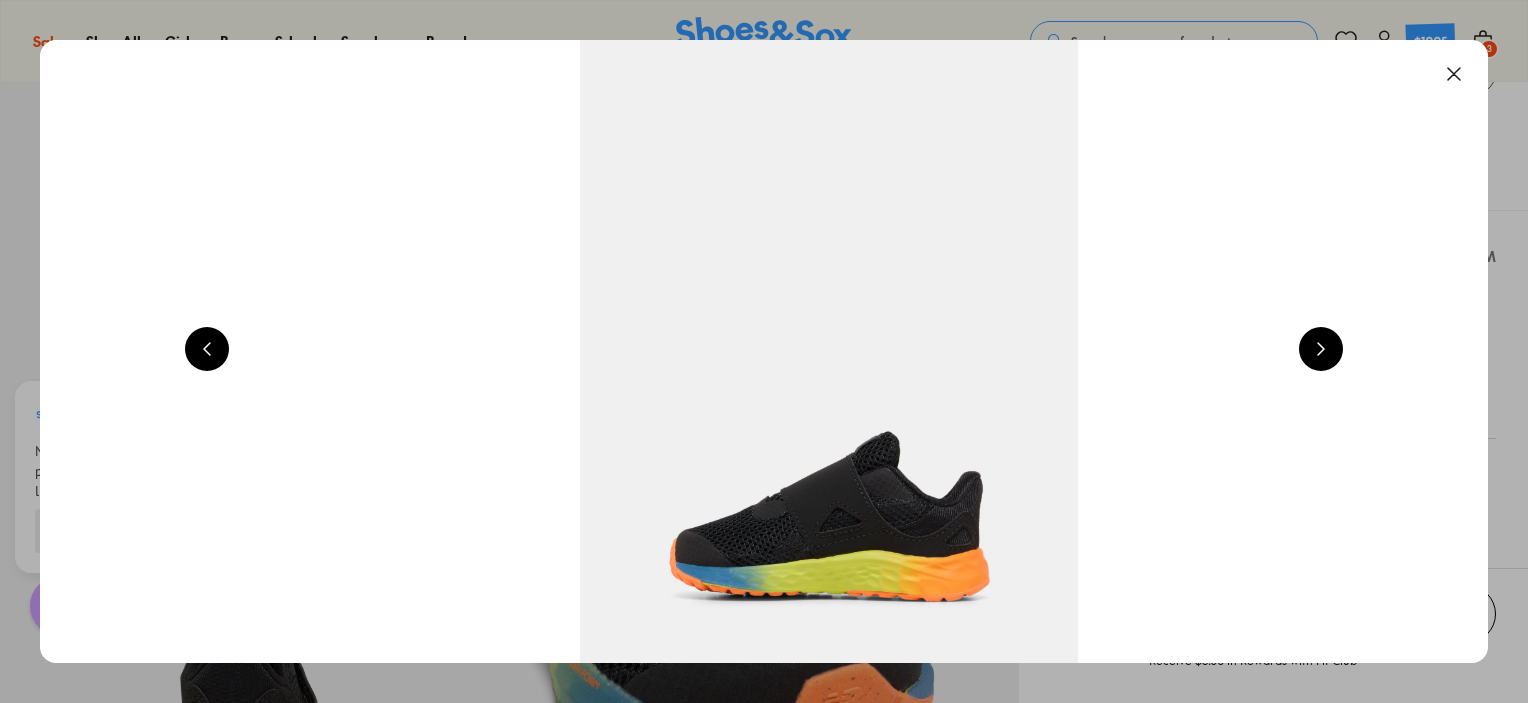 scroll, scrollTop: 0, scrollLeft: 2912, axis: horizontal 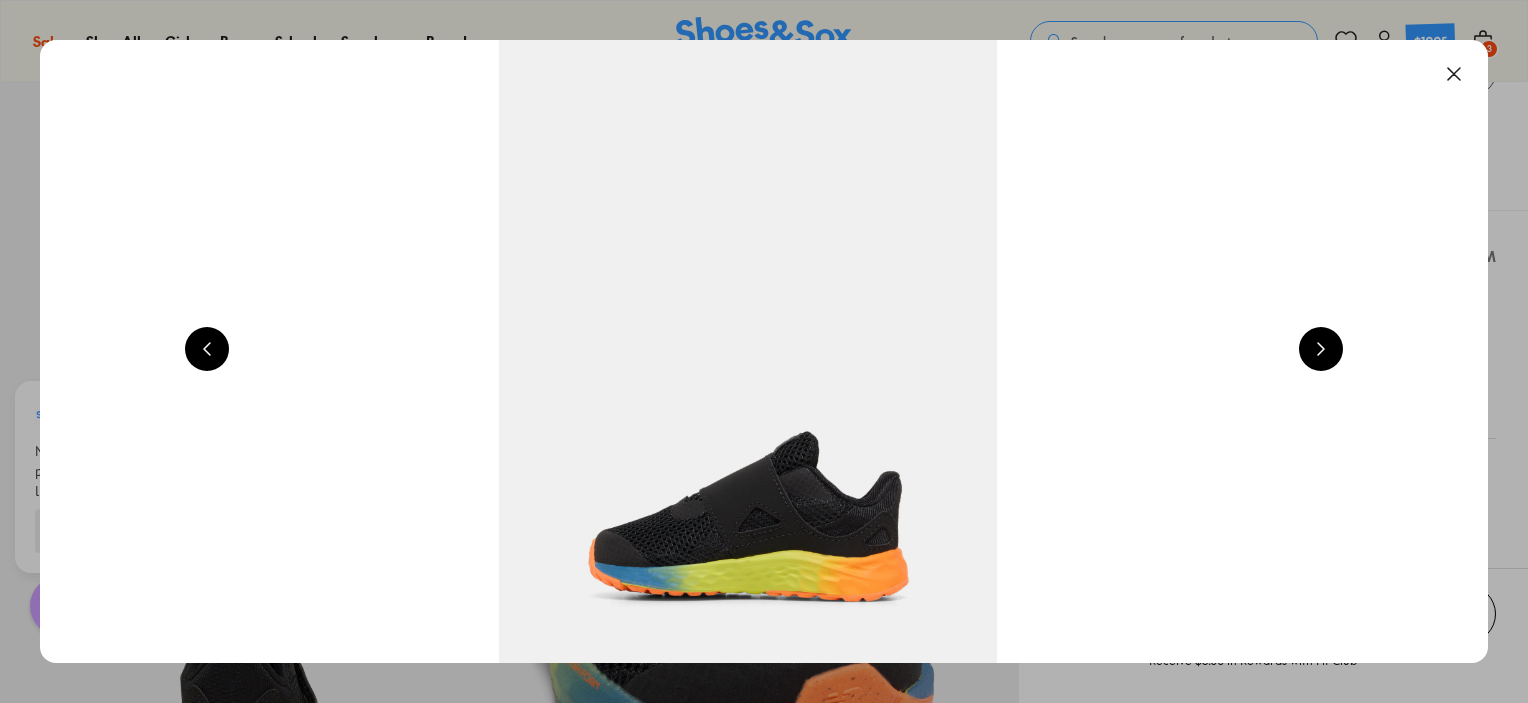 click at bounding box center (1454, 74) 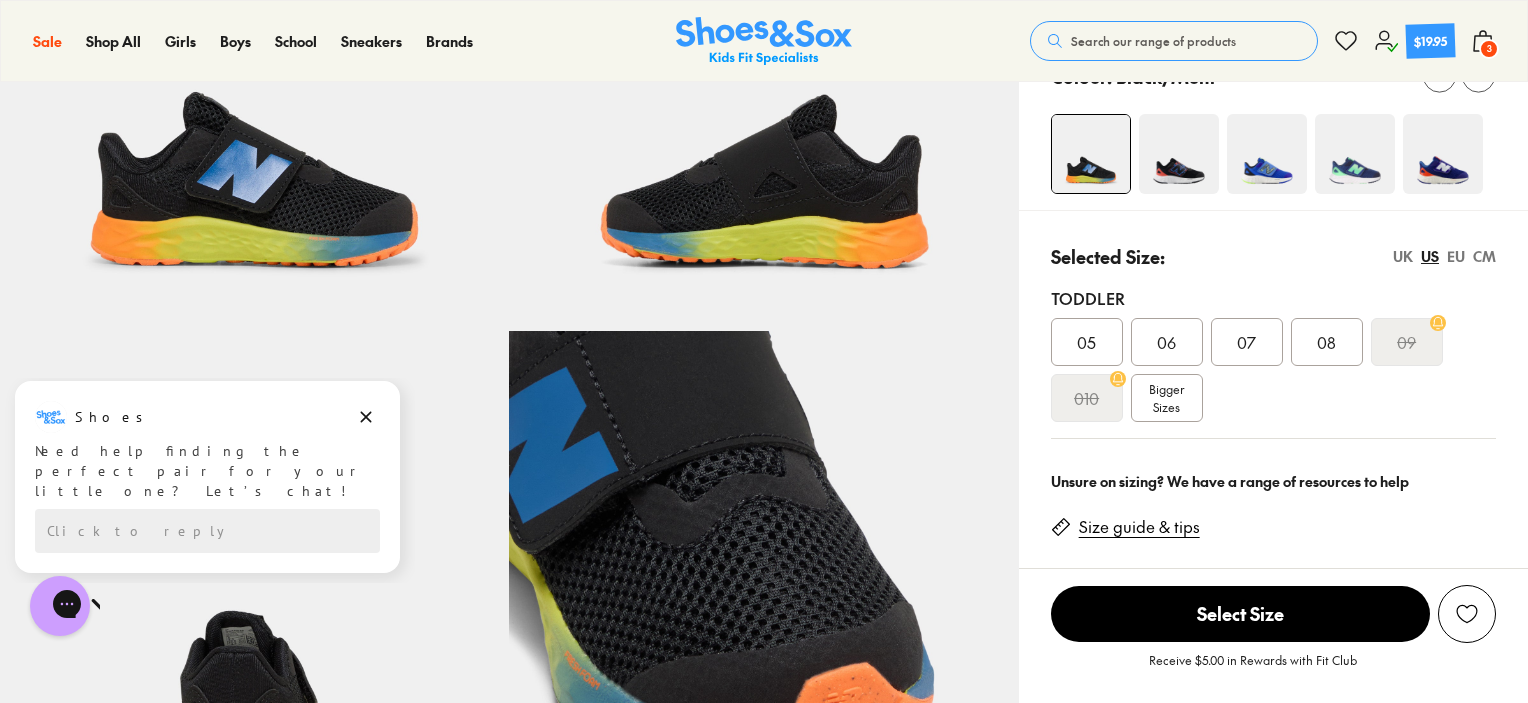 click 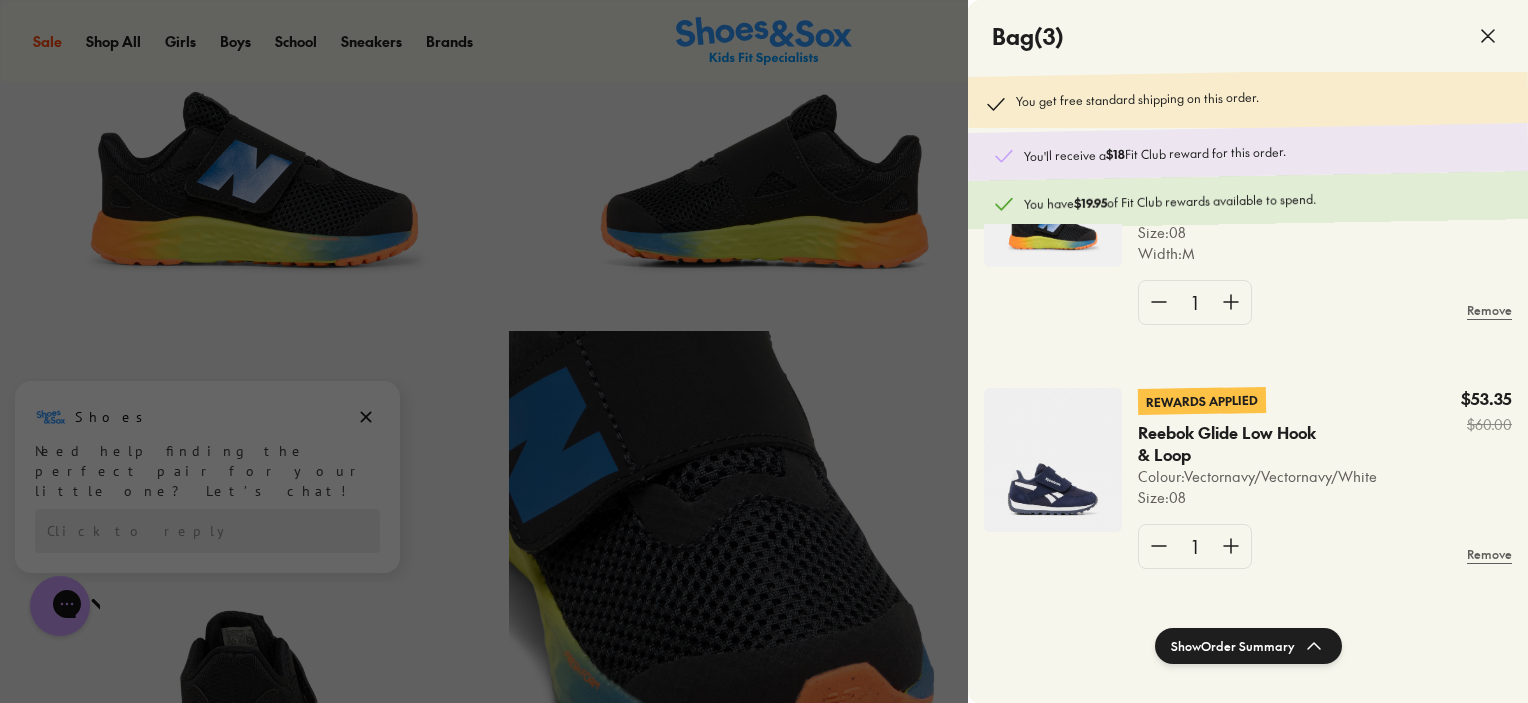 scroll, scrollTop: 413, scrollLeft: 0, axis: vertical 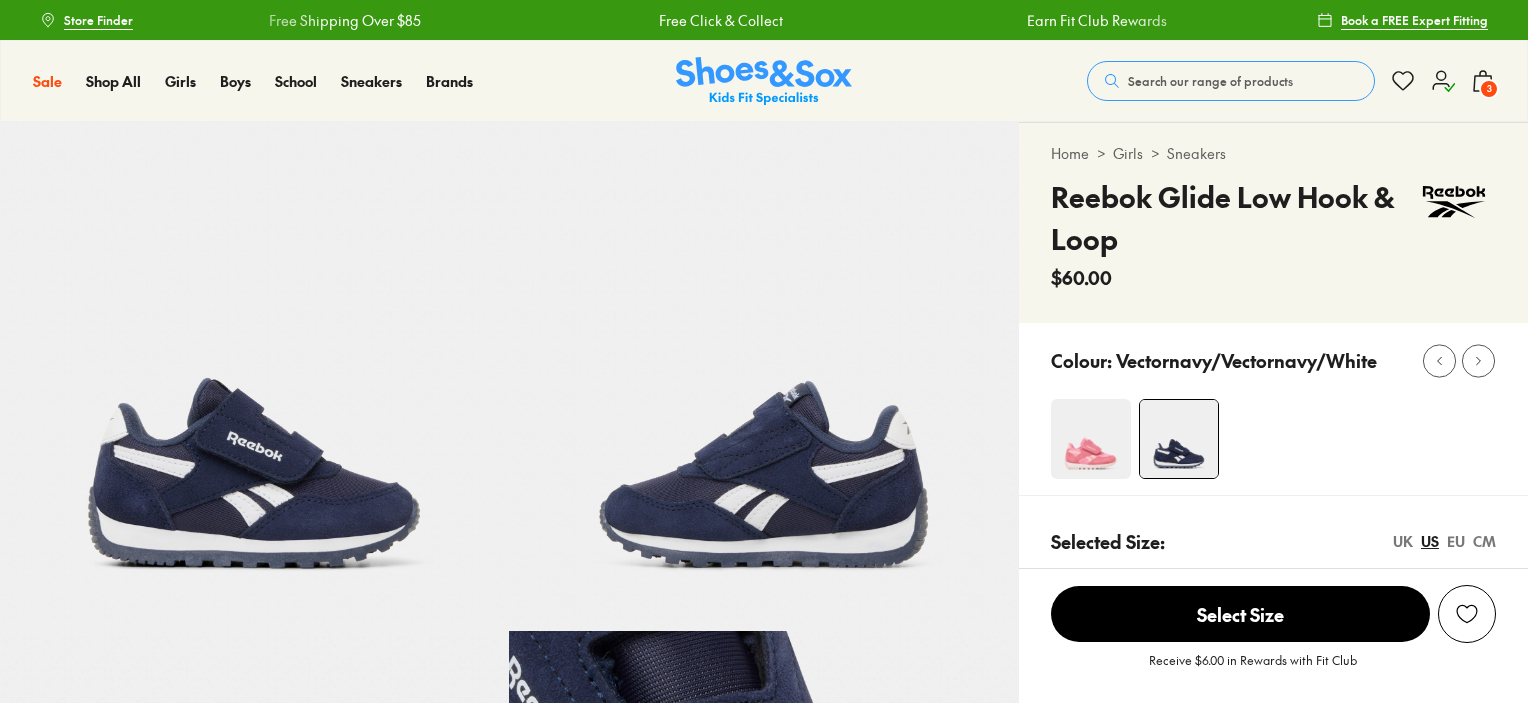 select on "*" 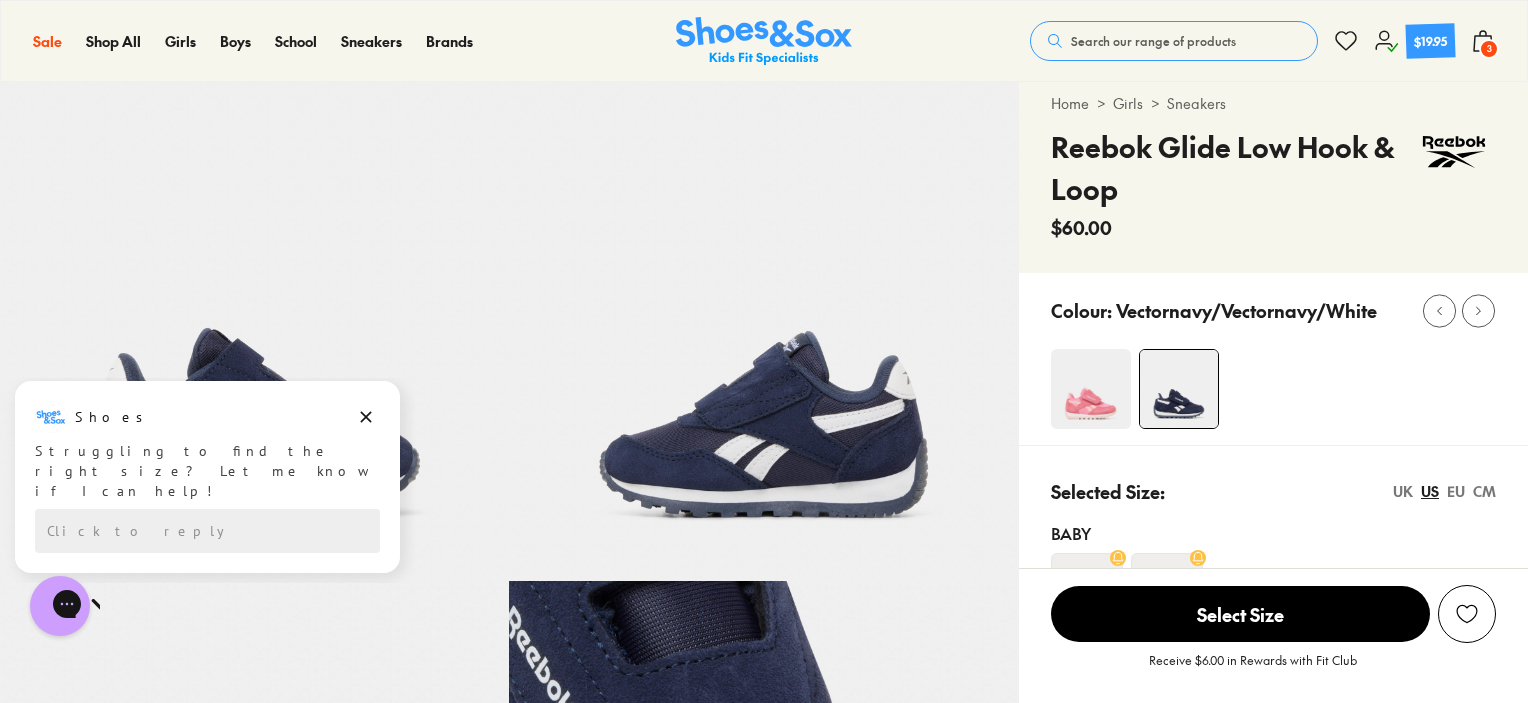 scroll, scrollTop: 300, scrollLeft: 0, axis: vertical 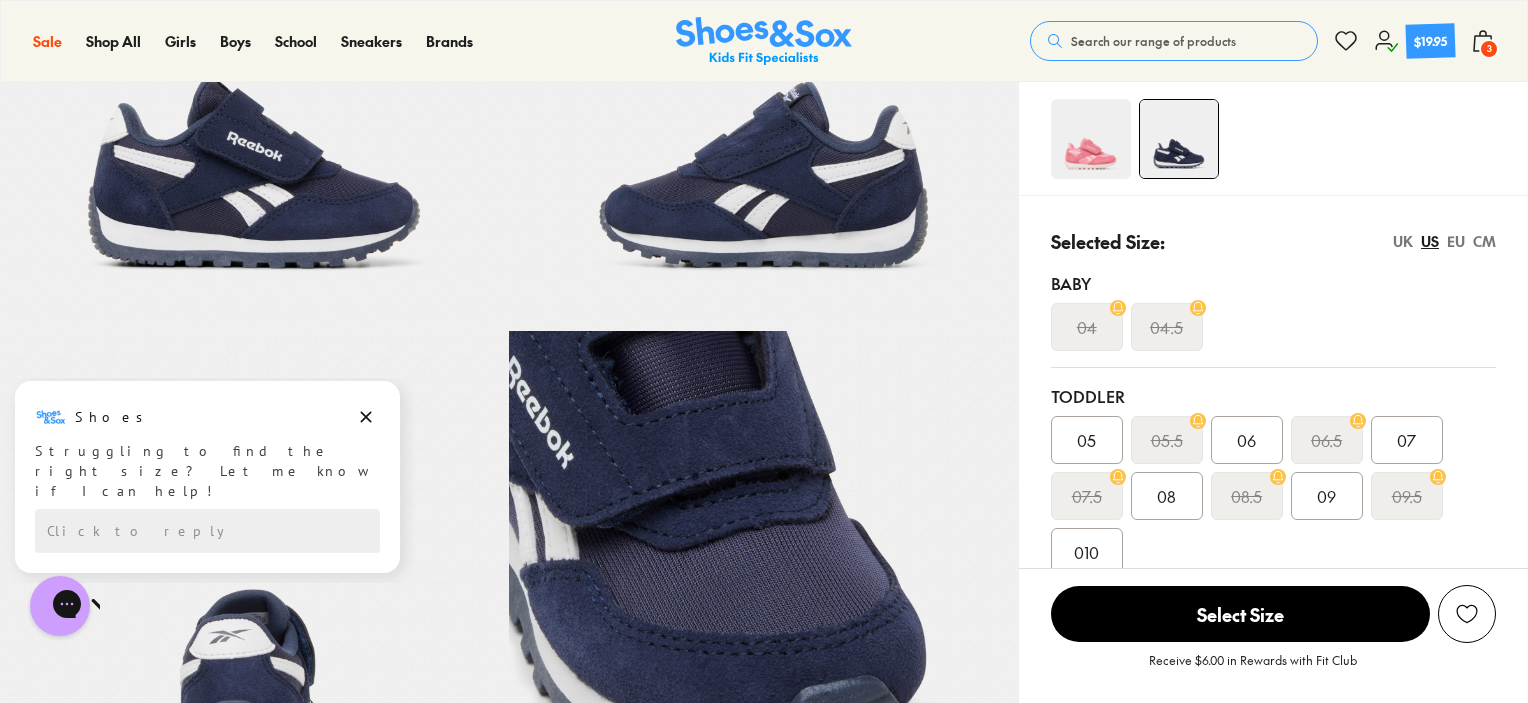 click 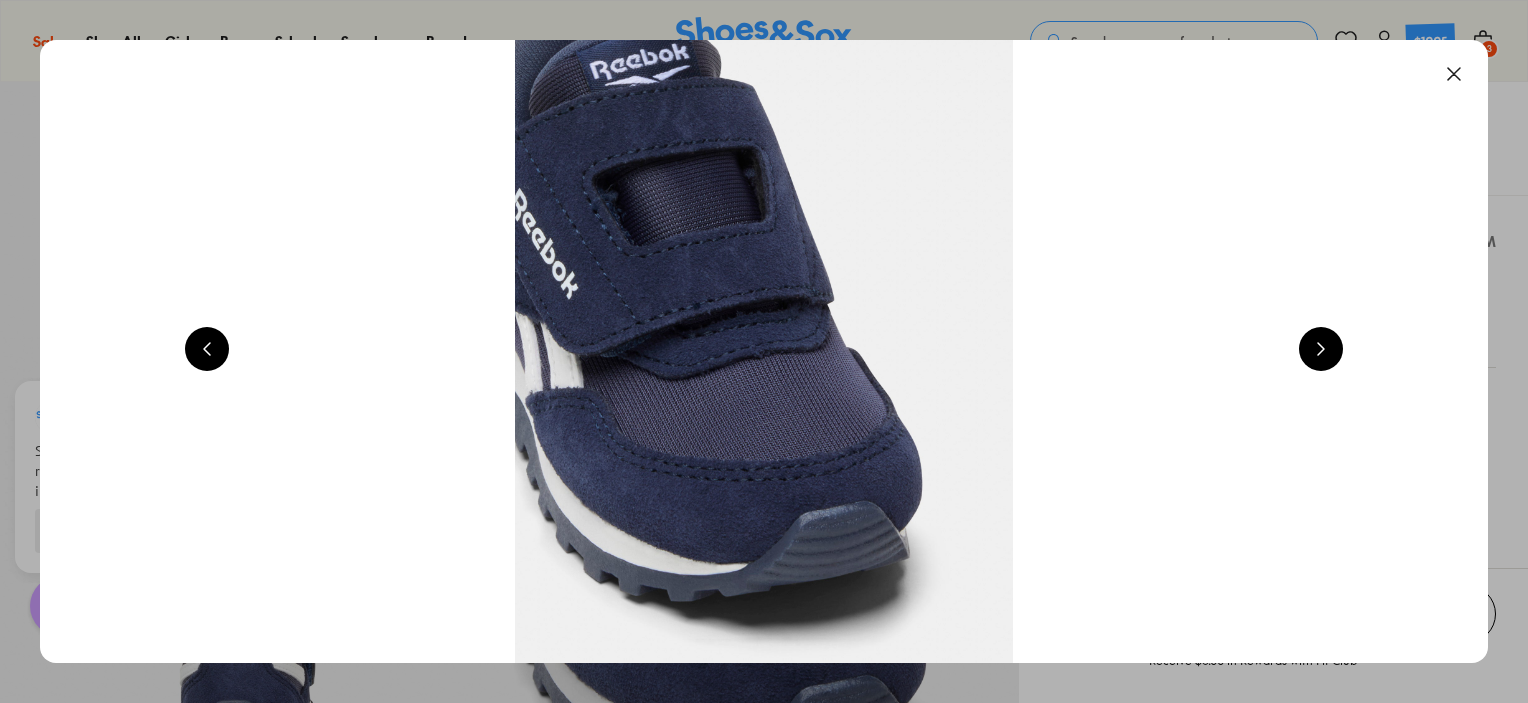 scroll, scrollTop: 0, scrollLeft: 1456, axis: horizontal 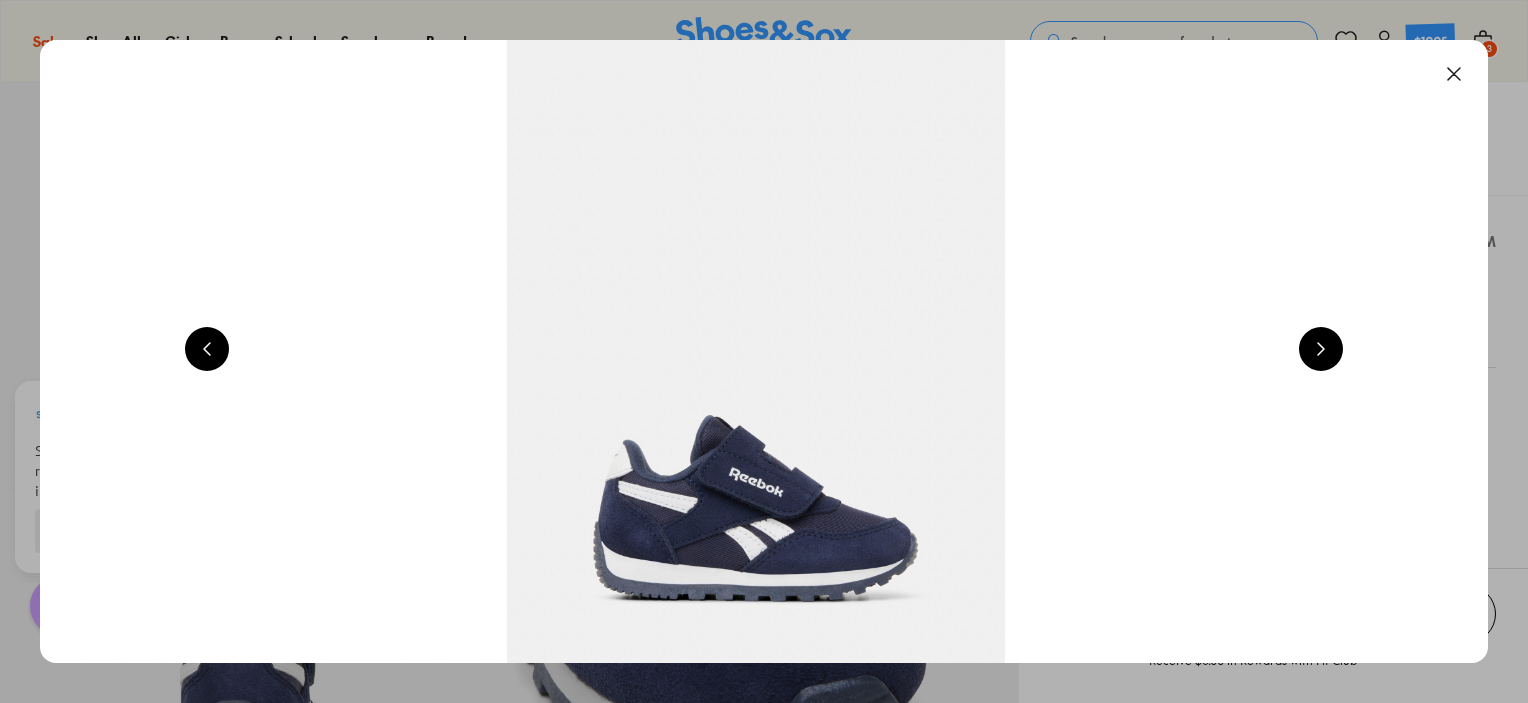 click at bounding box center [756, 351] 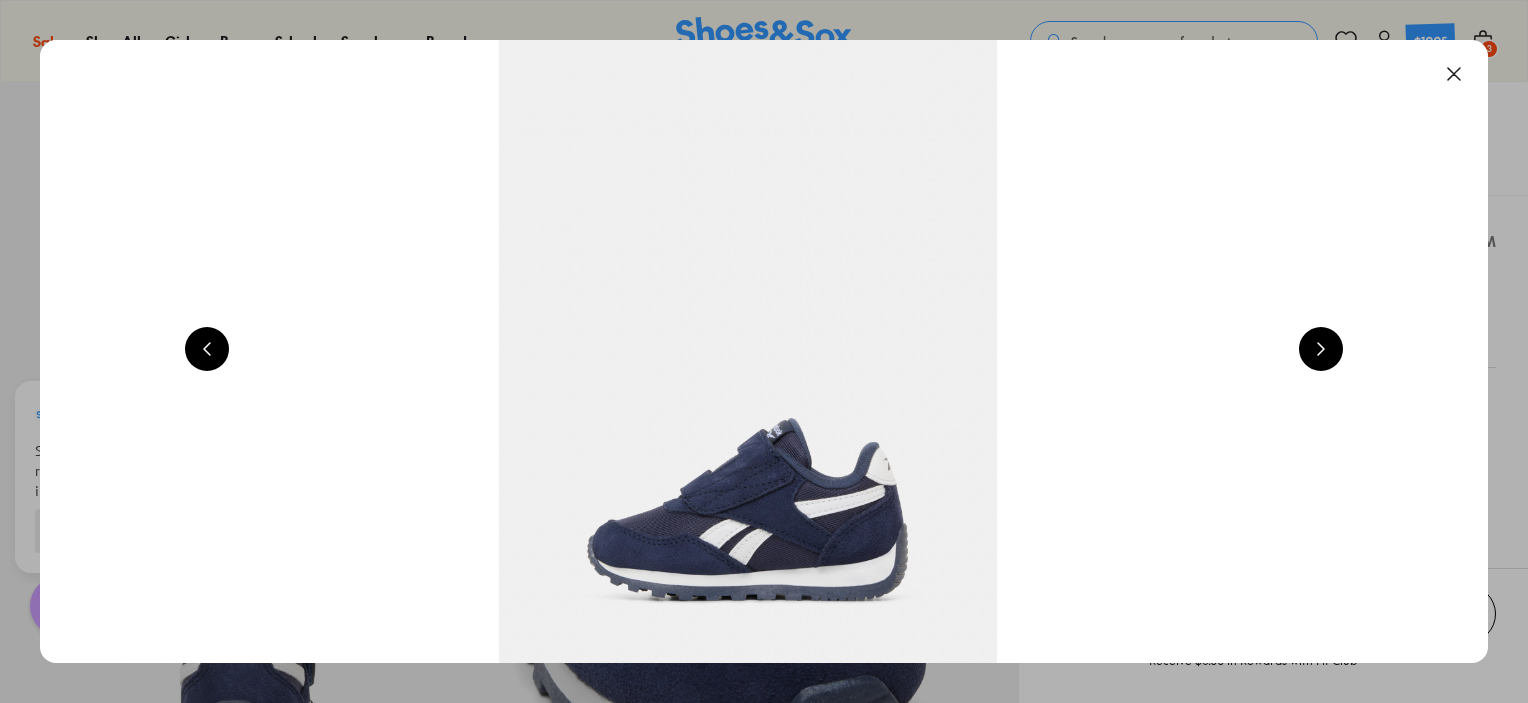 click at bounding box center (1321, 349) 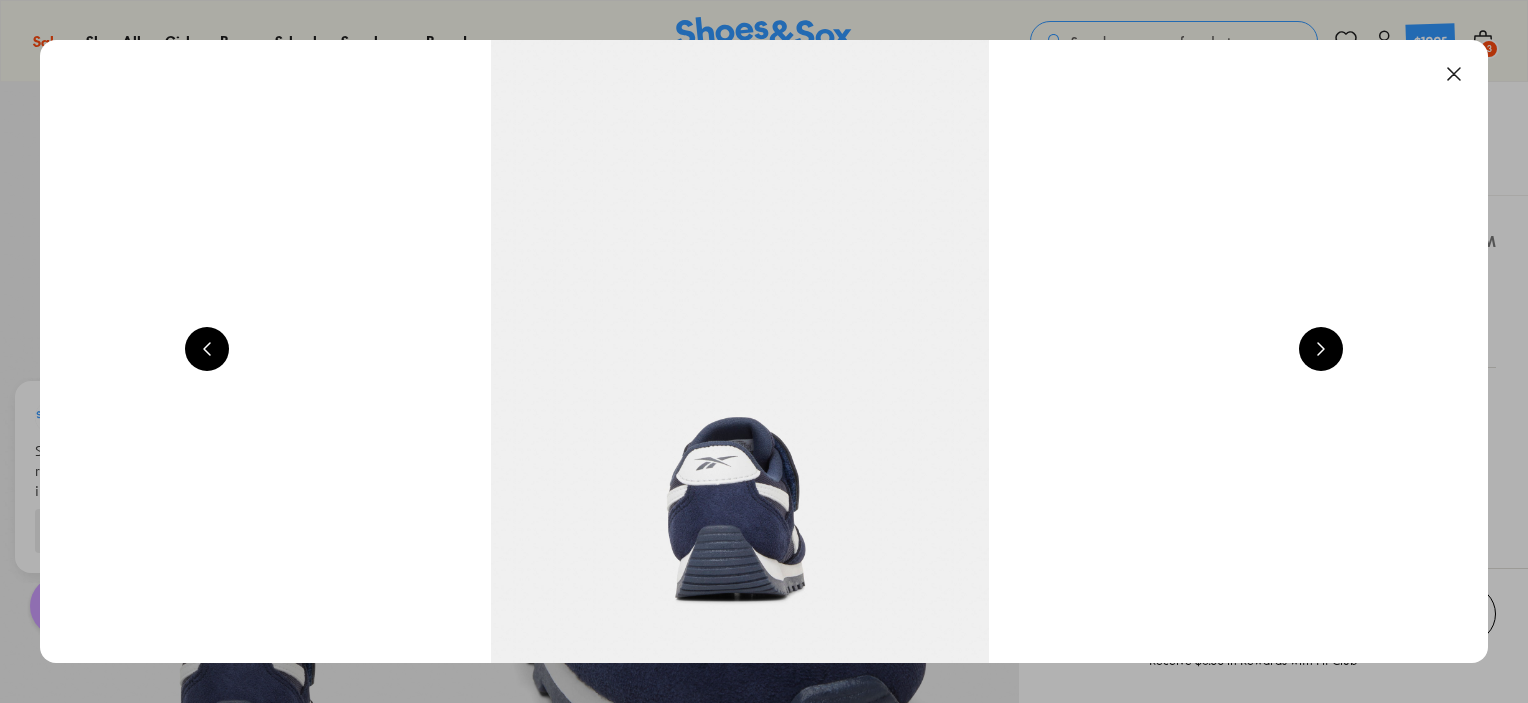 click at bounding box center (1321, 349) 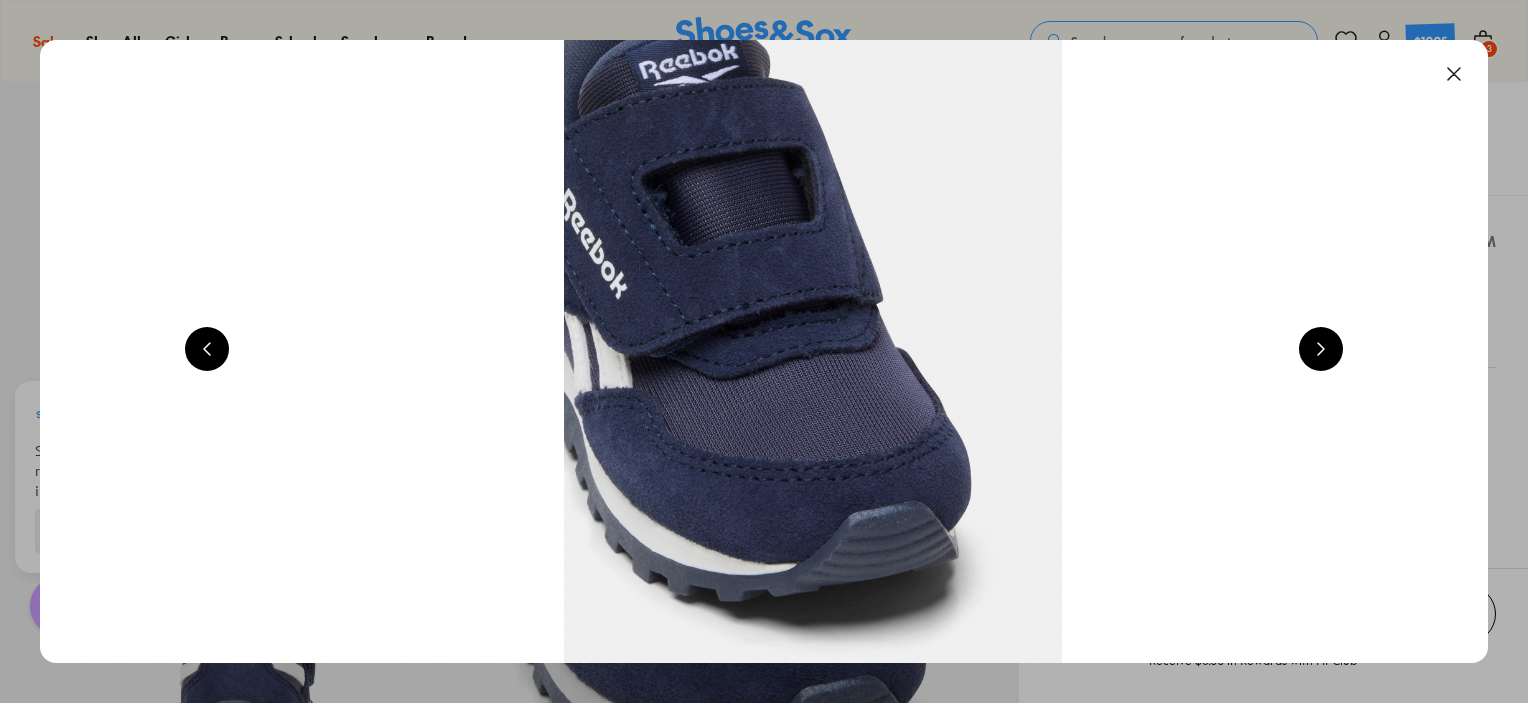 scroll, scrollTop: 0, scrollLeft: 5824, axis: horizontal 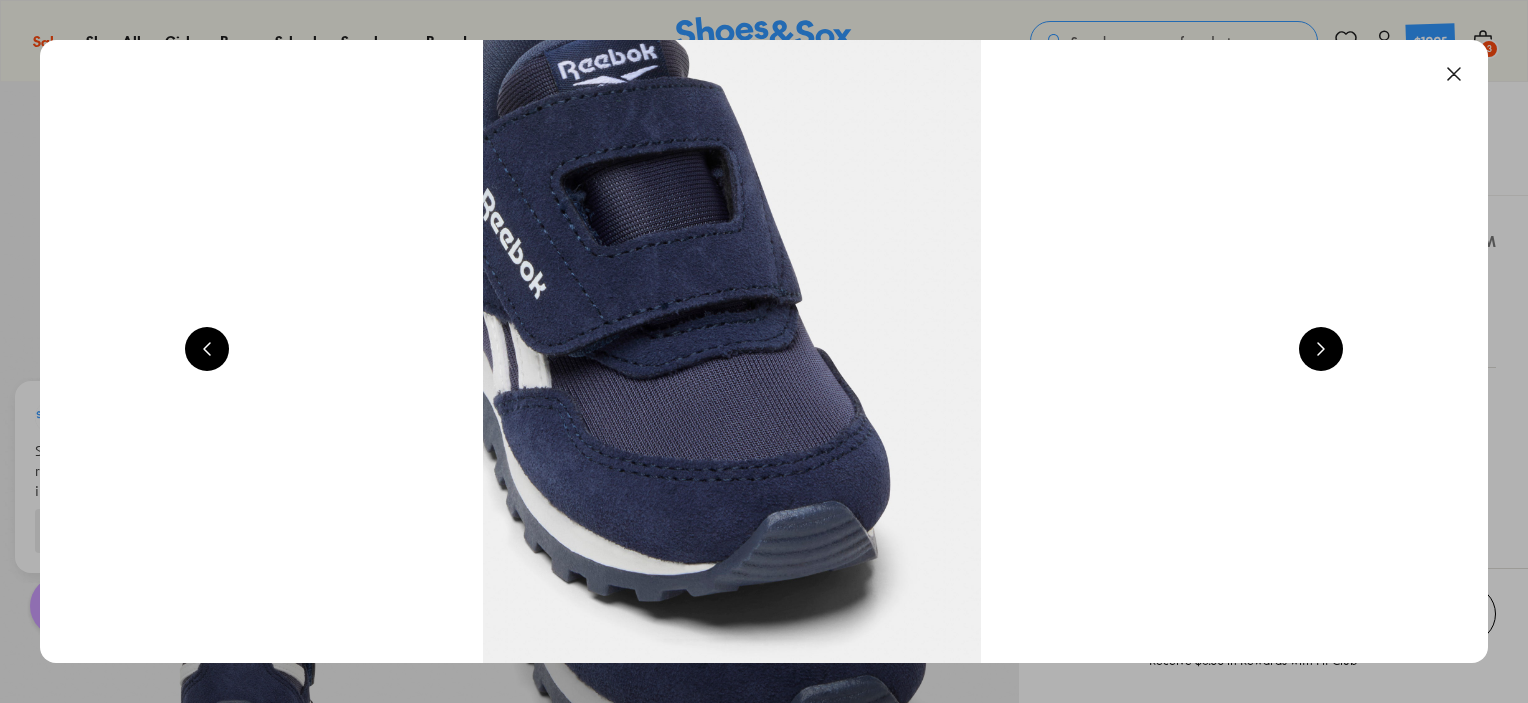 click at bounding box center [1454, 74] 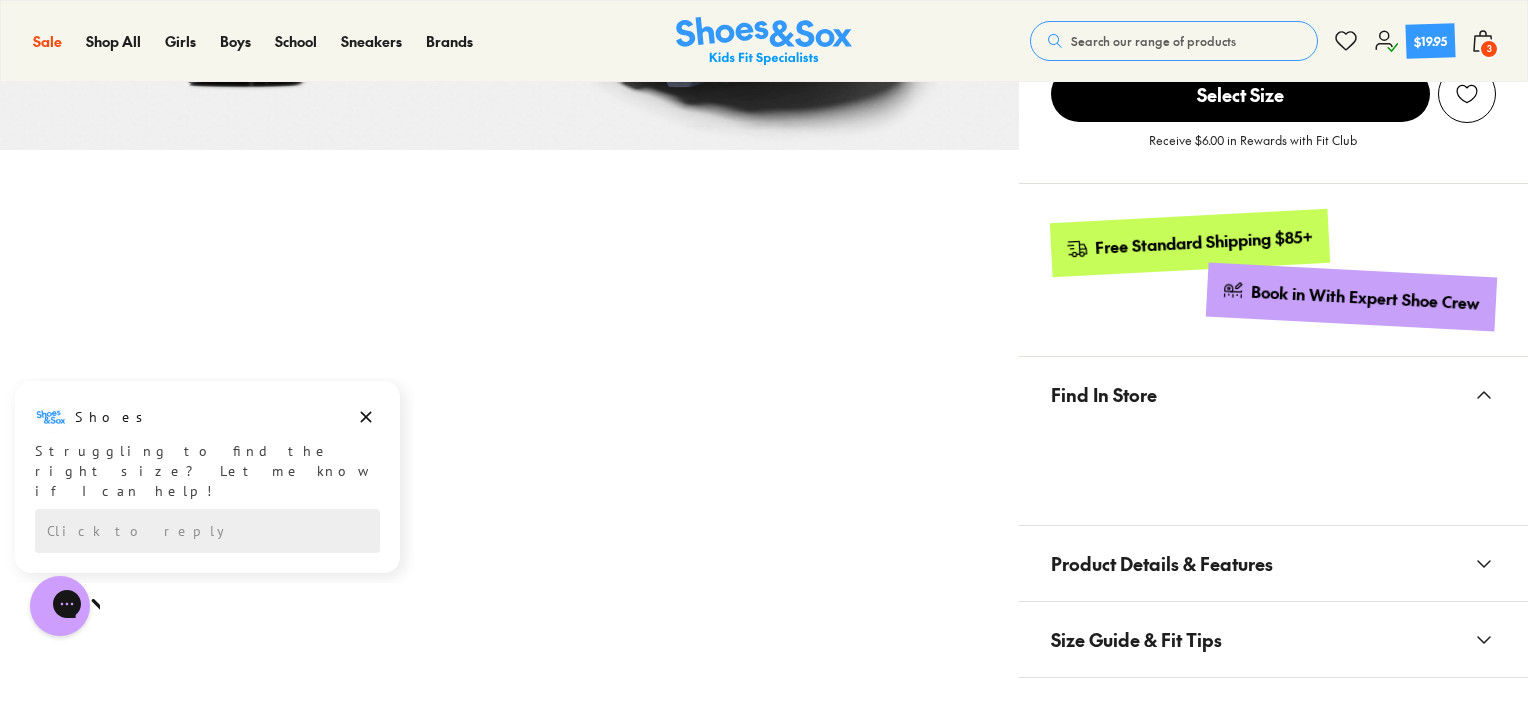 scroll, scrollTop: 1100, scrollLeft: 0, axis: vertical 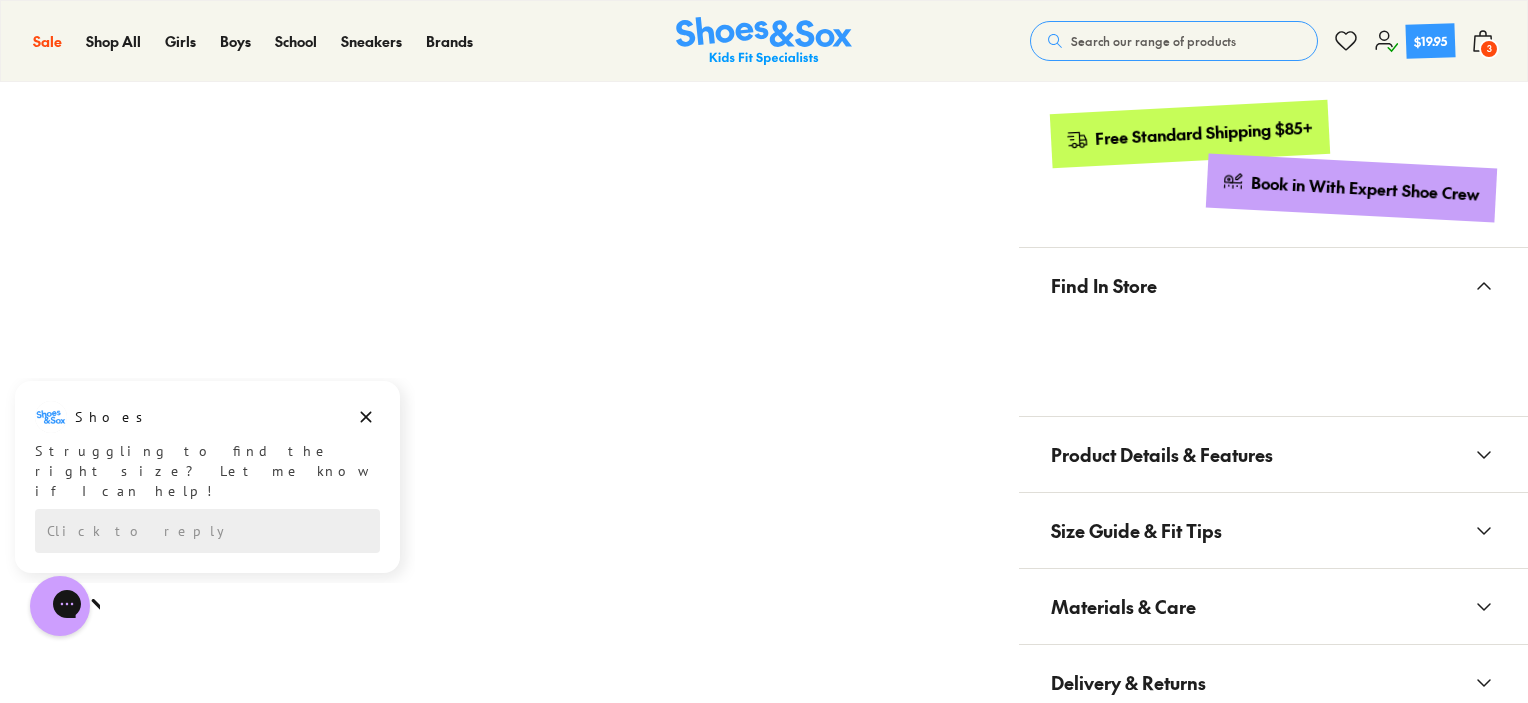 click on "Product Details & Features" at bounding box center (1162, 454) 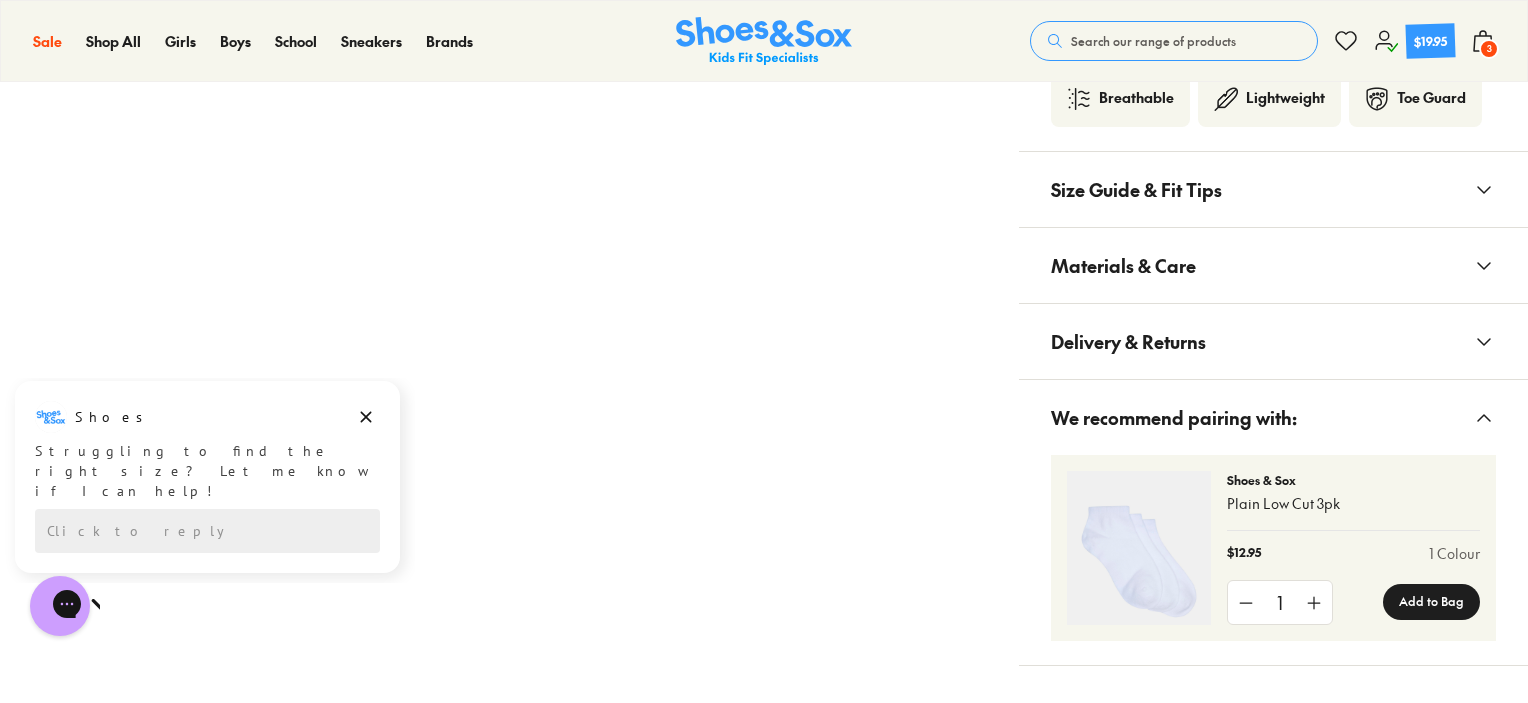 scroll, scrollTop: 1900, scrollLeft: 0, axis: vertical 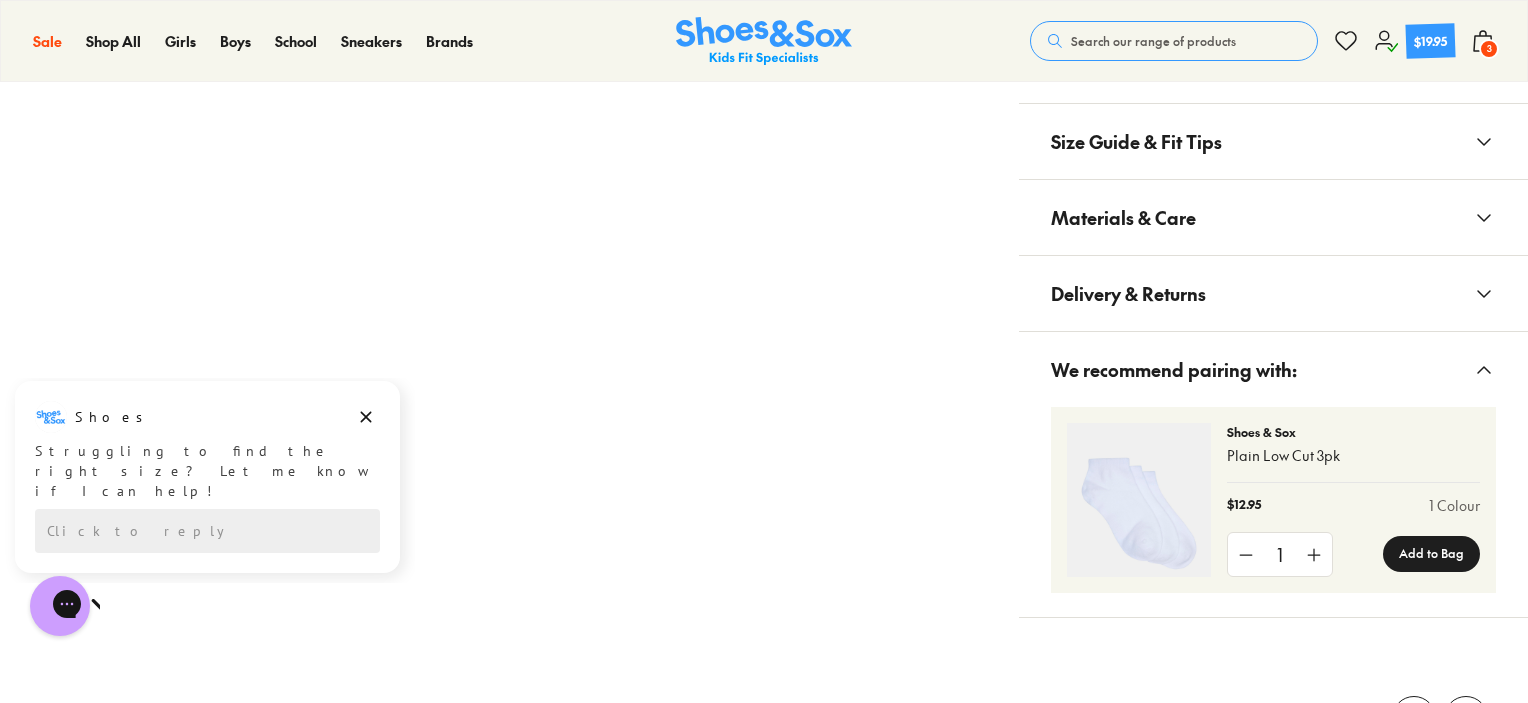 click on "Size Guide & Fit Tips" at bounding box center (1273, 141) 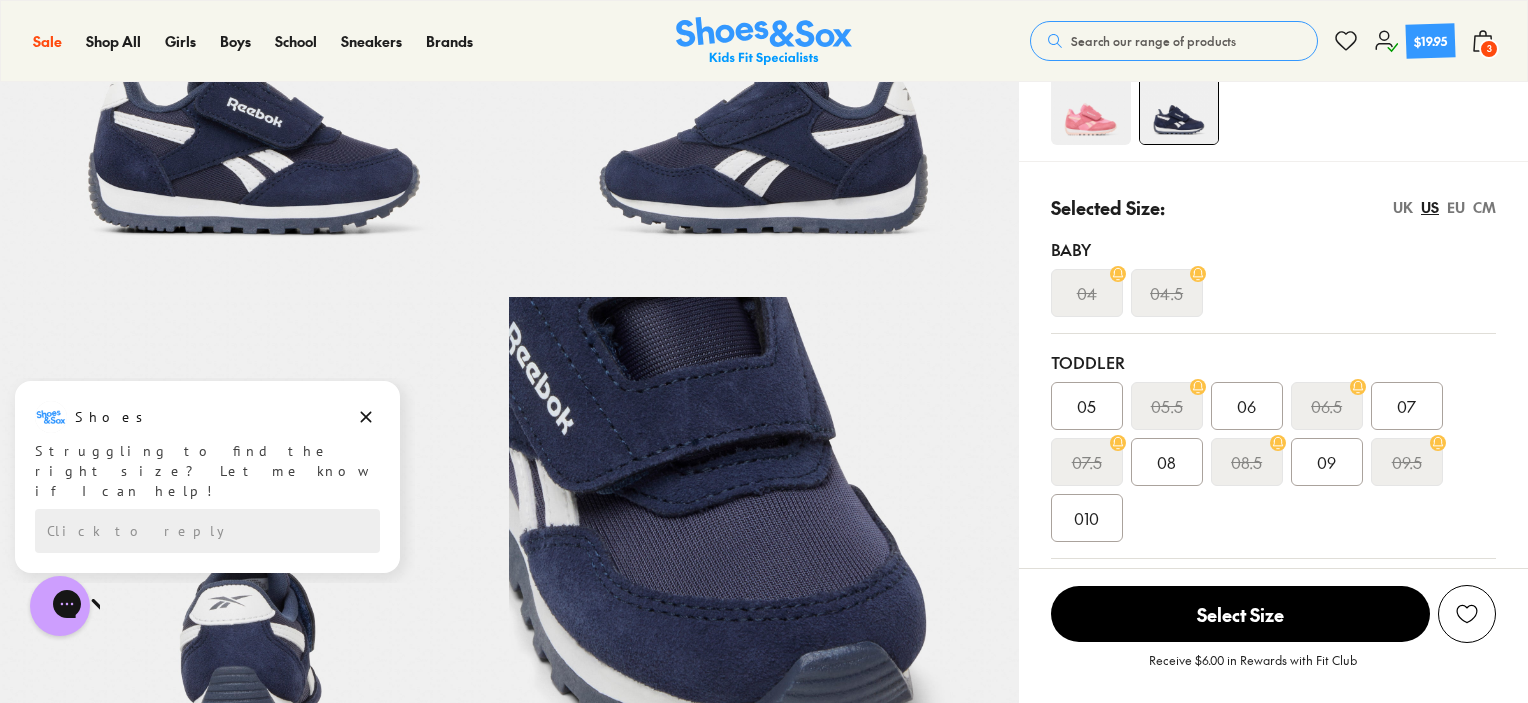 scroll, scrollTop: 200, scrollLeft: 0, axis: vertical 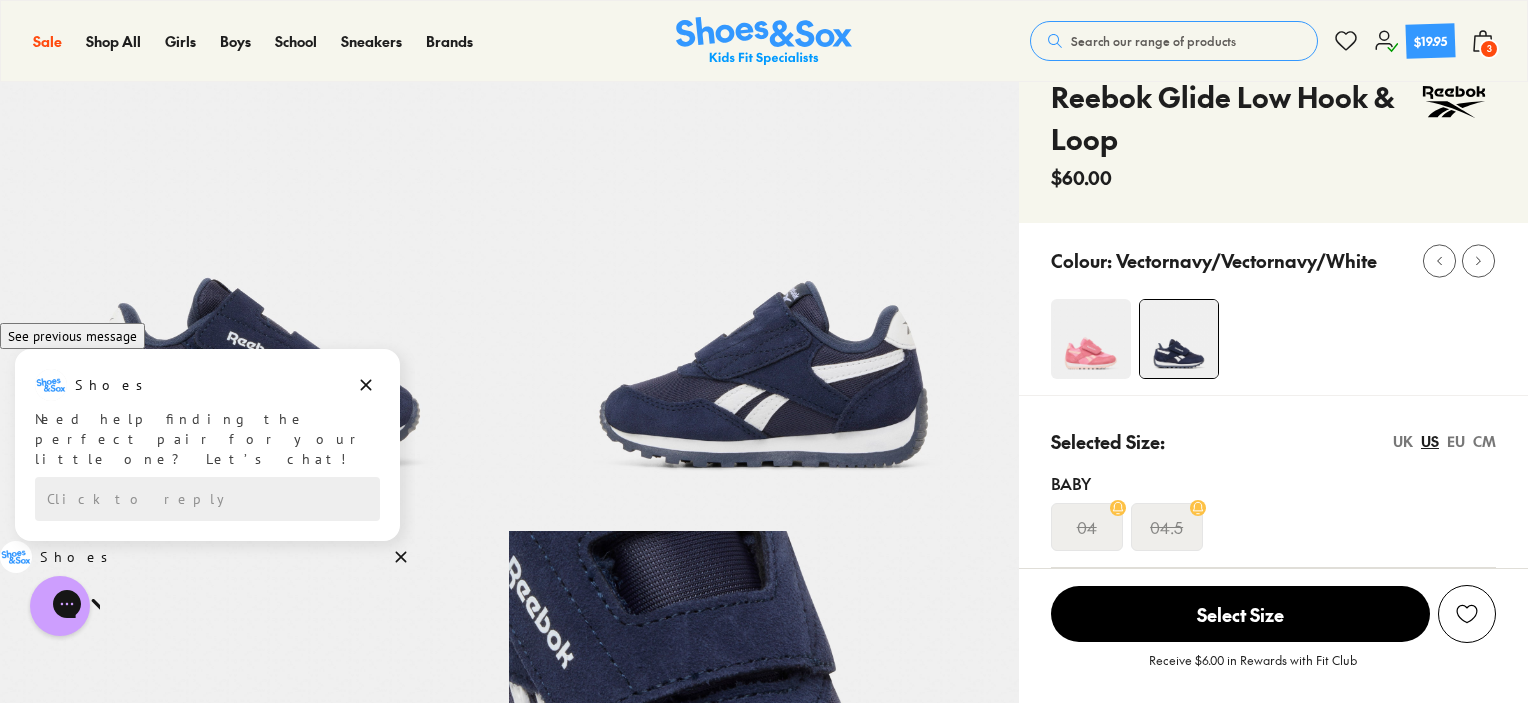 click 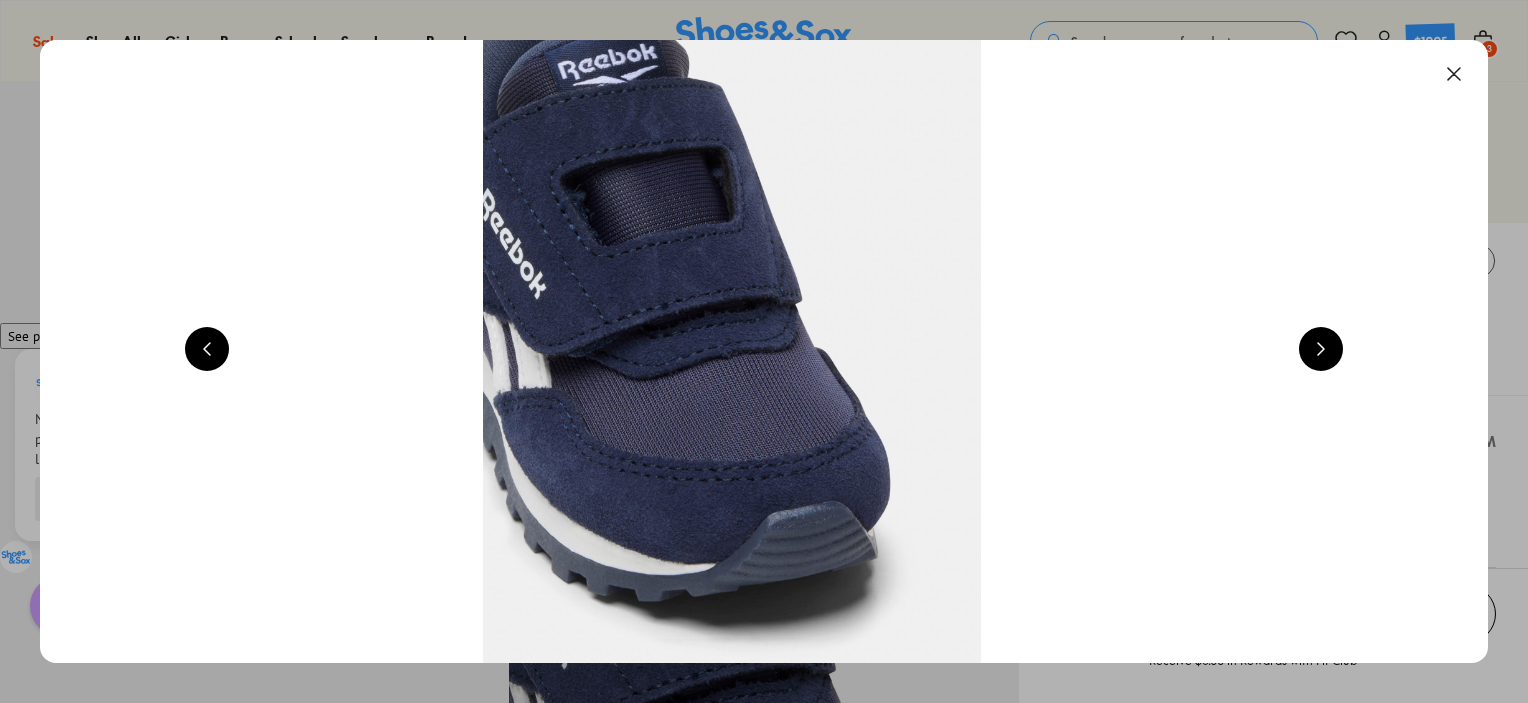 scroll, scrollTop: 0, scrollLeft: 2912, axis: horizontal 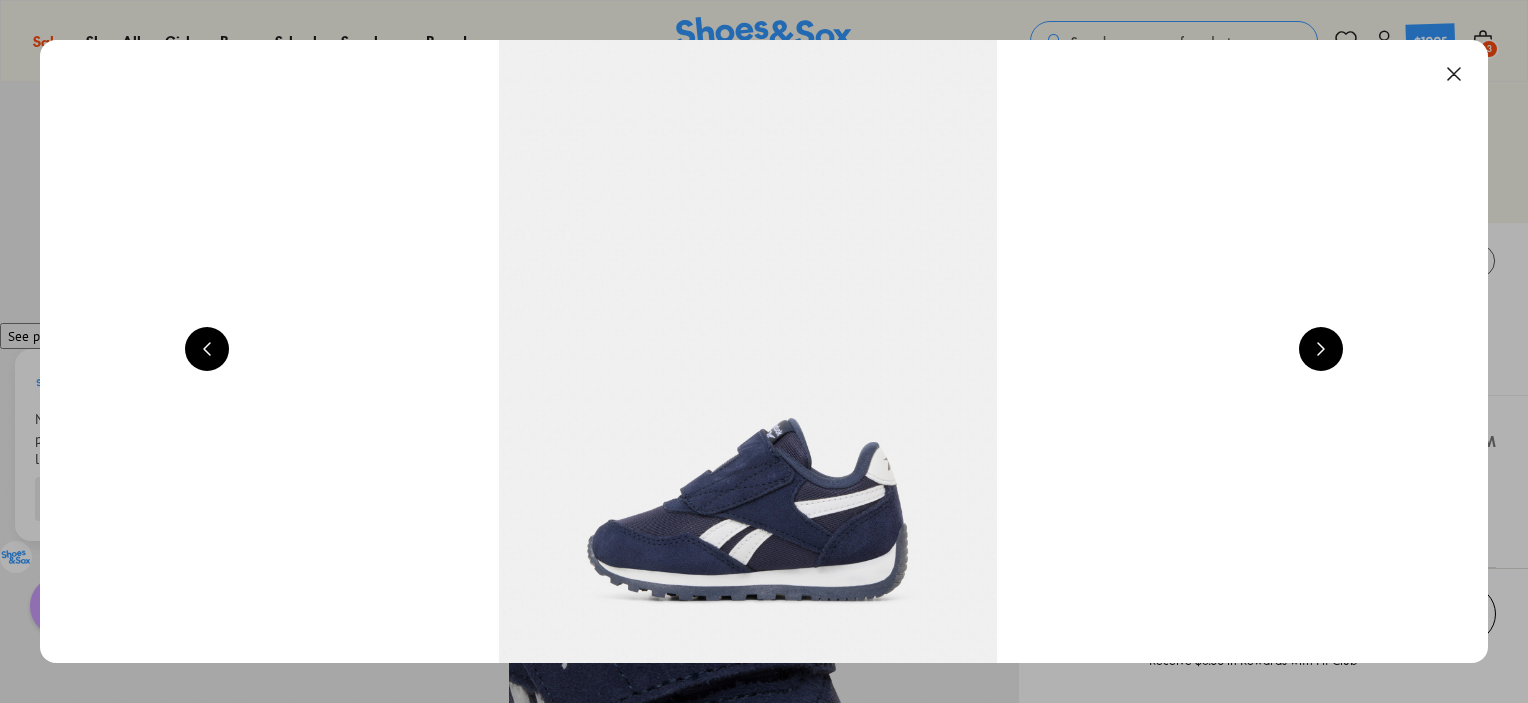 click at bounding box center [1454, 74] 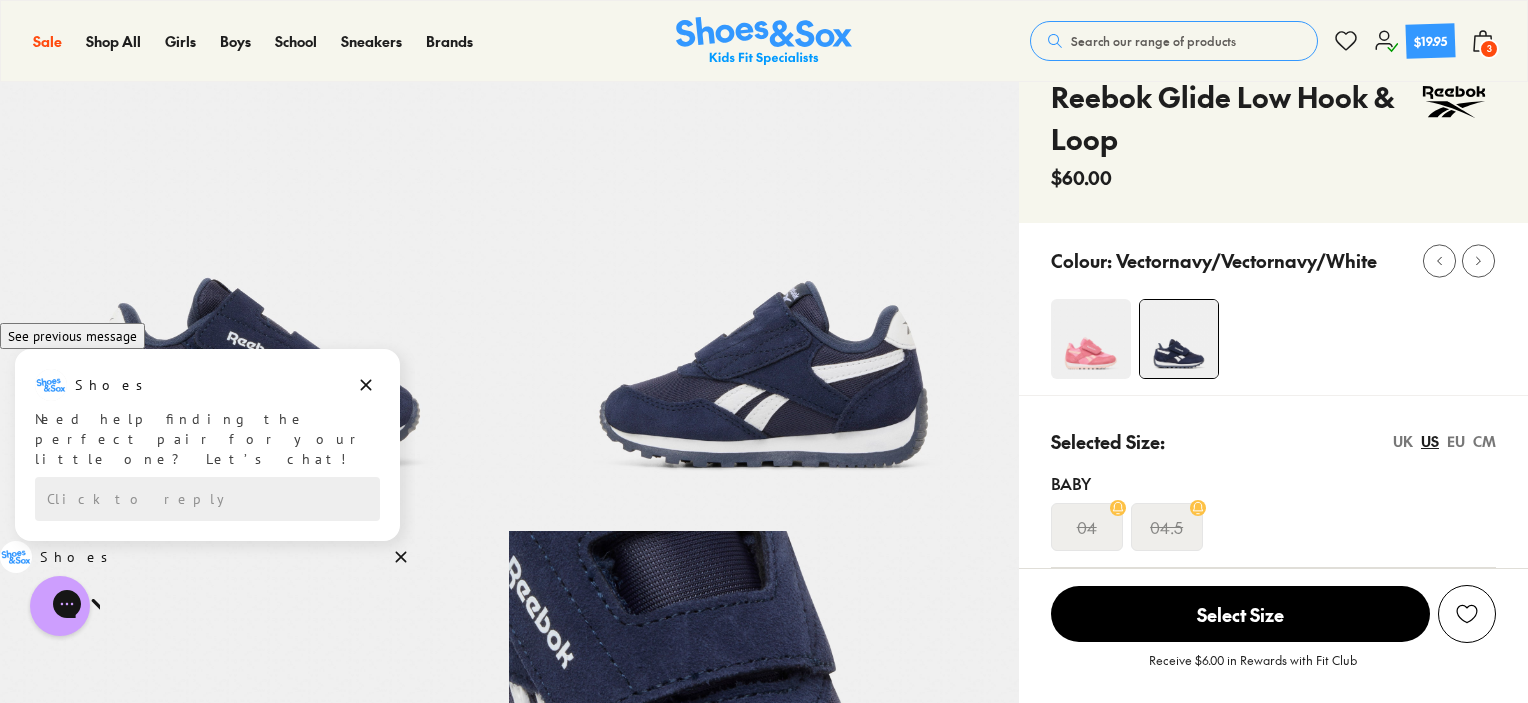 click 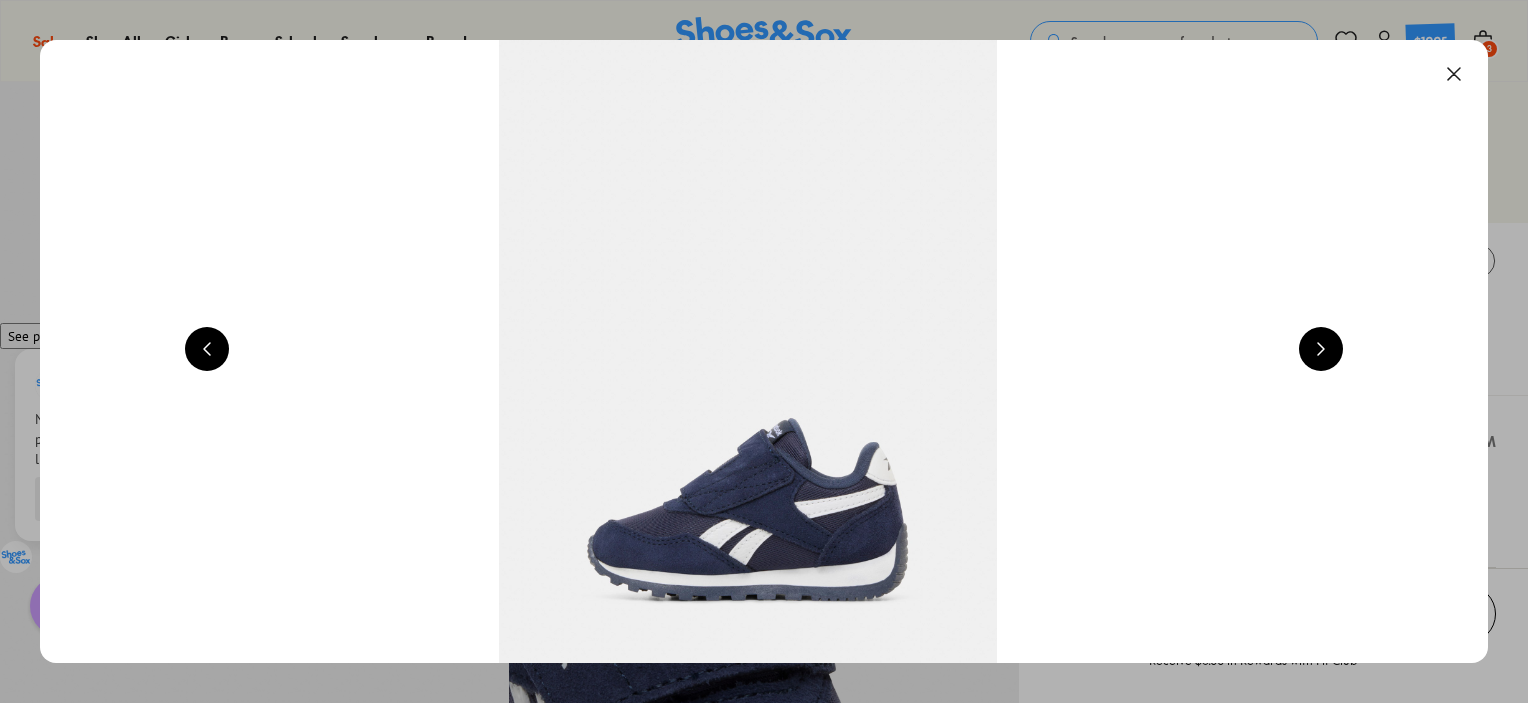 click at bounding box center (1321, 349) 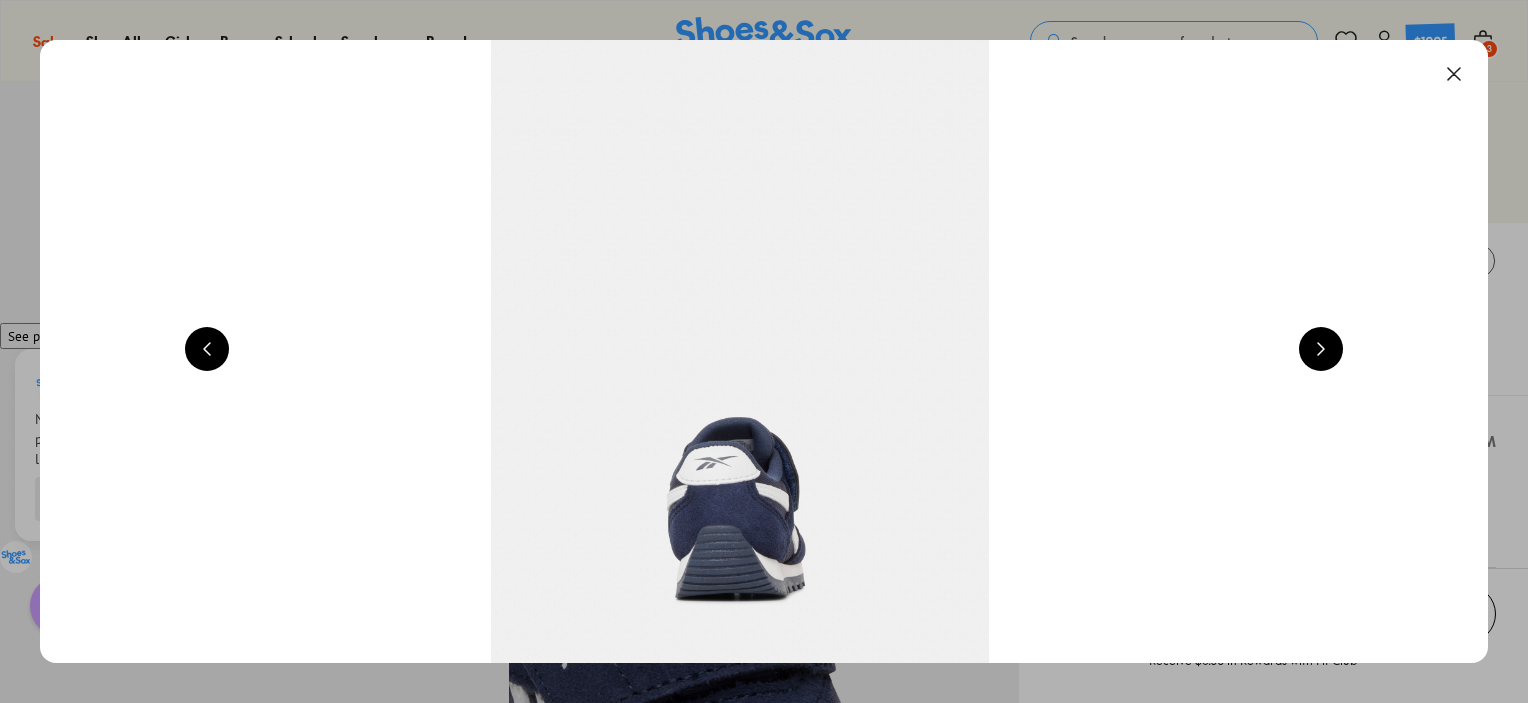 click at bounding box center (1321, 349) 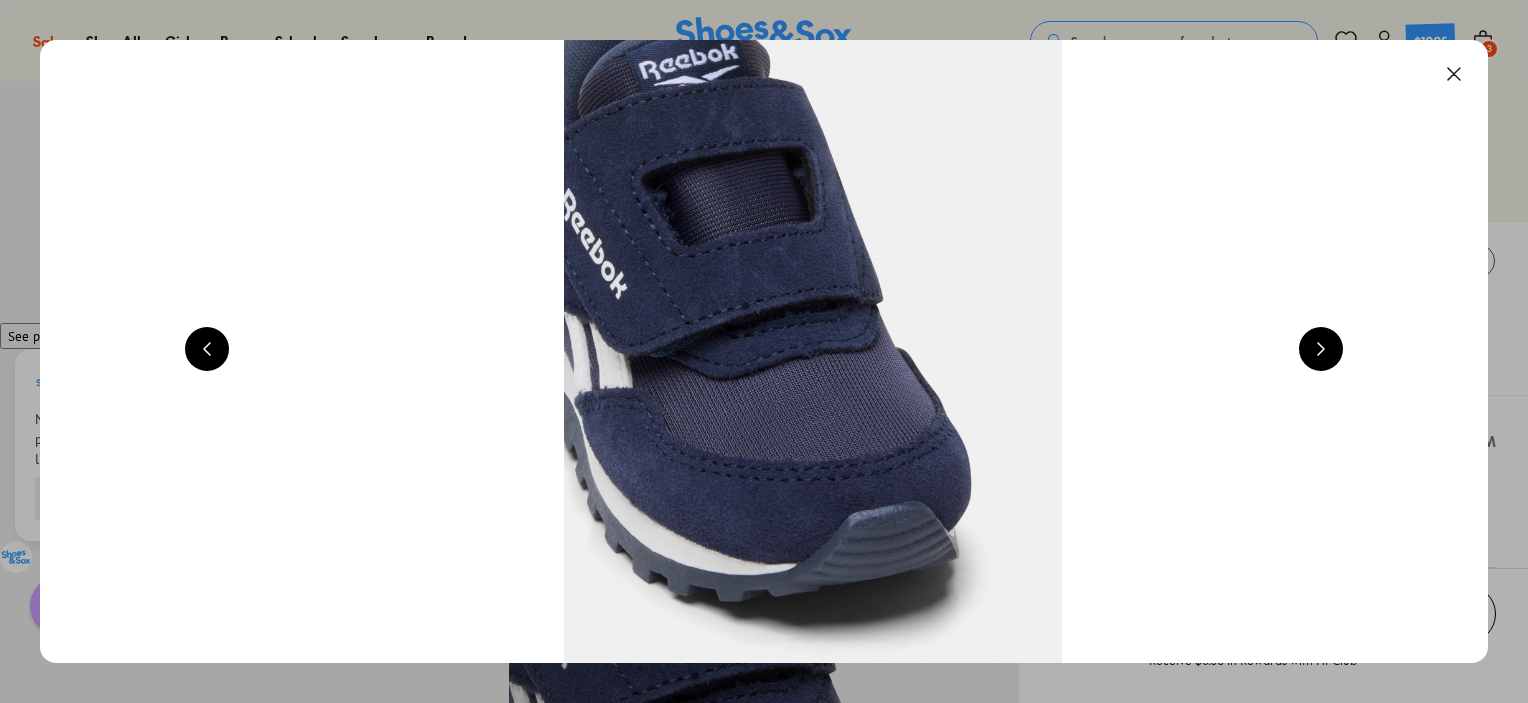 scroll, scrollTop: 0, scrollLeft: 5824, axis: horizontal 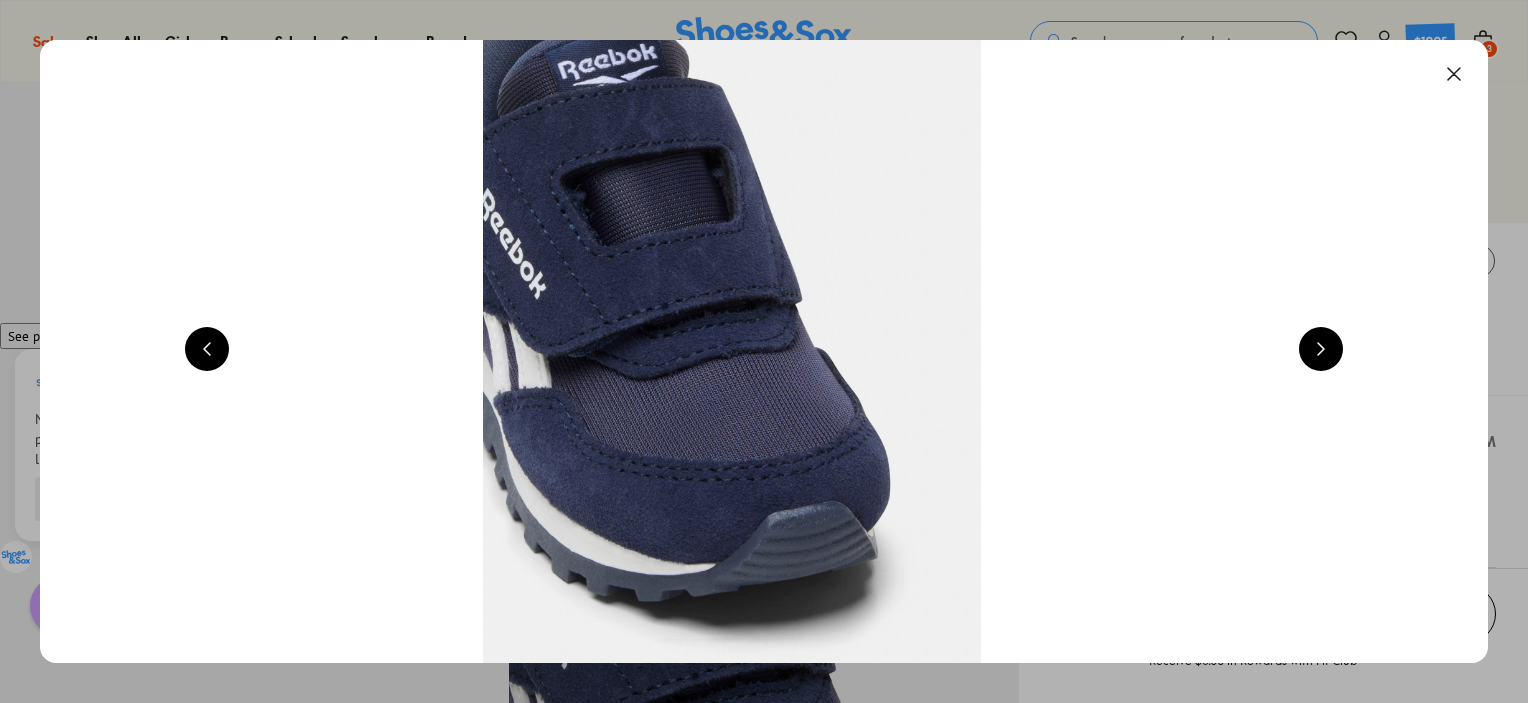 click at bounding box center (1321, 349) 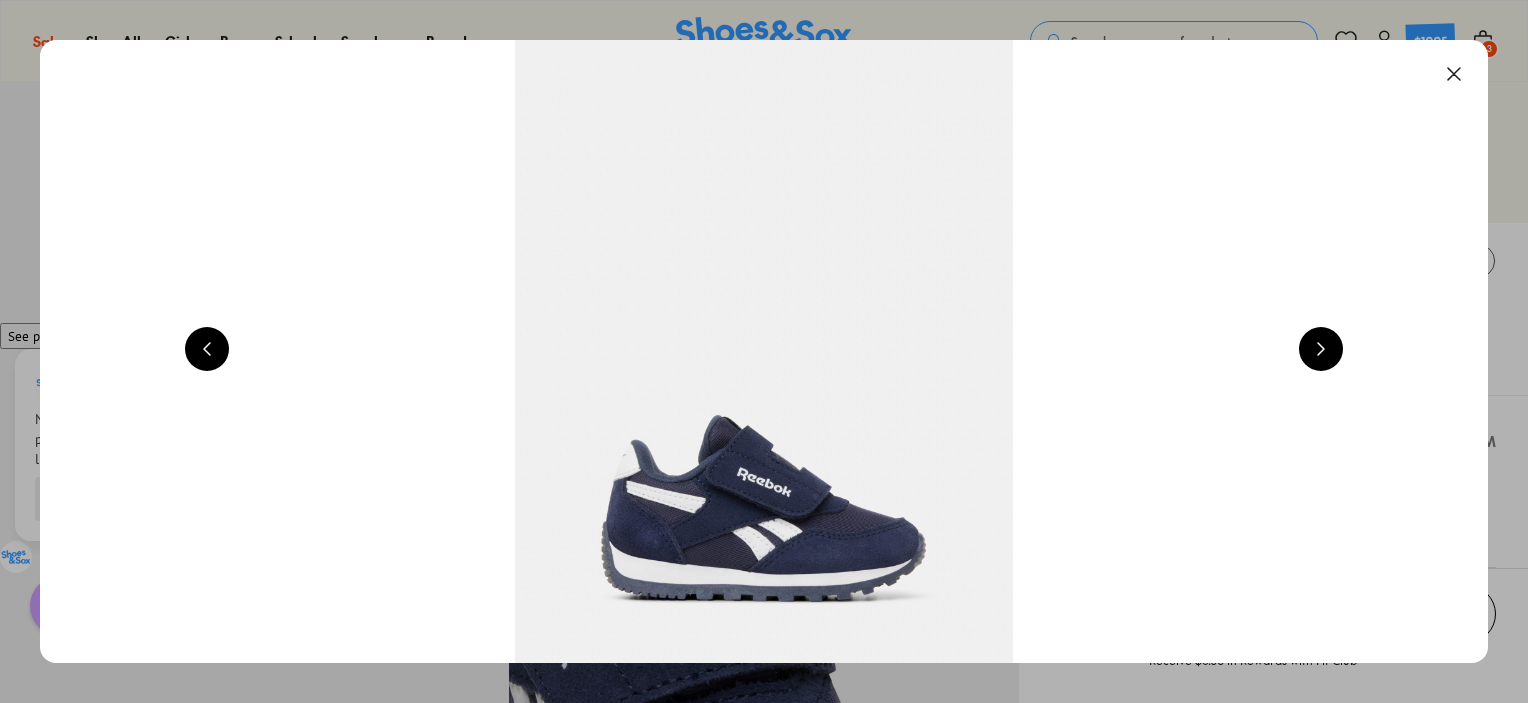 scroll, scrollTop: 0, scrollLeft: 1456, axis: horizontal 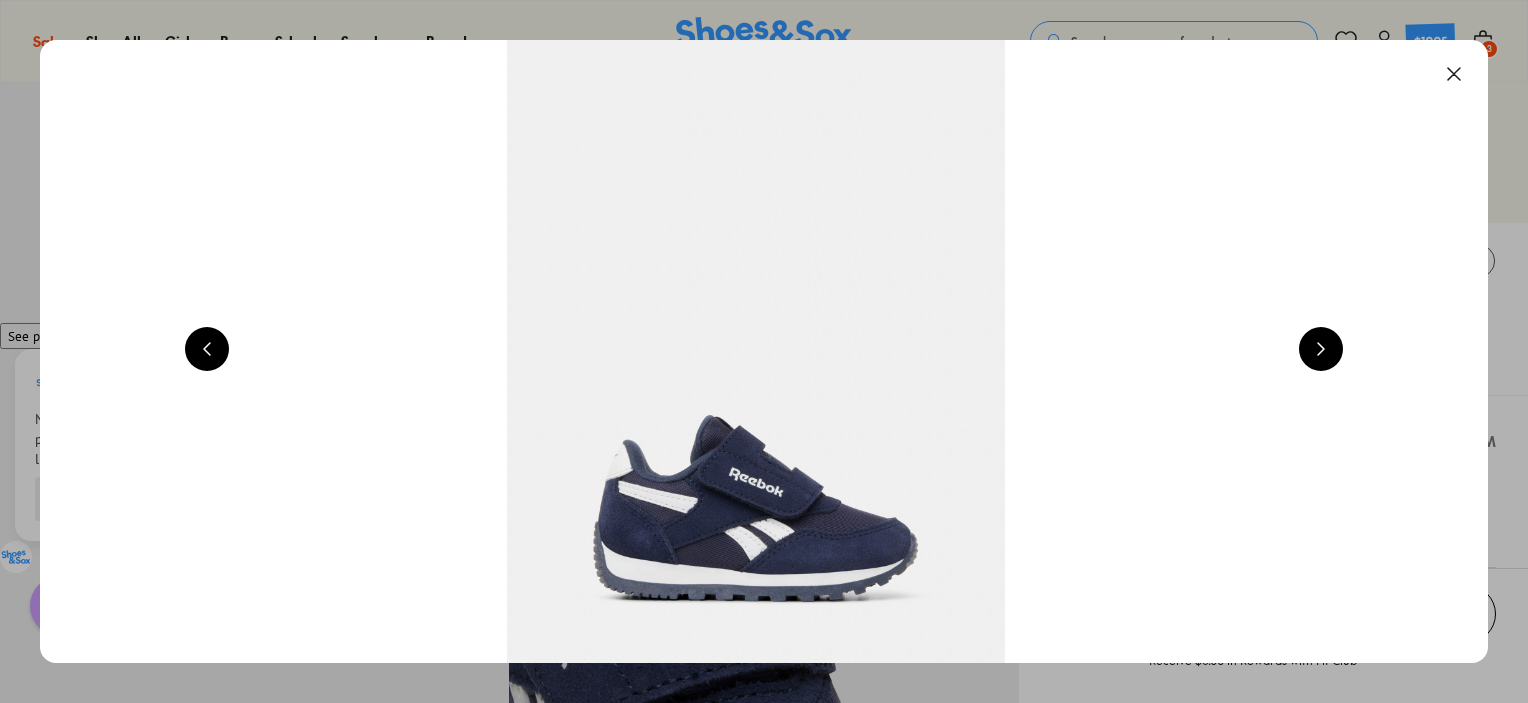 click at bounding box center [1321, 349] 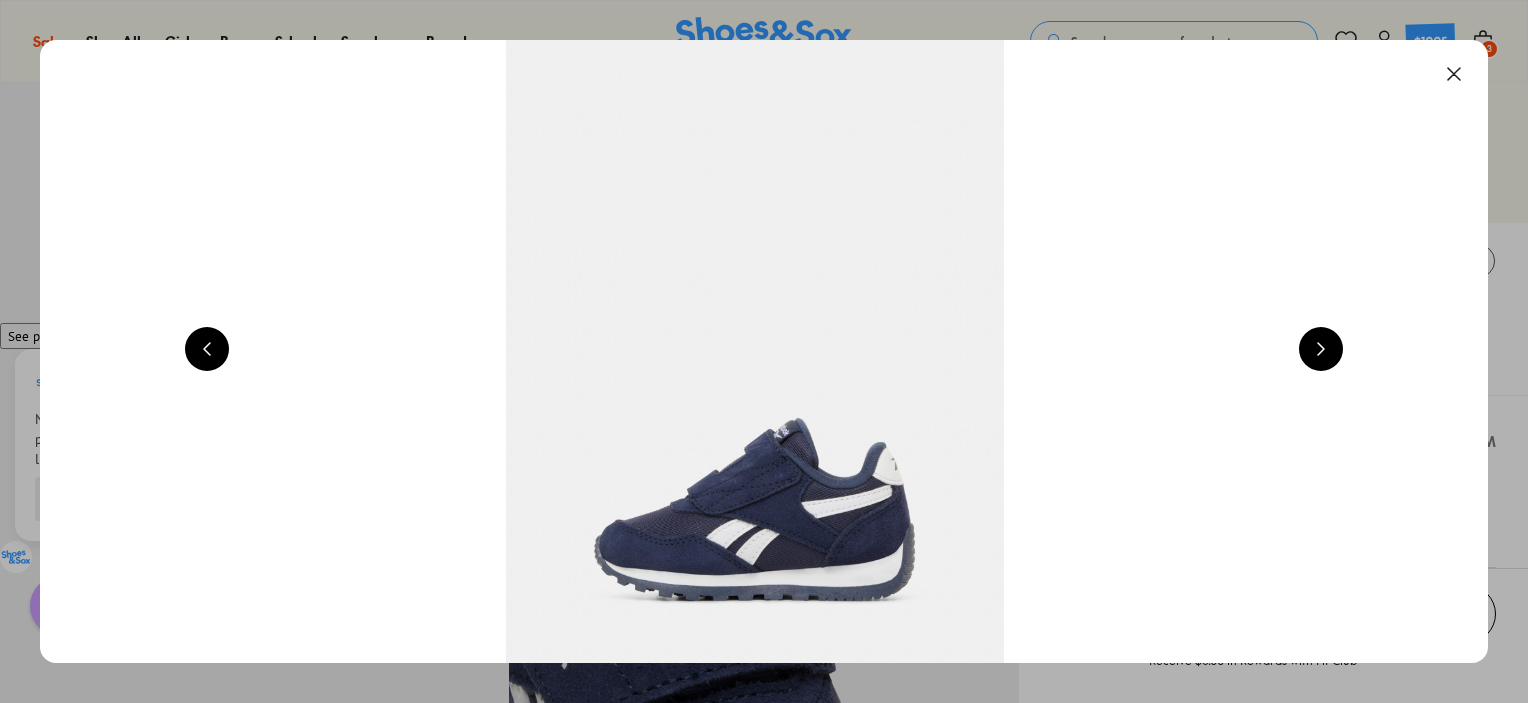 scroll, scrollTop: 0, scrollLeft: 2912, axis: horizontal 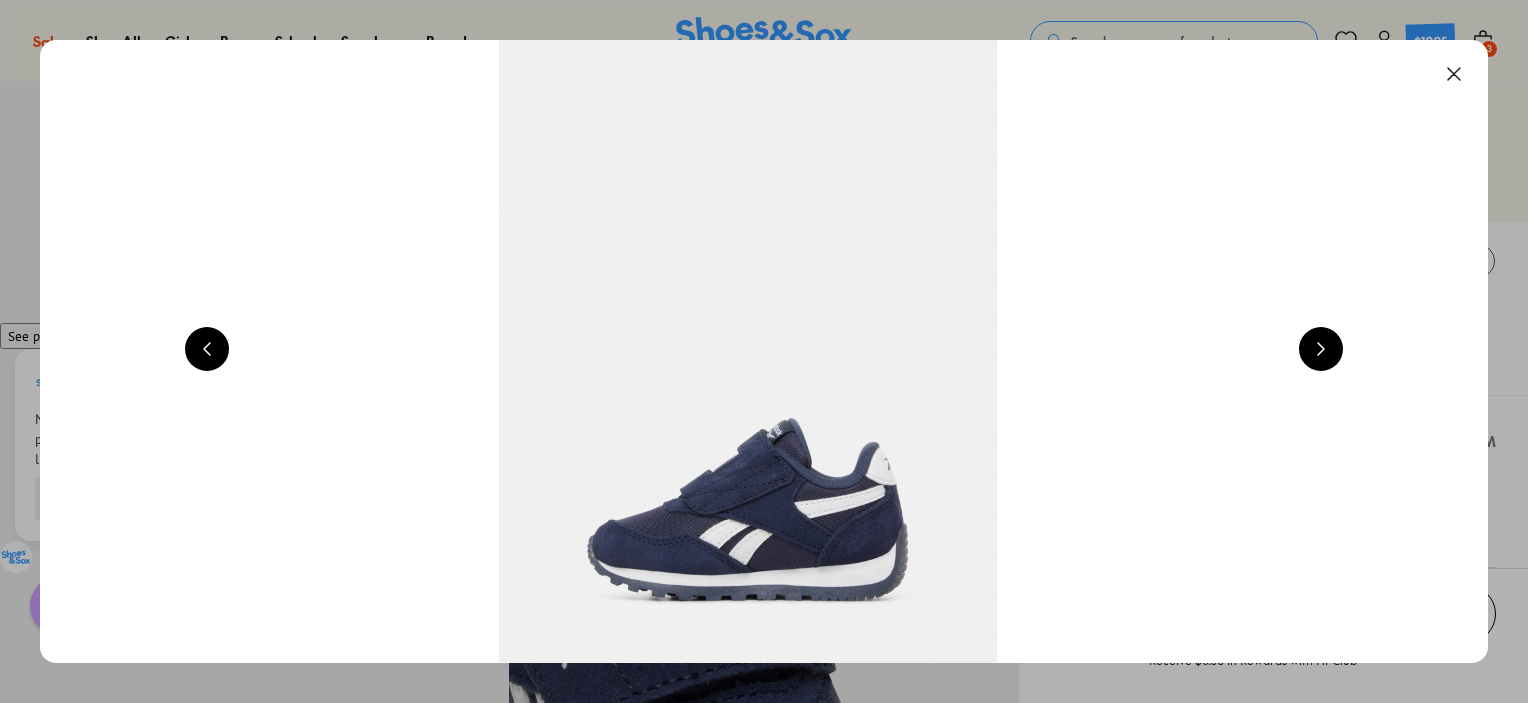 click at bounding box center [1454, 74] 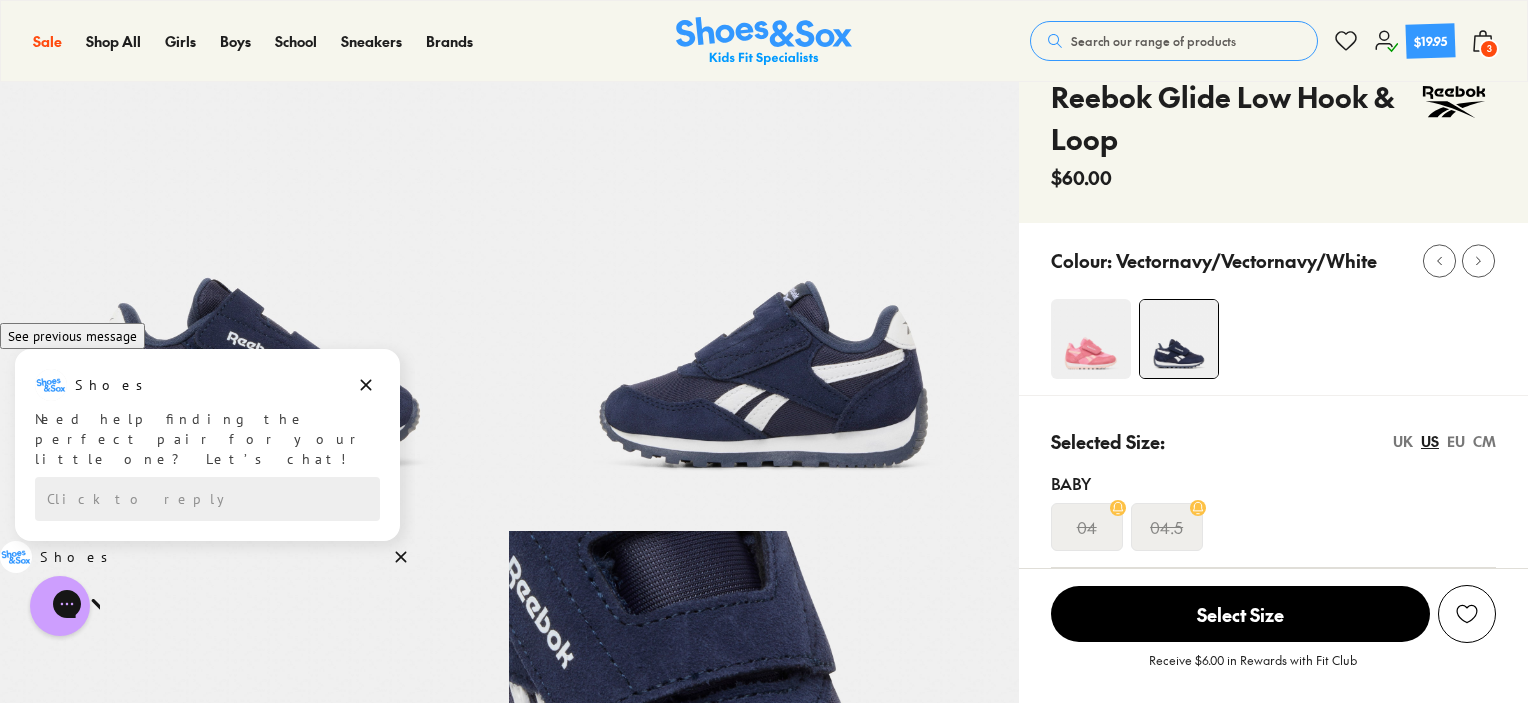 click 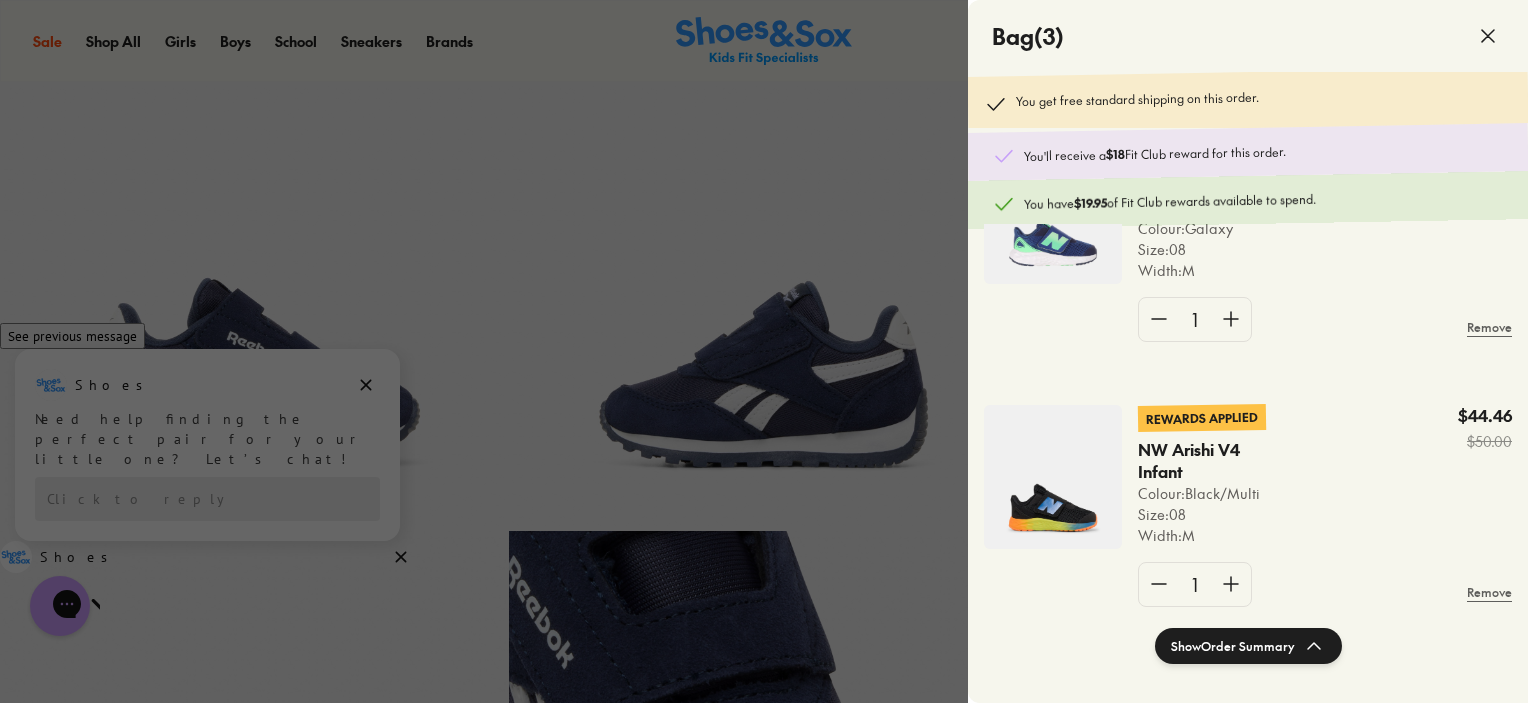 scroll, scrollTop: 0, scrollLeft: 0, axis: both 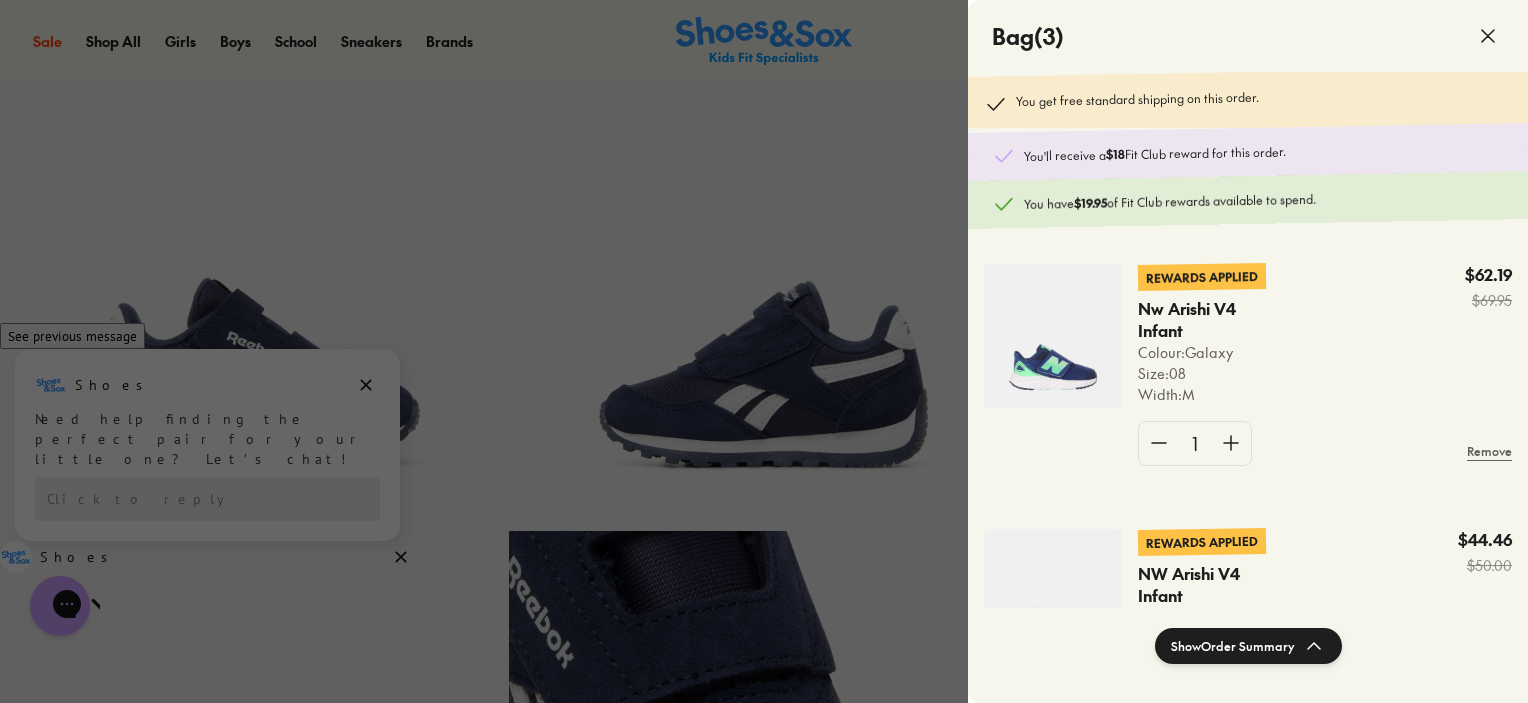 click 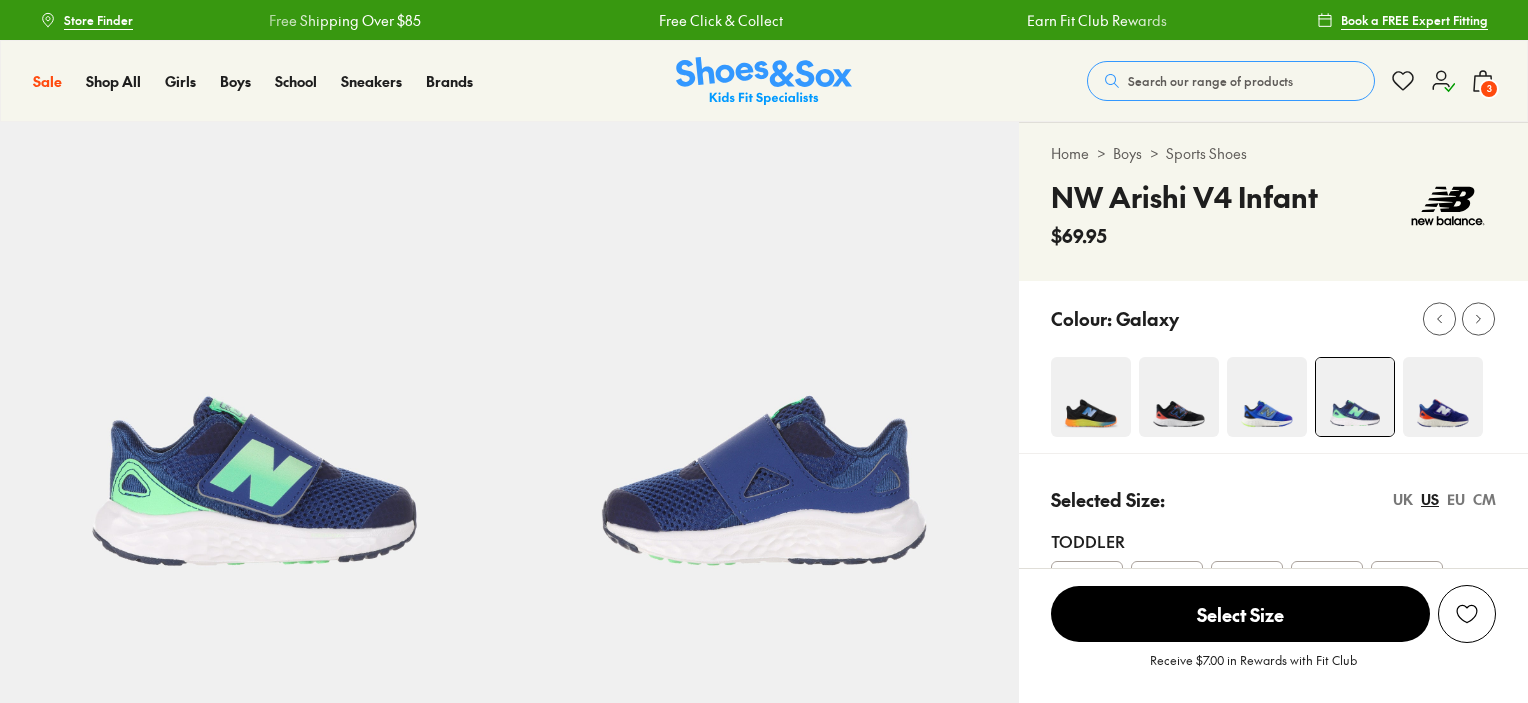 scroll, scrollTop: 0, scrollLeft: 0, axis: both 